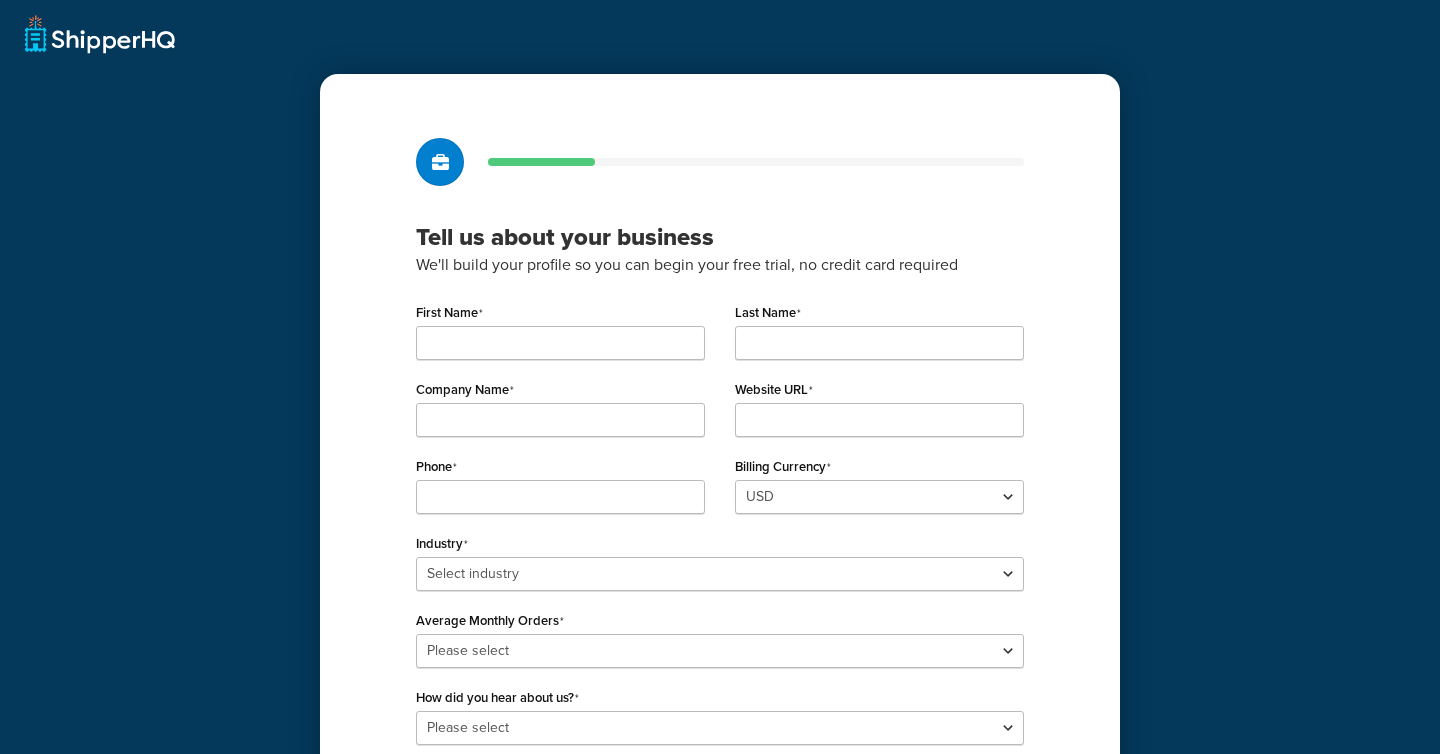 scroll, scrollTop: 0, scrollLeft: 0, axis: both 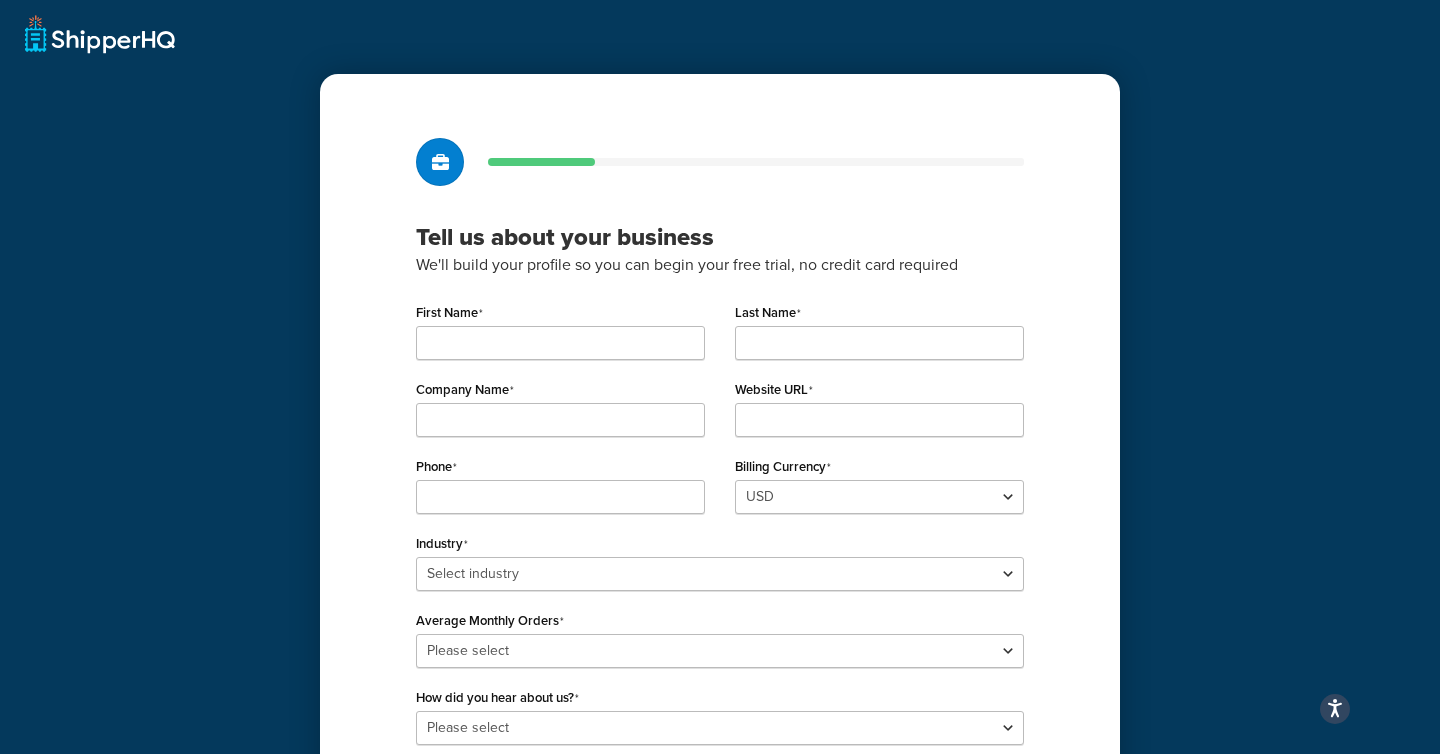 click on "We'll build your profile so you can begin your free trial, no credit card required" at bounding box center [720, 265] 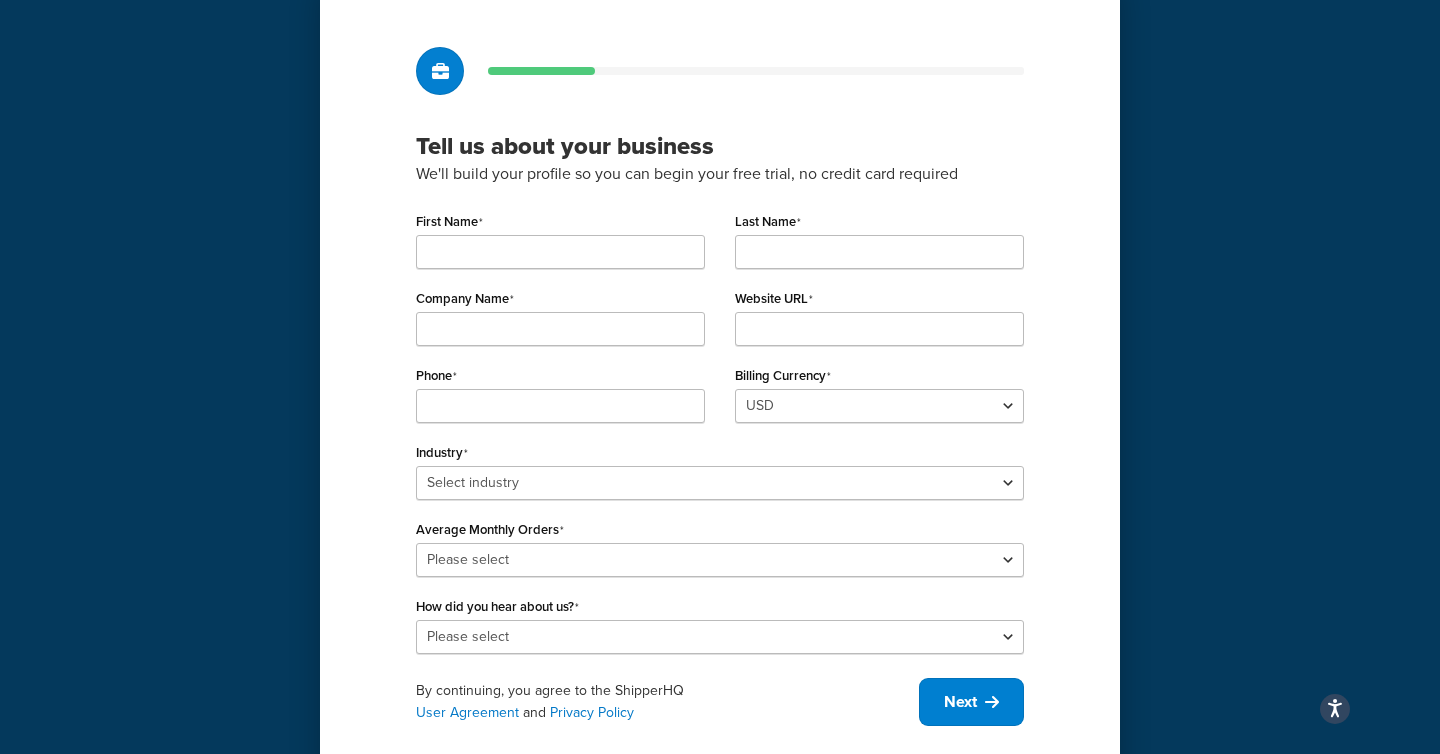 scroll, scrollTop: 122, scrollLeft: 0, axis: vertical 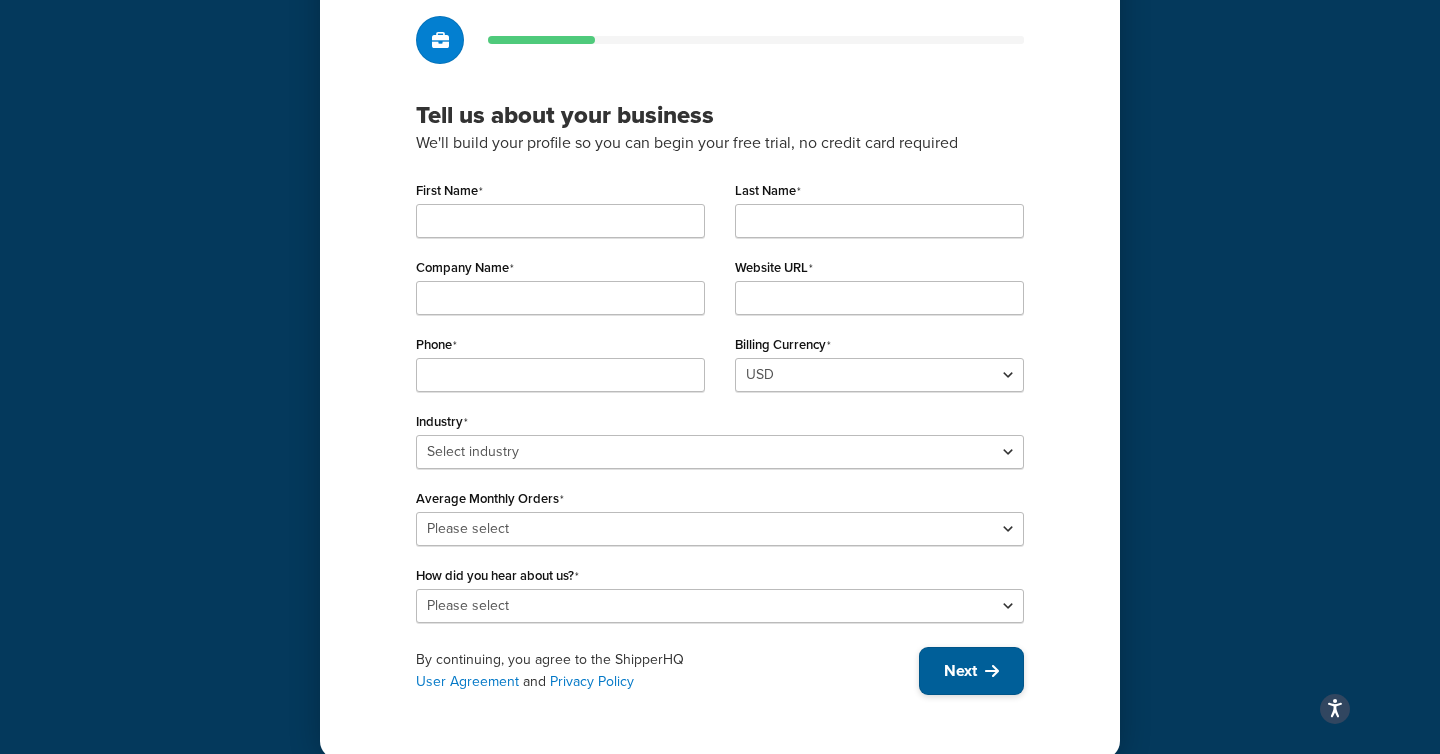 click at bounding box center [992, 671] 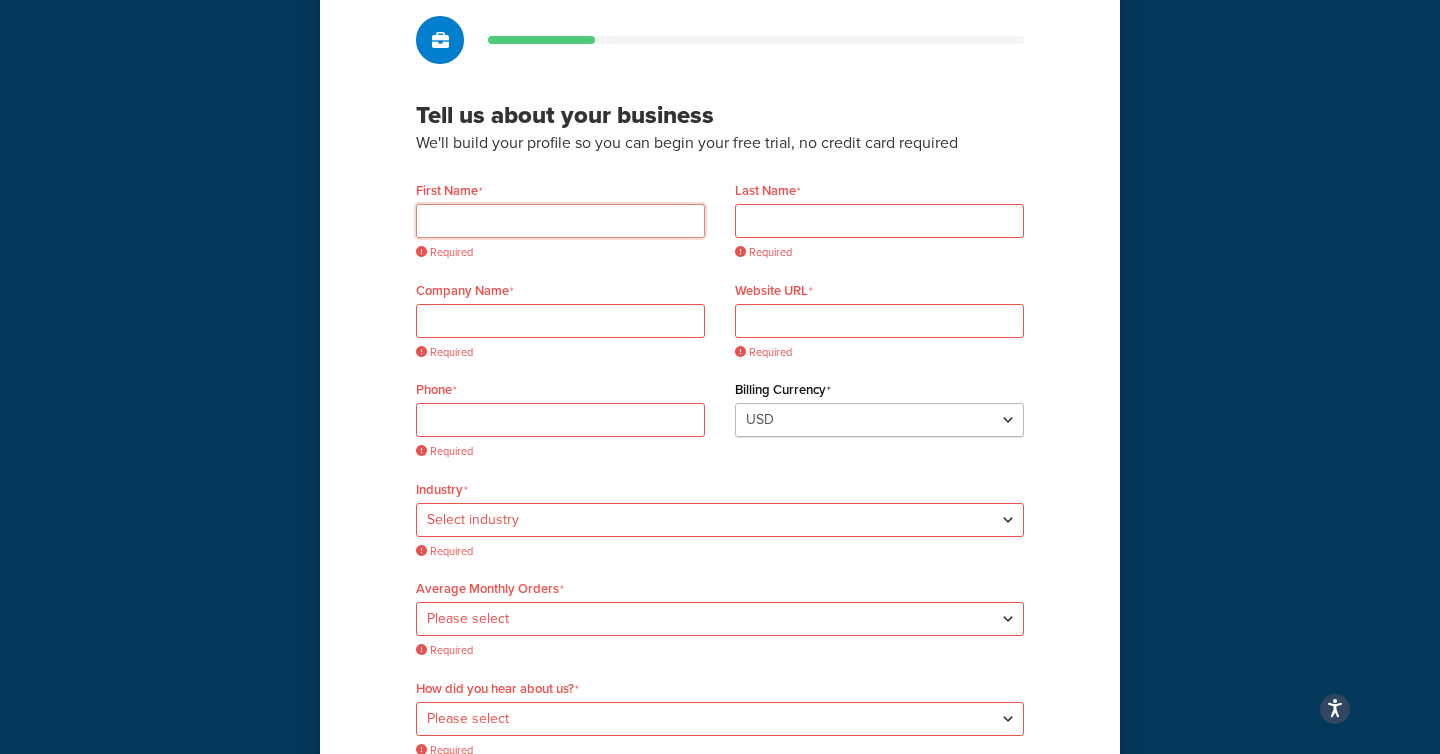 click on "First Name" at bounding box center [560, 221] 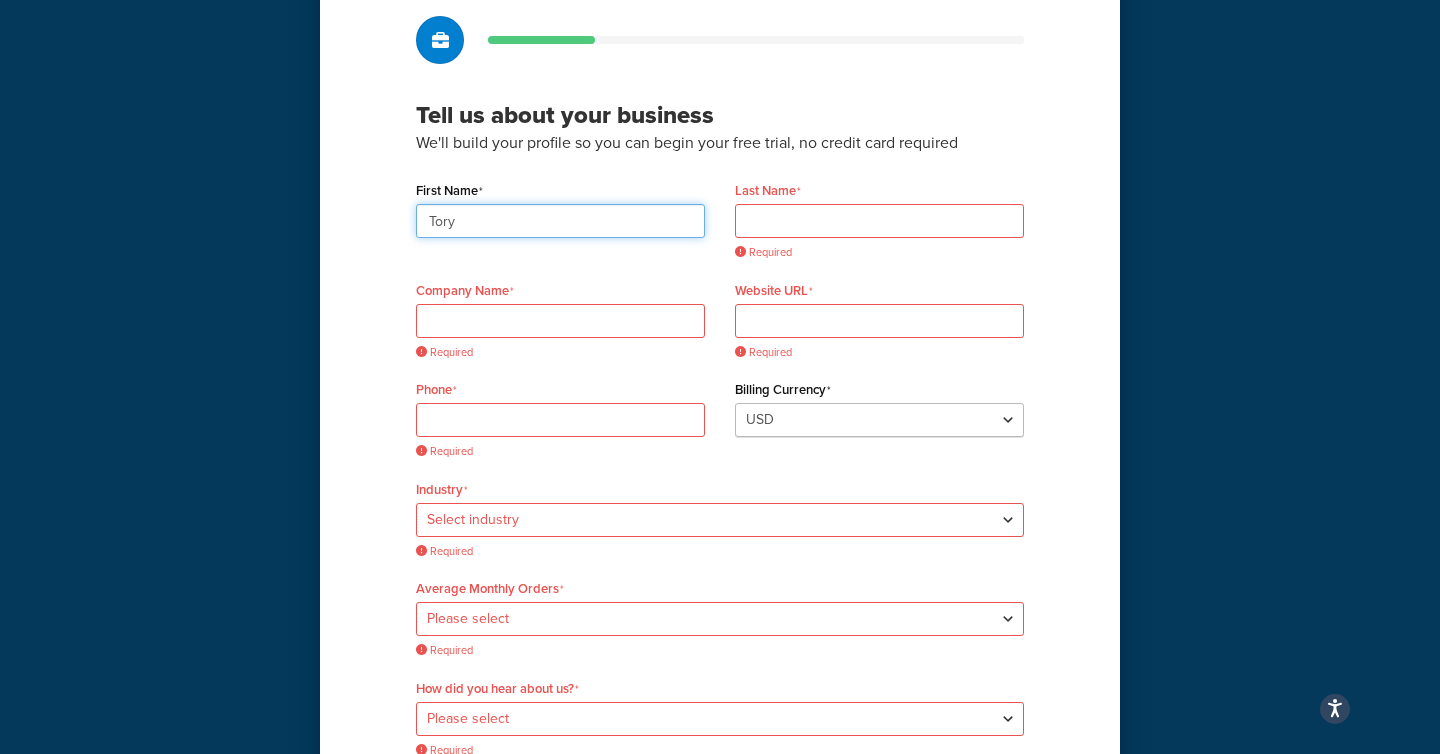 type on "Tory" 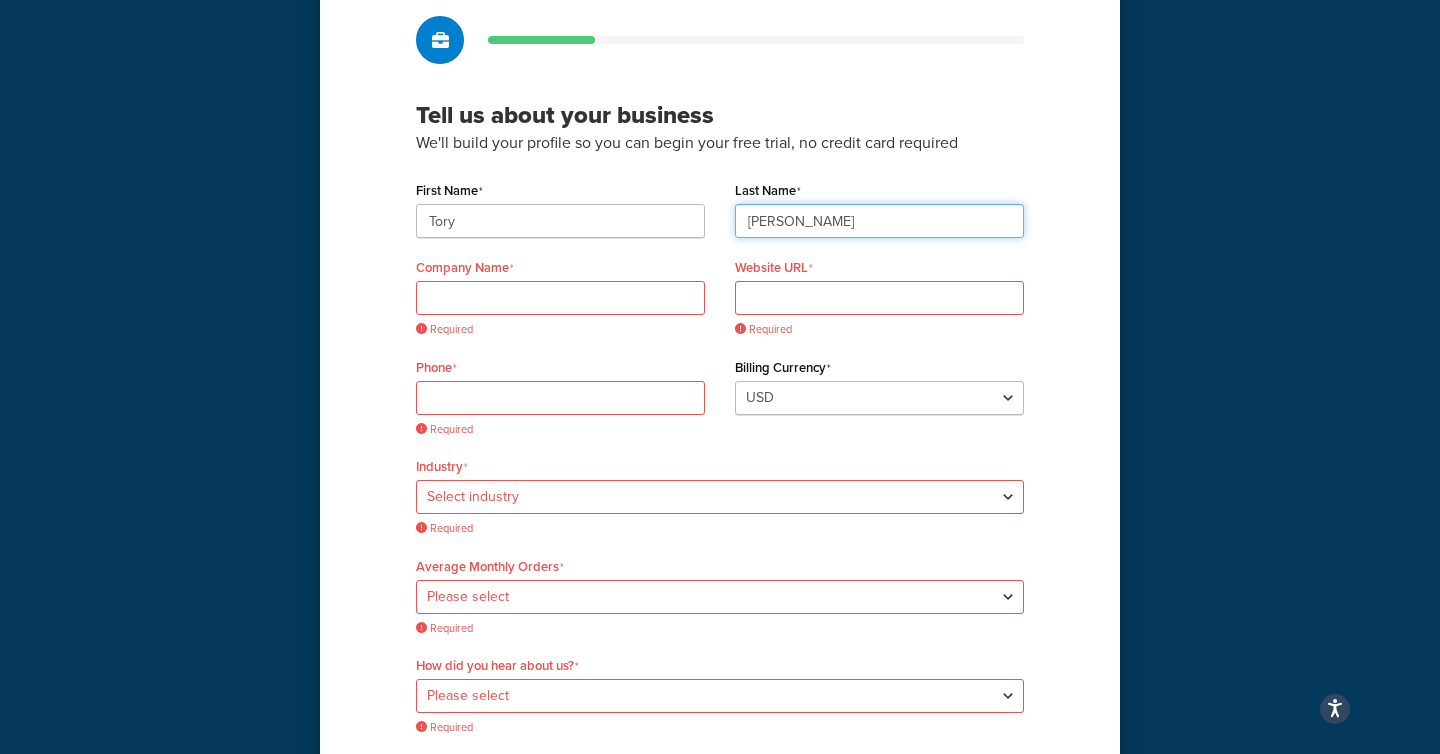 type on "Howell" 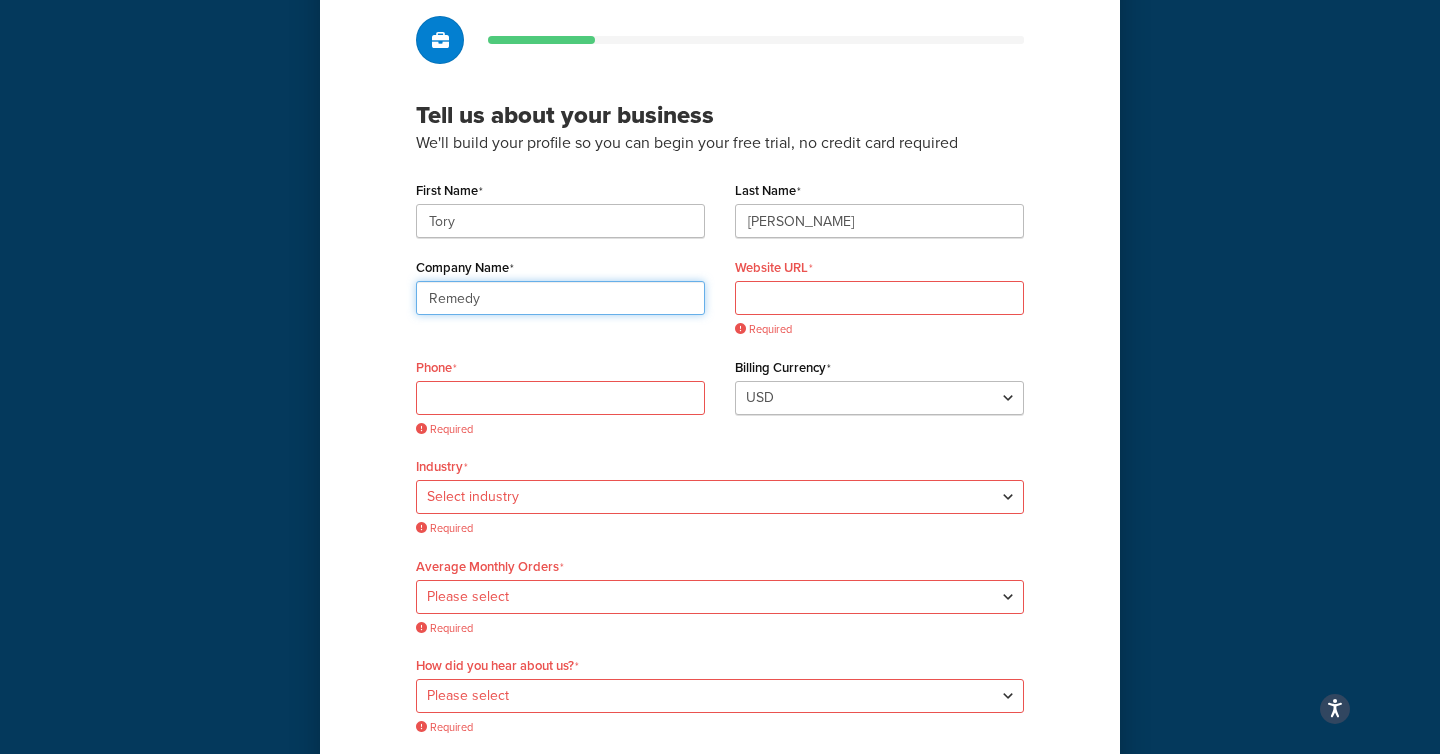 type on "Remedy Alliance / For The People" 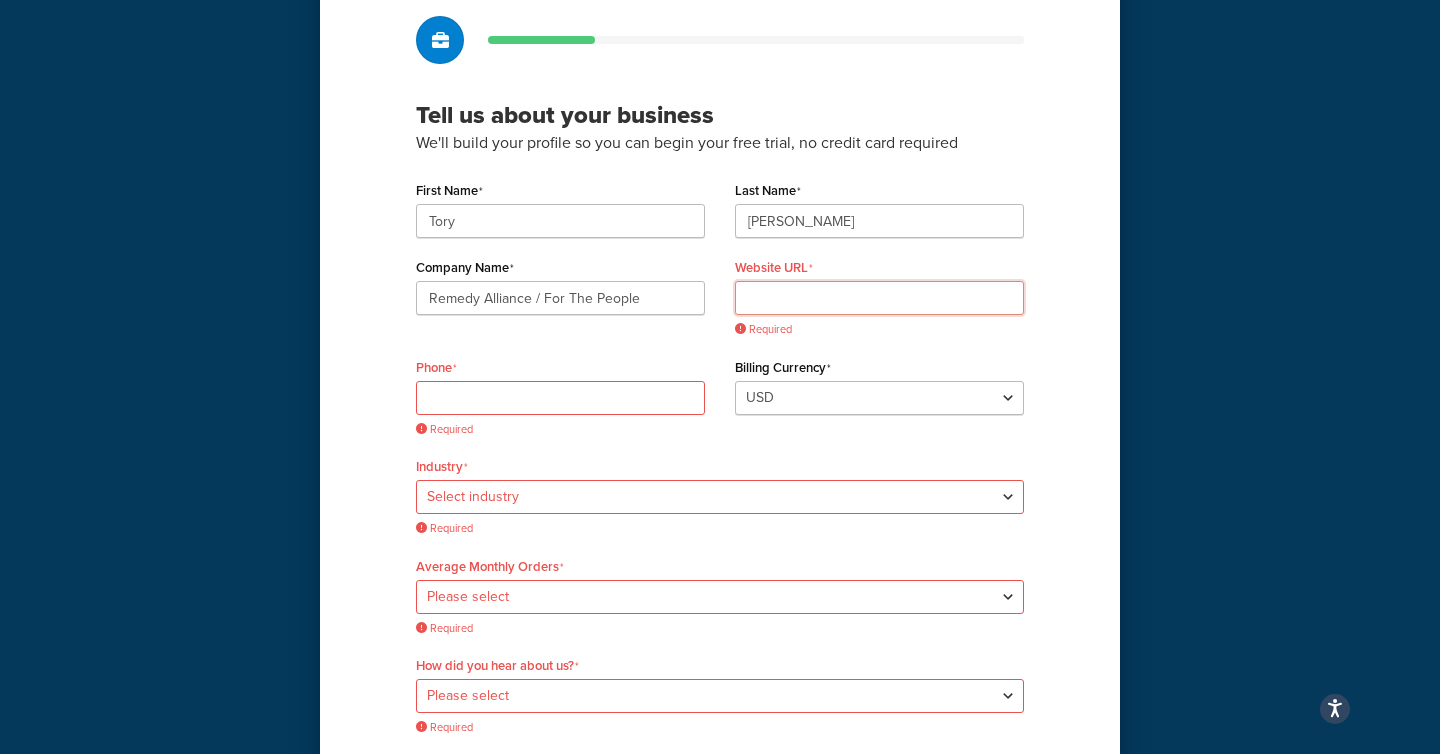 click on "Website URL" at bounding box center [879, 298] 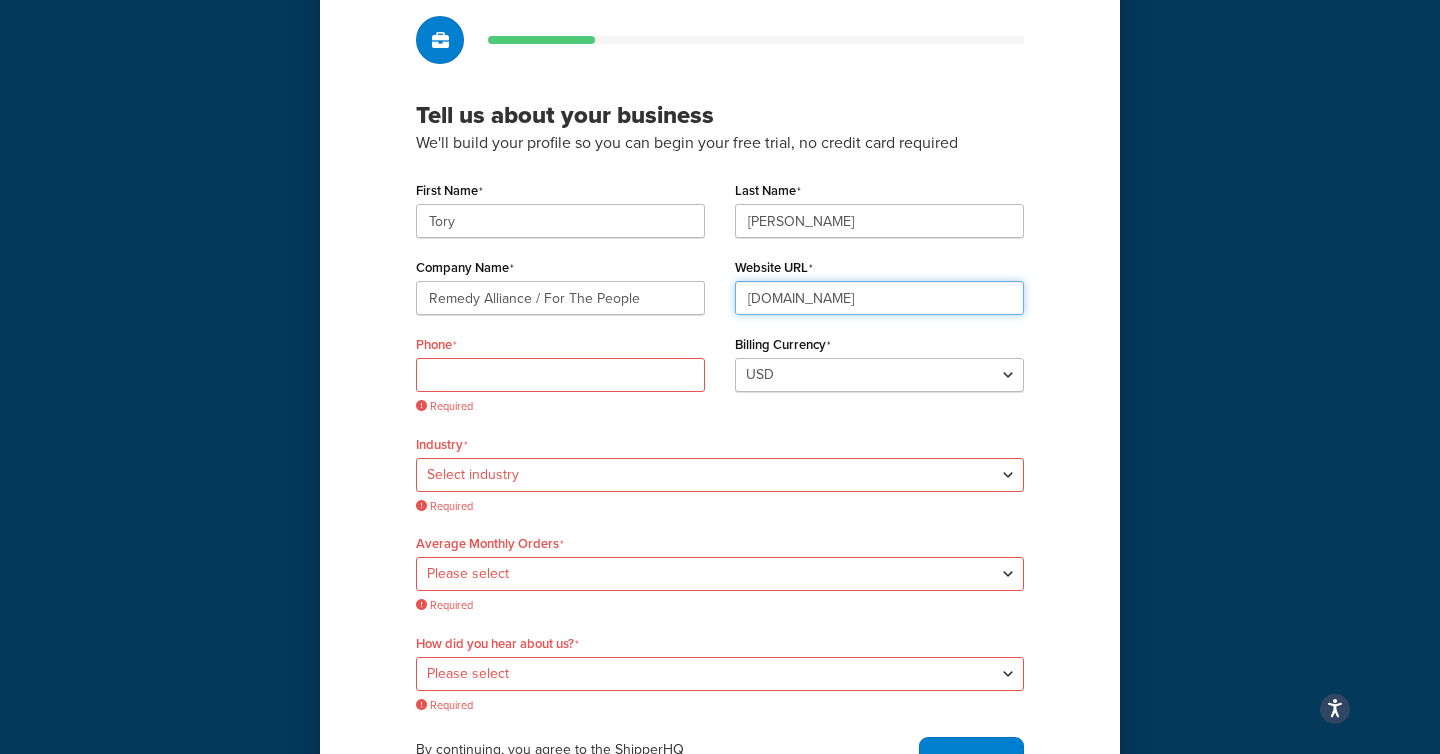 type on "remedyallianceftp.org" 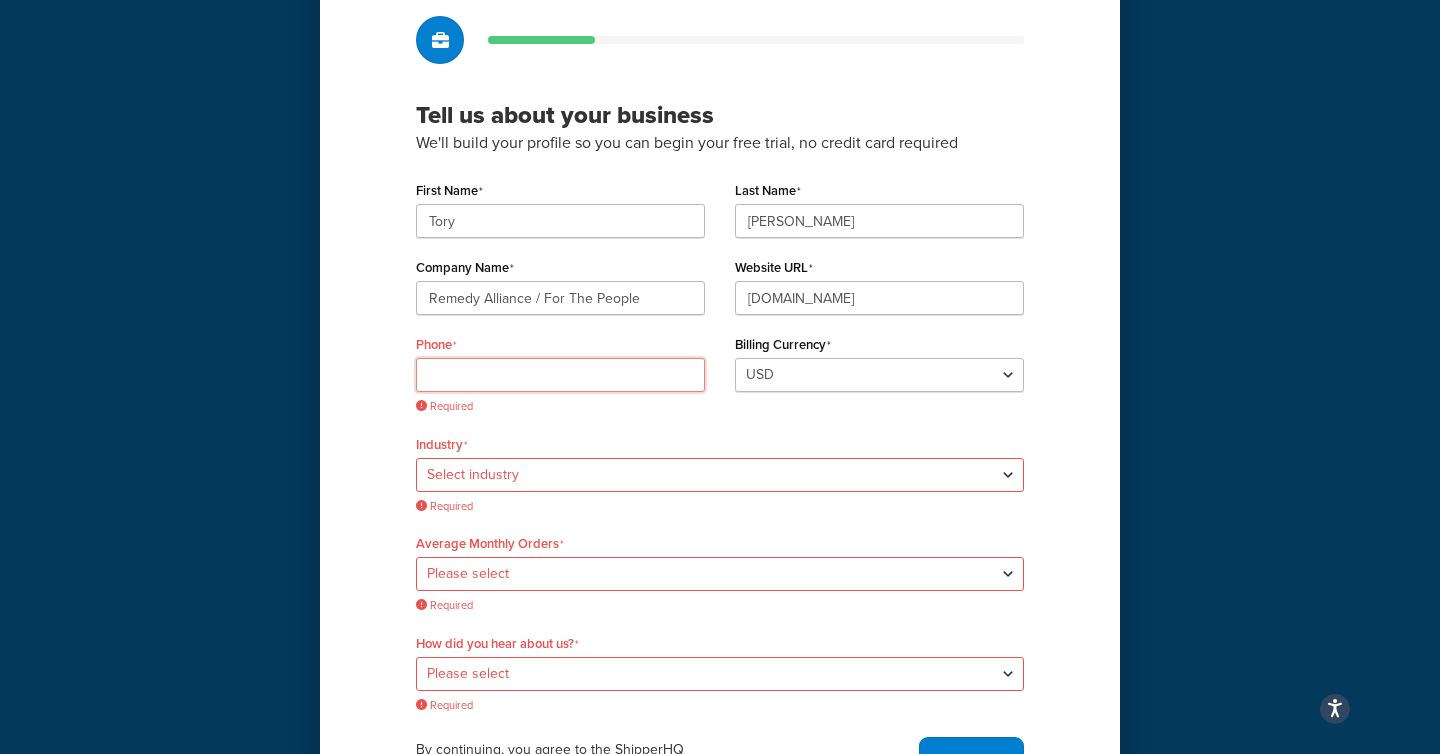 click on "Phone" at bounding box center (560, 375) 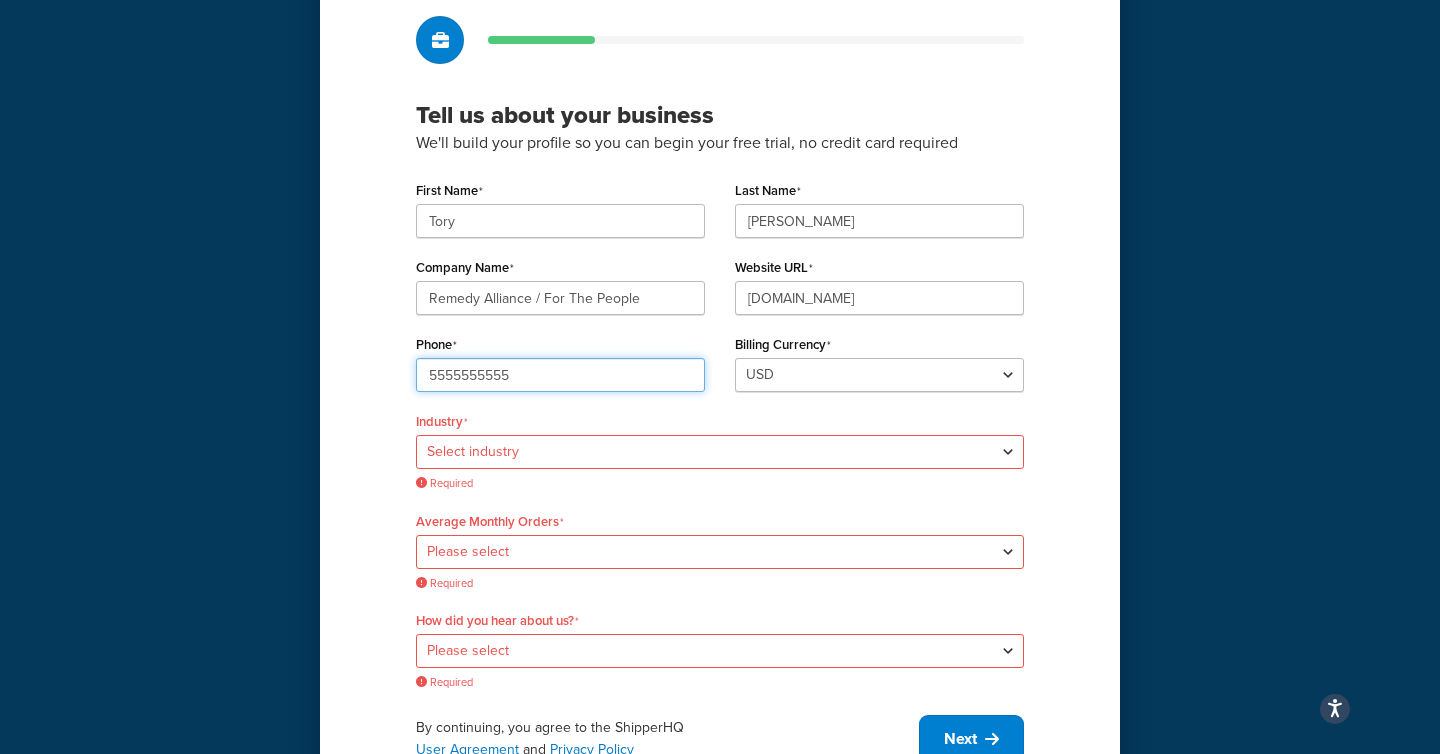 type on "5555555555" 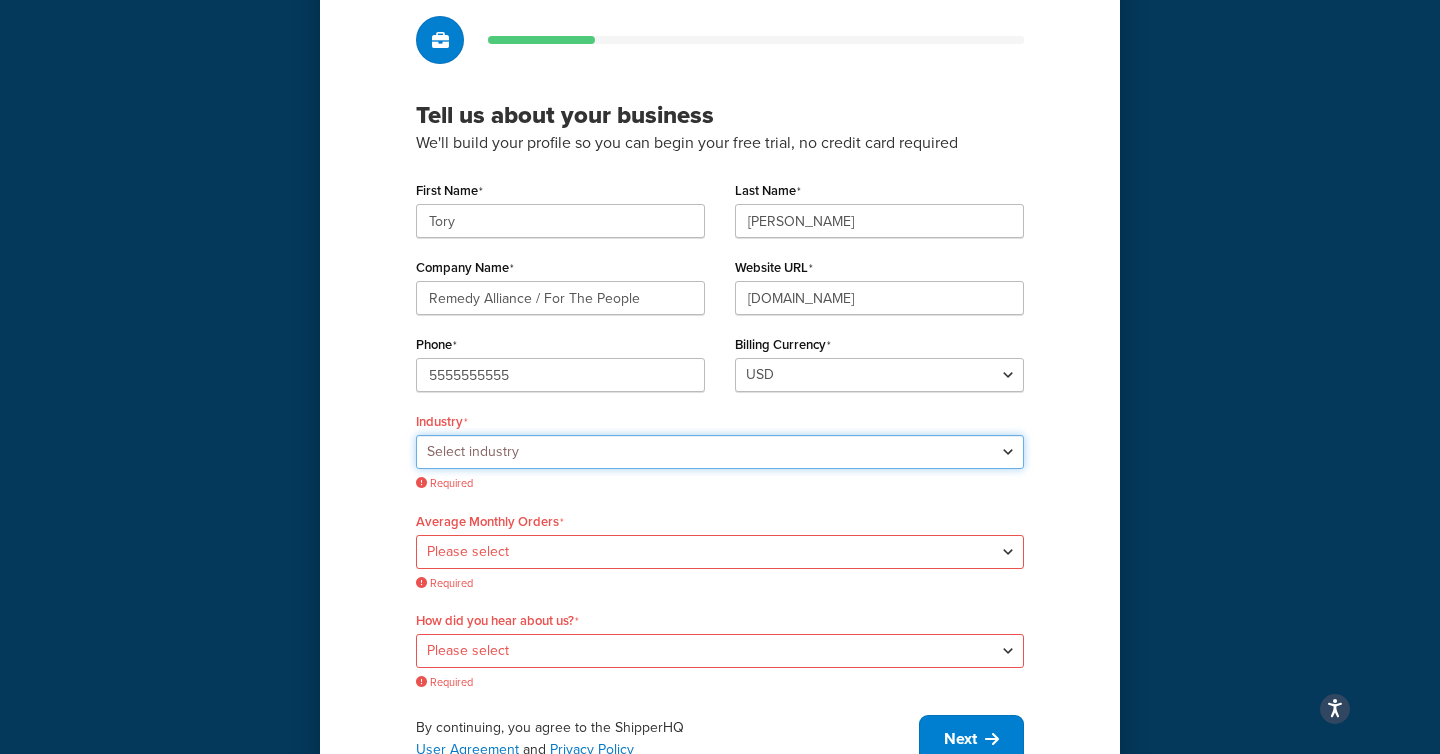 click on "Select industry  Automotive  Adult  Agriculture  Alcohol, Tobacco & CBD  Arts & Crafts  Baby  Books, Music & Entertainment  Business Equipment & Supplies  Chemical & Hazardous Materials  Computer & Electronics  Construction  Displays & Staging  Education  Fashion & Beauty  Food & Nutrition  Gym & Fitness  Home & Garden  Machinery & Manufacturing  Medical & Pharmacy  Pet Supplies & Live Animals  Restaurant & Catering Equipment  Sporting Goods & Recreation  Toys, Games, Hobbies & Party  Wholesale  Other" at bounding box center (720, 452) 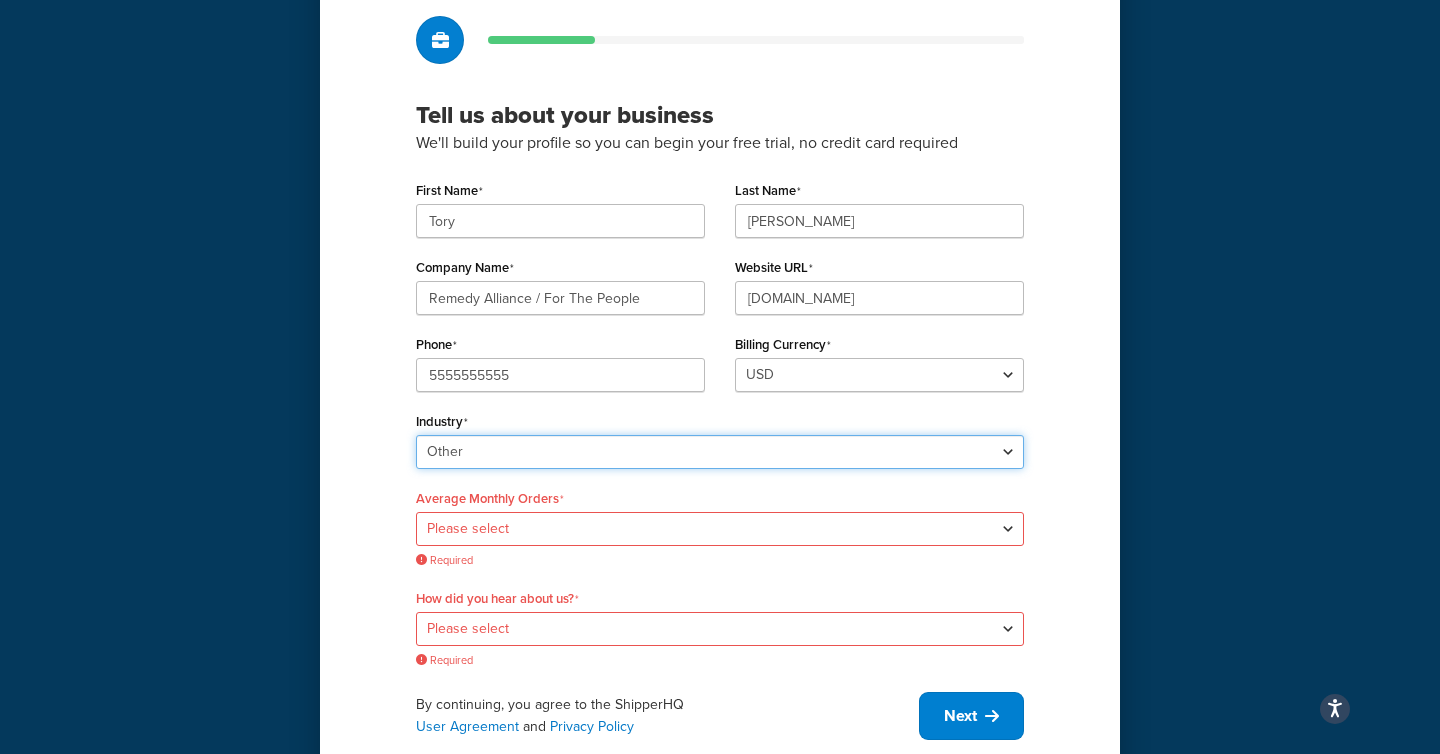 click on "Select industry  Automotive  Adult  Agriculture  Alcohol, Tobacco & CBD  Arts & Crafts  Baby  Books, Music & Entertainment  Business Equipment & Supplies  Chemical & Hazardous Materials  Computer & Electronics  Construction  Displays & Staging  Education  Fashion & Beauty  Food & Nutrition  Gym & Fitness  Home & Garden  Machinery & Manufacturing  Medical & Pharmacy  Pet Supplies & Live Animals  Restaurant & Catering Equipment  Sporting Goods & Recreation  Toys, Games, Hobbies & Party  Wholesale  Other" at bounding box center (720, 452) 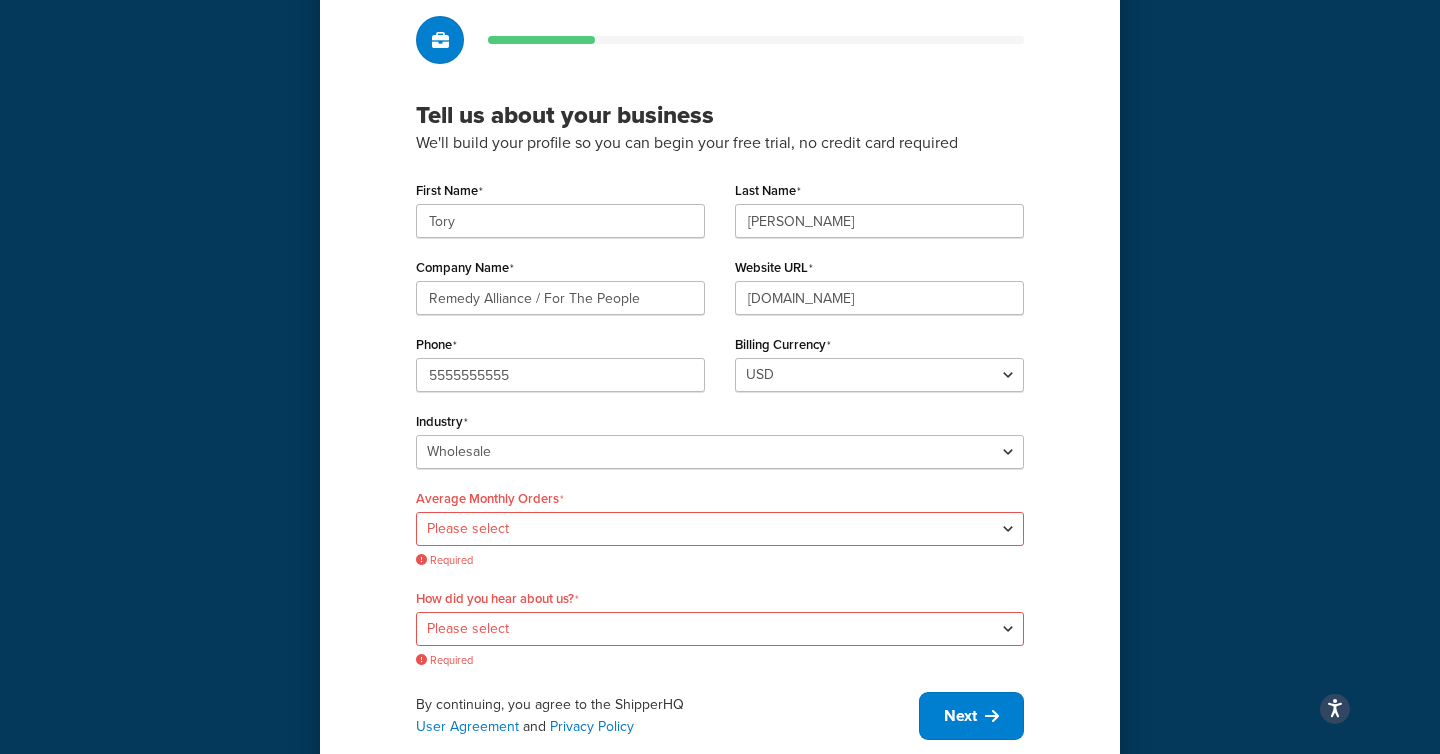 click on "Tell us about your business We'll build your profile so you can begin your free trial, no credit card required First Name   Tory Last Name   Howell Company Name   Remedy Alliance / For The People Website URL   remedyallianceftp.org Phone   5555555555 Billing Currency   USD  GBP  Industry   Select industry  Automotive  Adult  Agriculture  Alcohol, Tobacco & CBD  Arts & Crafts  Baby  Books, Music & Entertainment  Business Equipment & Supplies  Chemical & Hazardous Materials  Computer & Electronics  Construction  Displays & Staging  Education  Fashion & Beauty  Food & Nutrition  Gym & Fitness  Home & Garden  Machinery & Manufacturing  Medical & Pharmacy  Pet Supplies & Live Animals  Restaurant & Catering Equipment  Sporting Goods & Recreation  Toys, Games, Hobbies & Party  Wholesale  Other  Average Monthly Orders   Please select  0-500  501-1,000  1,001-10,000  10,001-20,000  Over 20,000    Required How did you hear about us?   Please select  Online Search  App Store or Marketplace Listing  Referred by Agency" at bounding box center [720, 378] 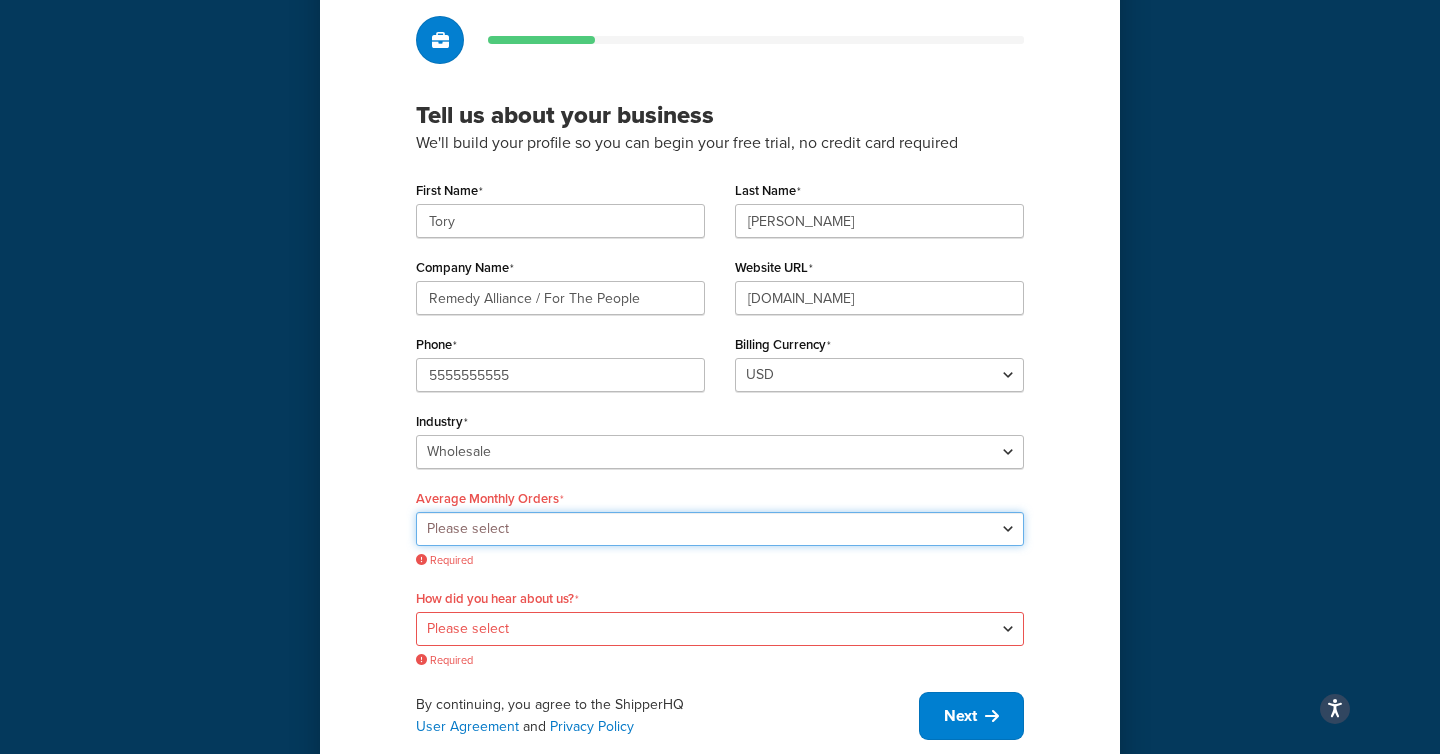 click on "Please select  0-500  501-1,000  1,001-10,000  10,001-20,000  Over 20,000" at bounding box center [720, 529] 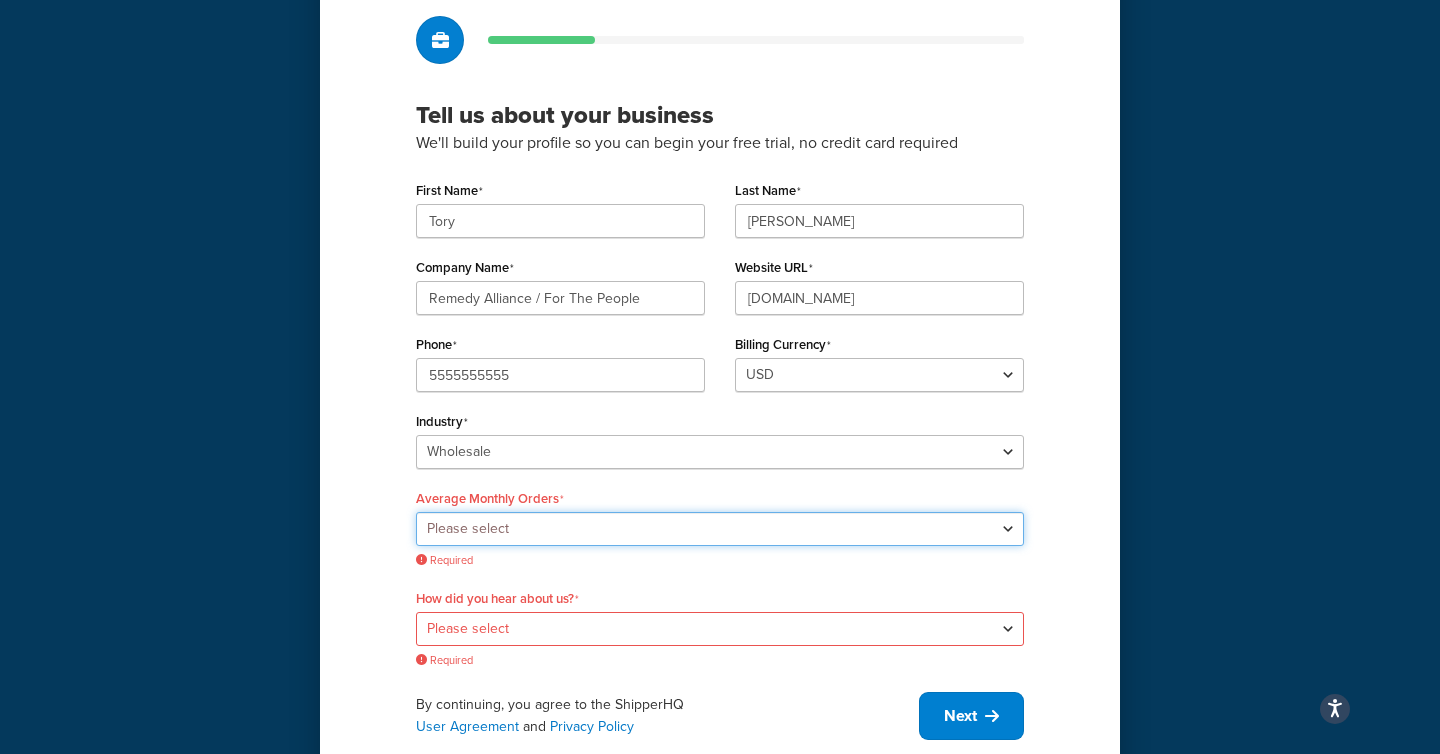 select on "1" 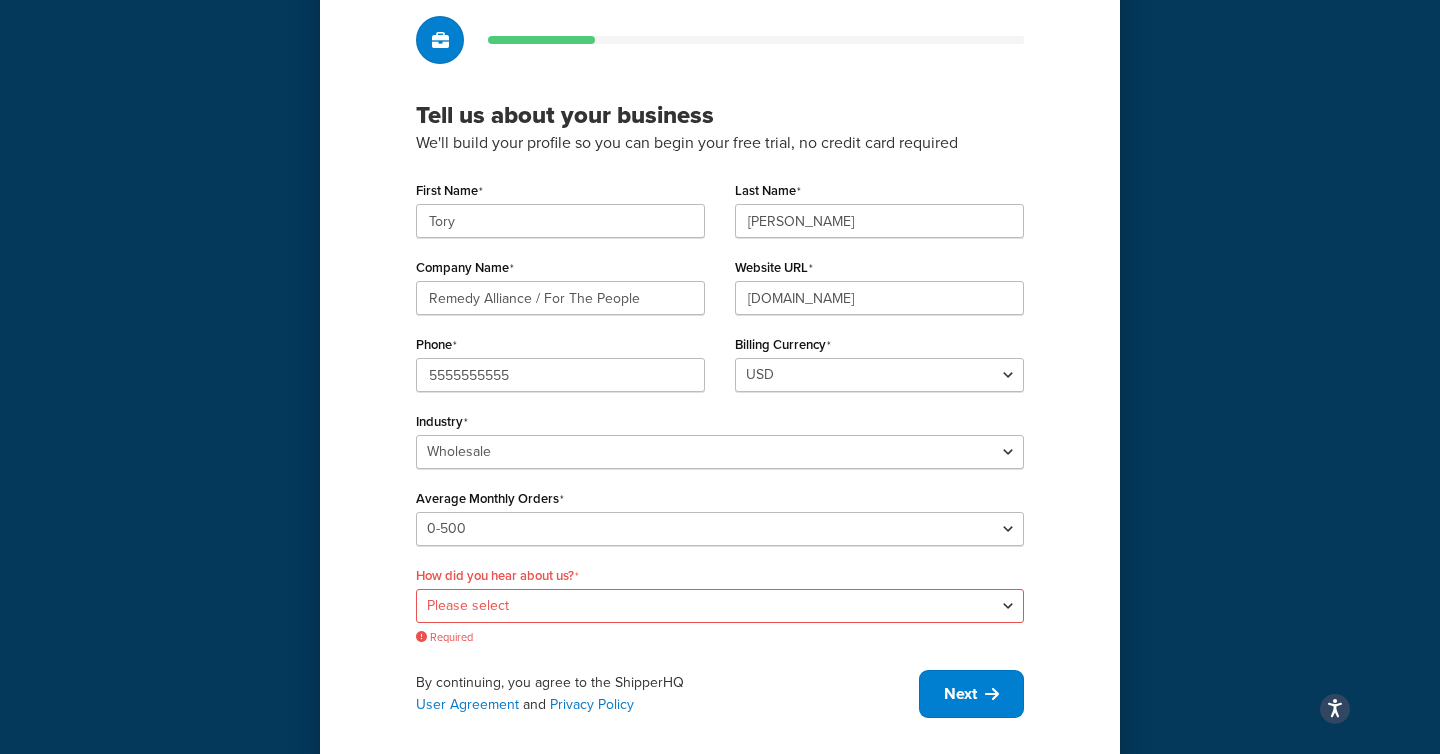 drag, startPoint x: 347, startPoint y: 616, endPoint x: 581, endPoint y: 610, distance: 234.0769 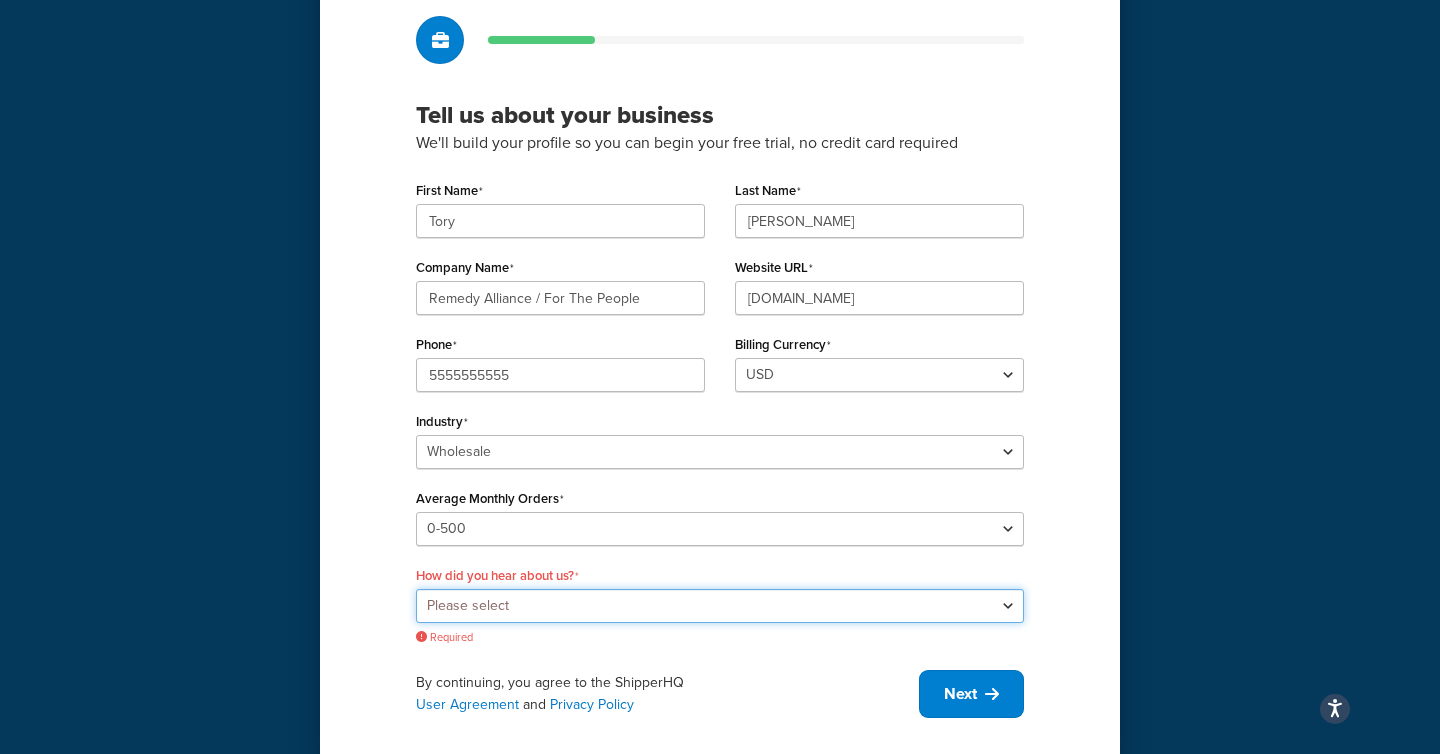 click on "Please select  Online Search  App Store or Marketplace Listing  Referred by Agency  Social Media  Industry Event or Meetup  Blog Post  Community Forum  Software Review Site  AI Recommendation  Other" at bounding box center (720, 606) 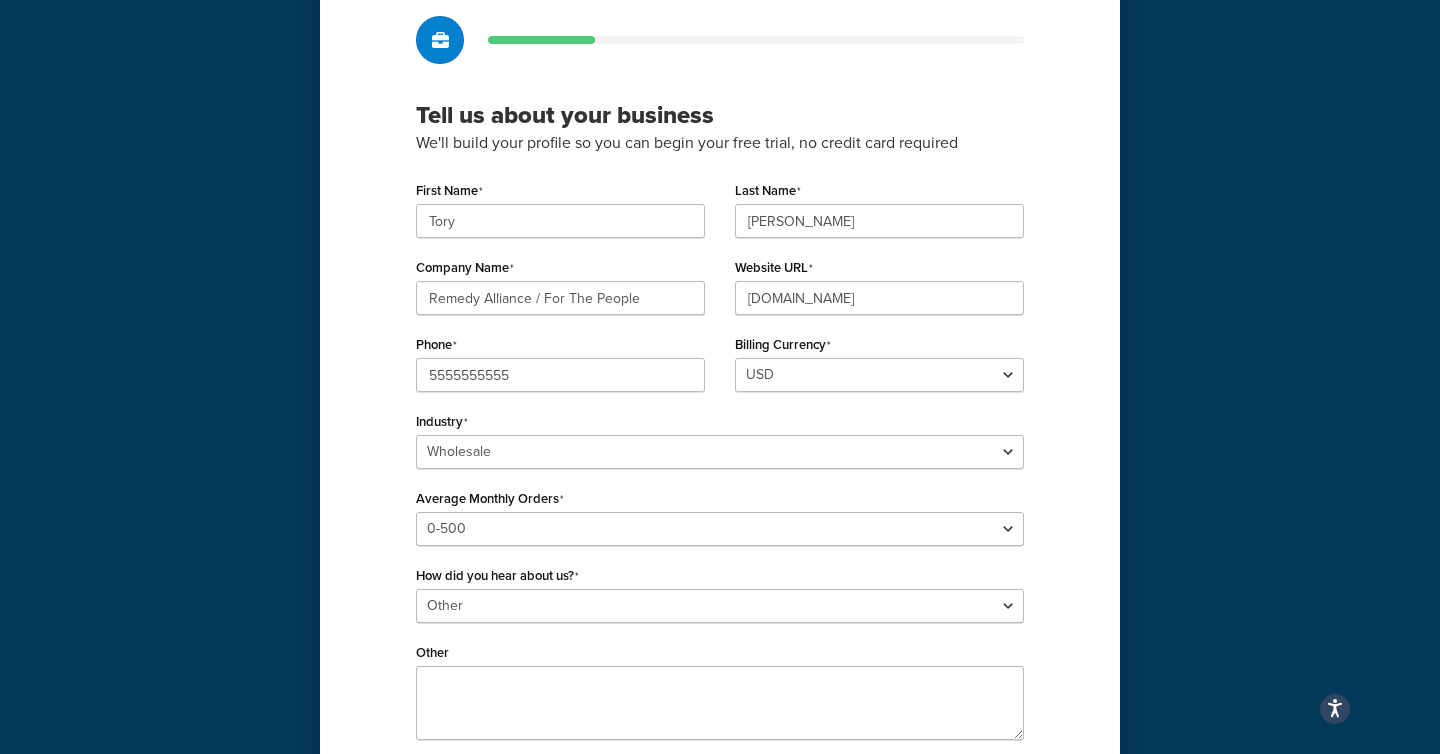 click on "Tell us about your business We'll build your profile so you can begin your free trial, no credit card required First Name   Tory Last Name   Howell Company Name   Remedy Alliance / For The People Website URL   remedyallianceftp.org Phone   5555555555 Billing Currency   USD  GBP  Industry   Select industry  Automotive  Adult  Agriculture  Alcohol, Tobacco & CBD  Arts & Crafts  Baby  Books, Music & Entertainment  Business Equipment & Supplies  Chemical & Hazardous Materials  Computer & Electronics  Construction  Displays & Staging  Education  Fashion & Beauty  Food & Nutrition  Gym & Fitness  Home & Garden  Machinery & Manufacturing  Medical & Pharmacy  Pet Supplies & Live Animals  Restaurant & Catering Equipment  Sporting Goods & Recreation  Toys, Games, Hobbies & Party  Wholesale  Other  Average Monthly Orders   Please select  0-500  501-1,000  1,001-10,000  10,001-20,000  Over 20,000  How did you hear about us?   Please select  Online Search  App Store or Marketplace Listing  Referred by Agency  Blog Post" at bounding box center [720, 377] 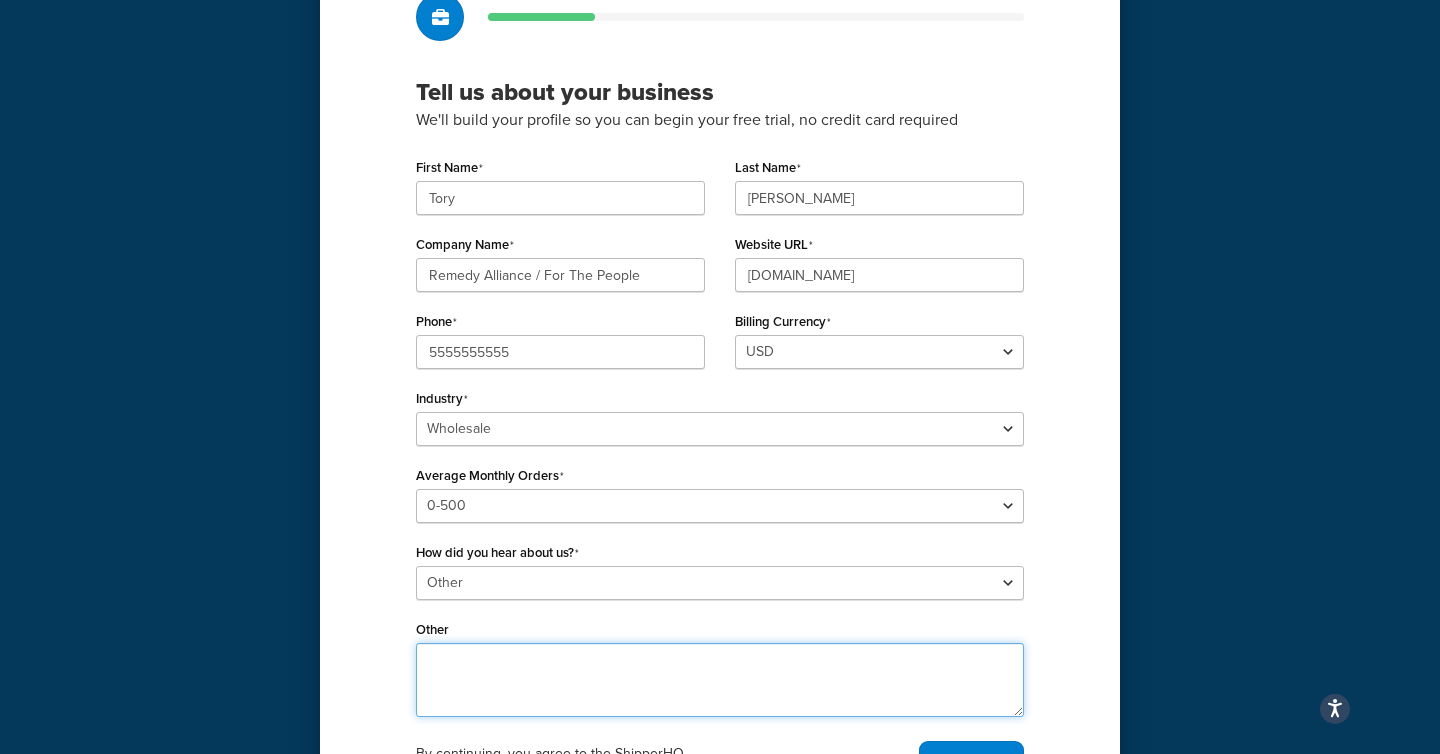 click on "Other" at bounding box center [720, 680] 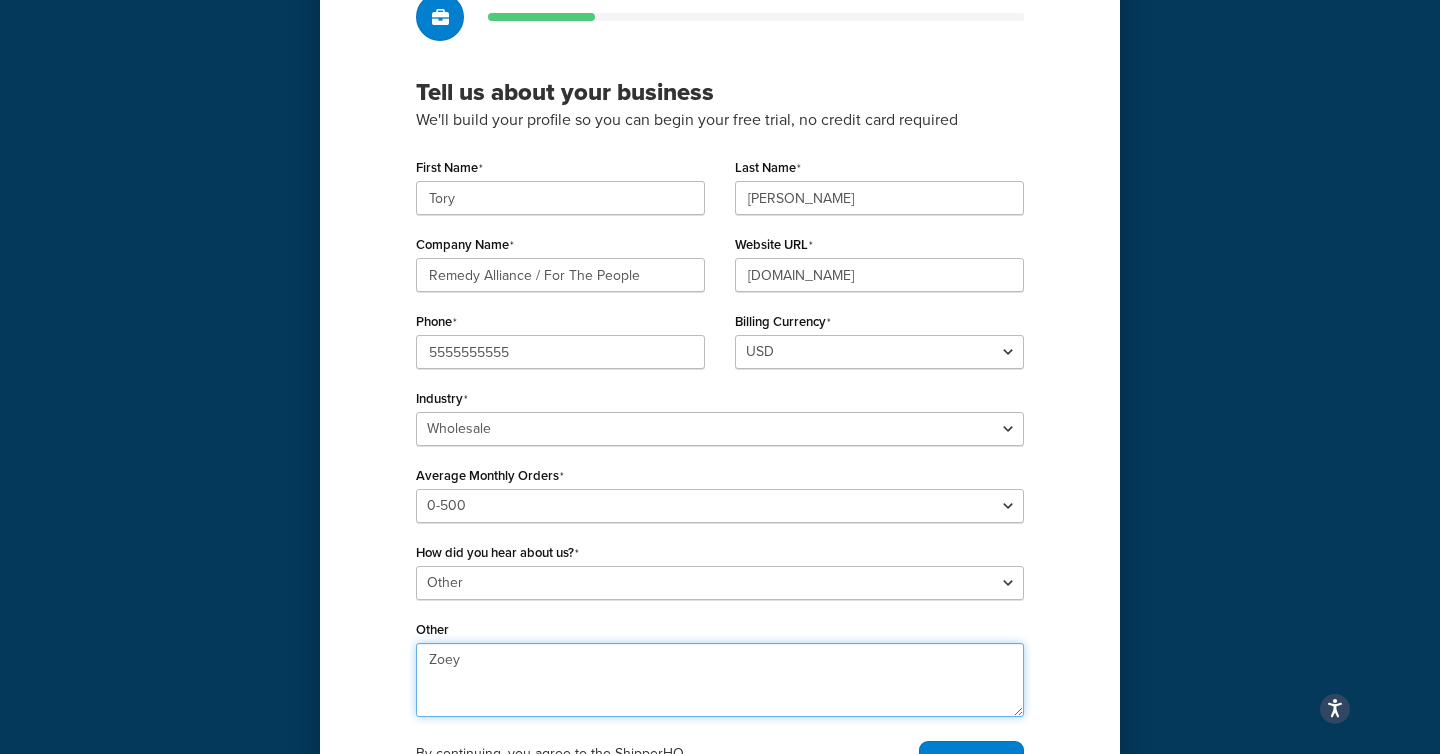 type on "Zoey" 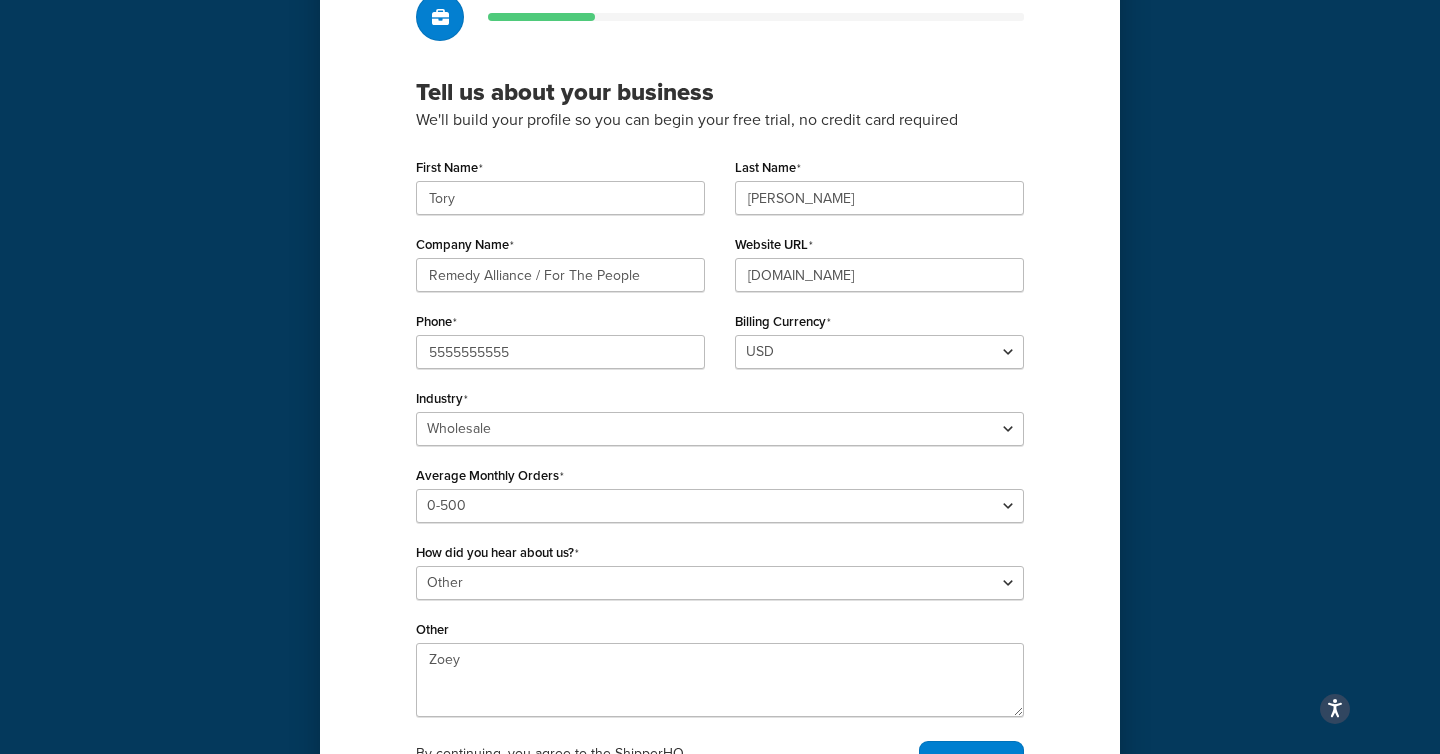 click on "Tell us about your business We'll build your profile so you can begin your free trial, no credit card required First Name   Tory Last Name   Howell Company Name   Remedy Alliance / For The People Website URL   remedyallianceftp.org Phone   5555555555 Billing Currency   USD  GBP  Industry   Select industry  Automotive  Adult  Agriculture  Alcohol, Tobacco & CBD  Arts & Crafts  Baby  Books, Music & Entertainment  Business Equipment & Supplies  Chemical & Hazardous Materials  Computer & Electronics  Construction  Displays & Staging  Education  Fashion & Beauty  Food & Nutrition  Gym & Fitness  Home & Garden  Machinery & Manufacturing  Medical & Pharmacy  Pet Supplies & Live Animals  Restaurant & Catering Equipment  Sporting Goods & Recreation  Toys, Games, Hobbies & Party  Wholesale  Other  Average Monthly Orders   Please select  0-500  501-1,000  1,001-10,000  10,001-20,000  Over 20,000  How did you hear about us?   Please select  Online Search  App Store or Marketplace Listing  Referred by Agency  Blog Post" at bounding box center [720, 354] 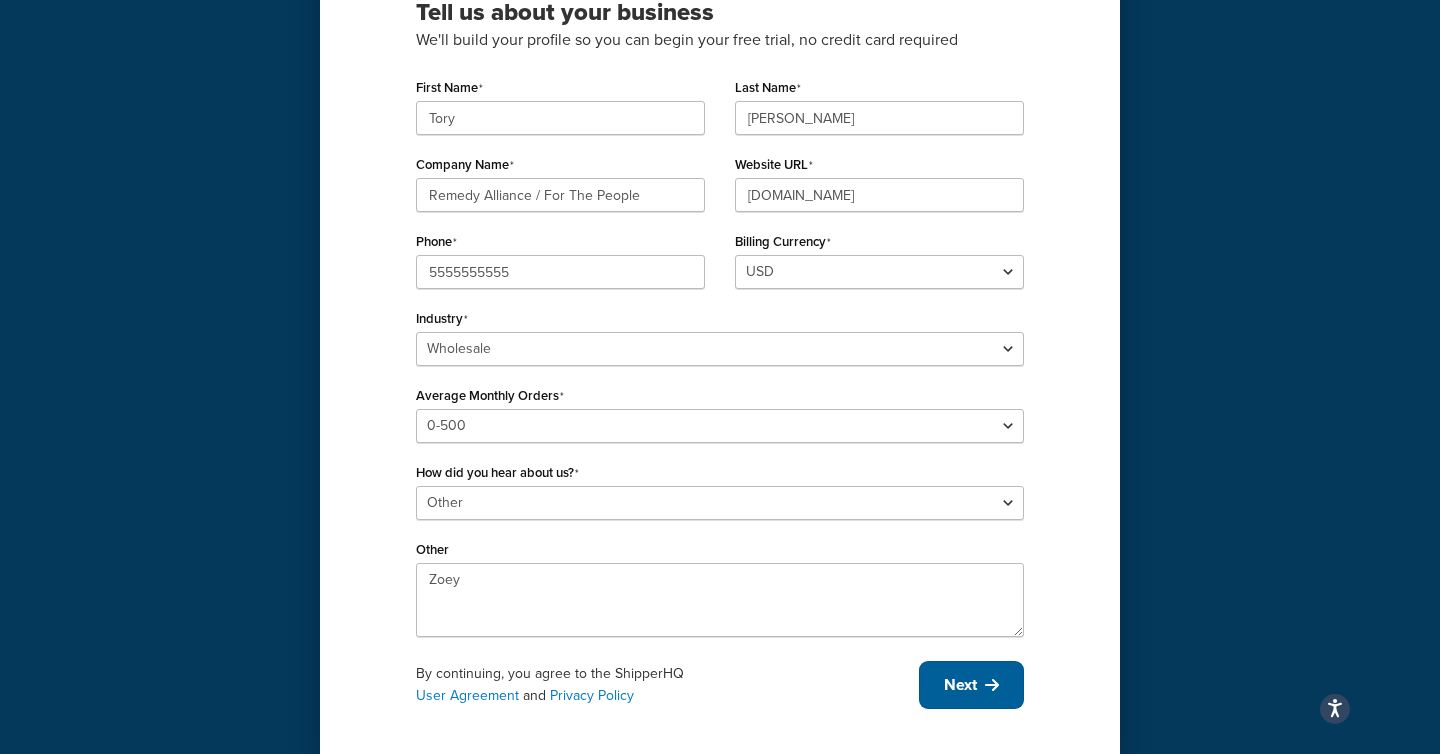 click at bounding box center [992, 685] 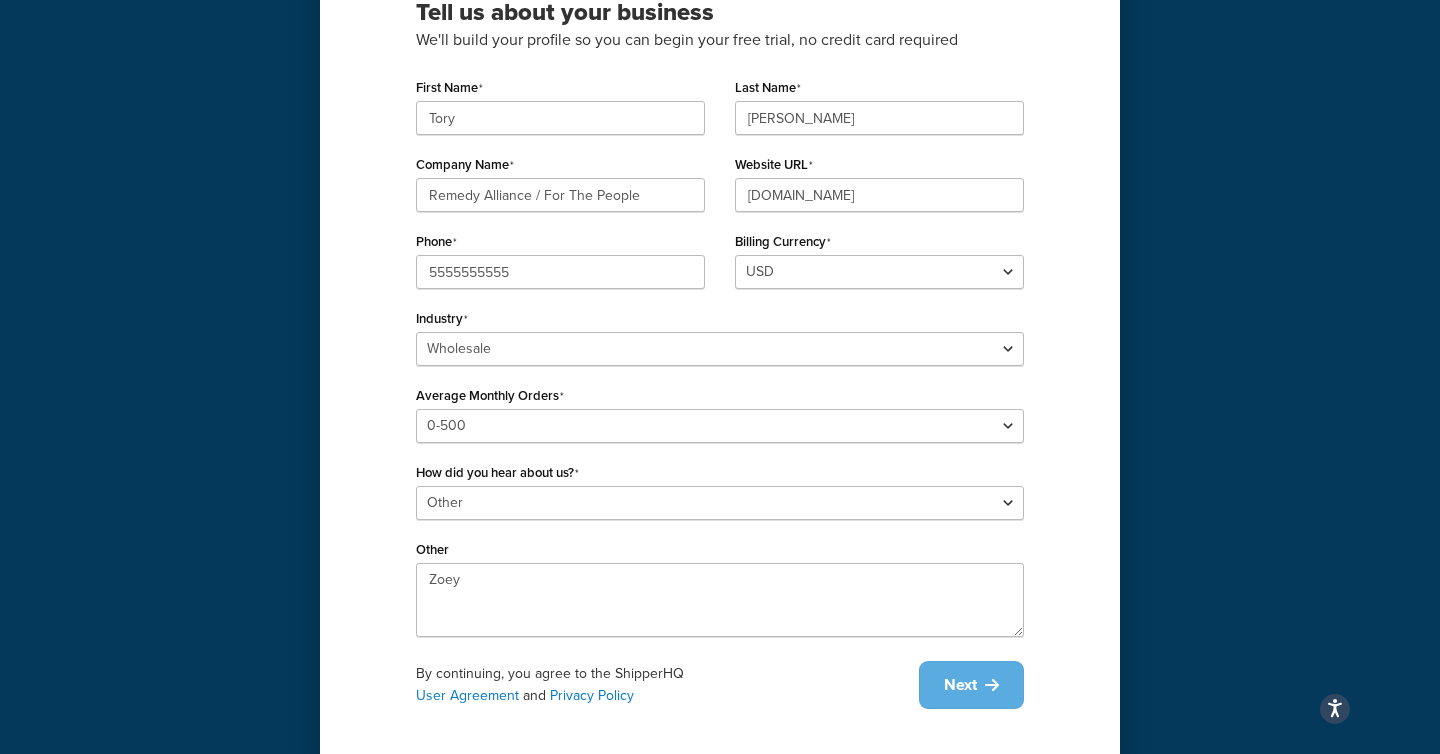 scroll, scrollTop: 264, scrollLeft: 0, axis: vertical 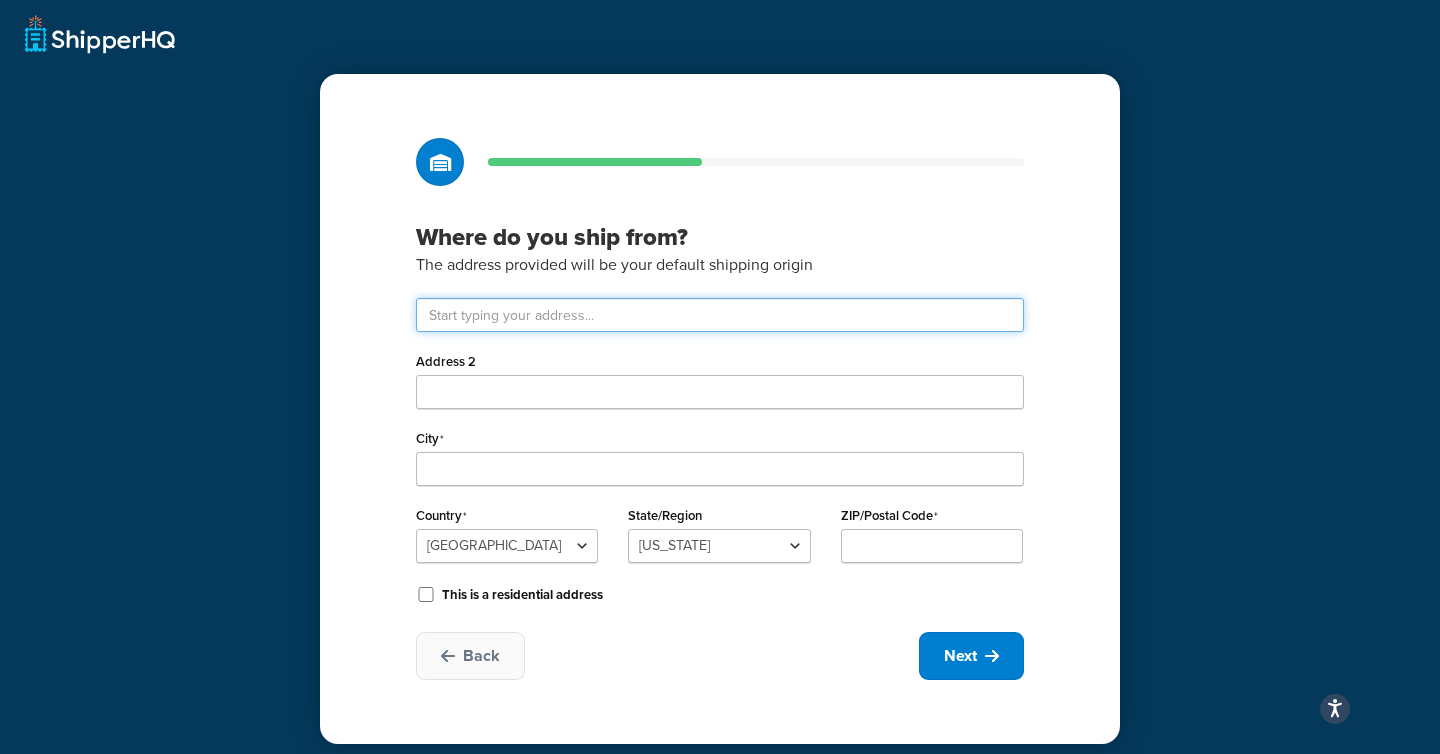 click at bounding box center [720, 315] 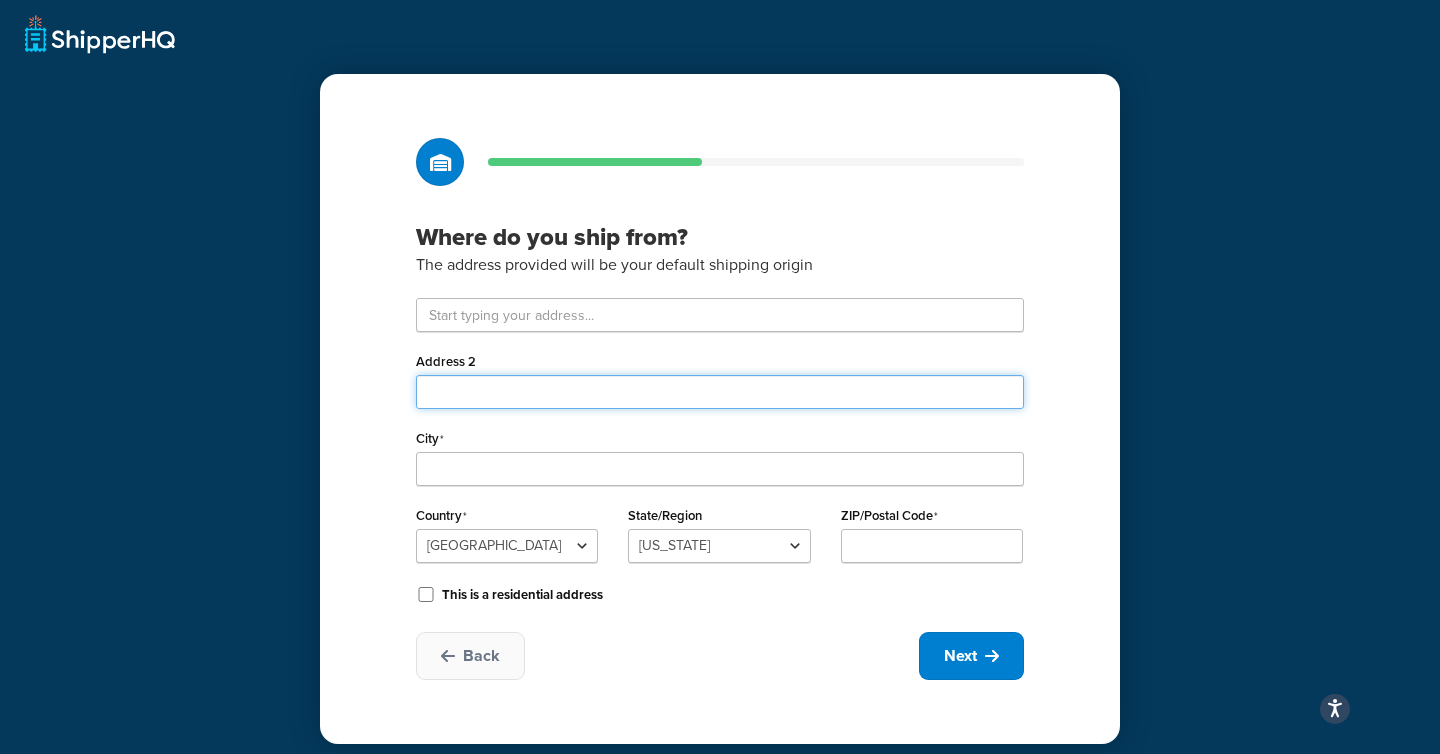 click on "Address 2" at bounding box center [720, 392] 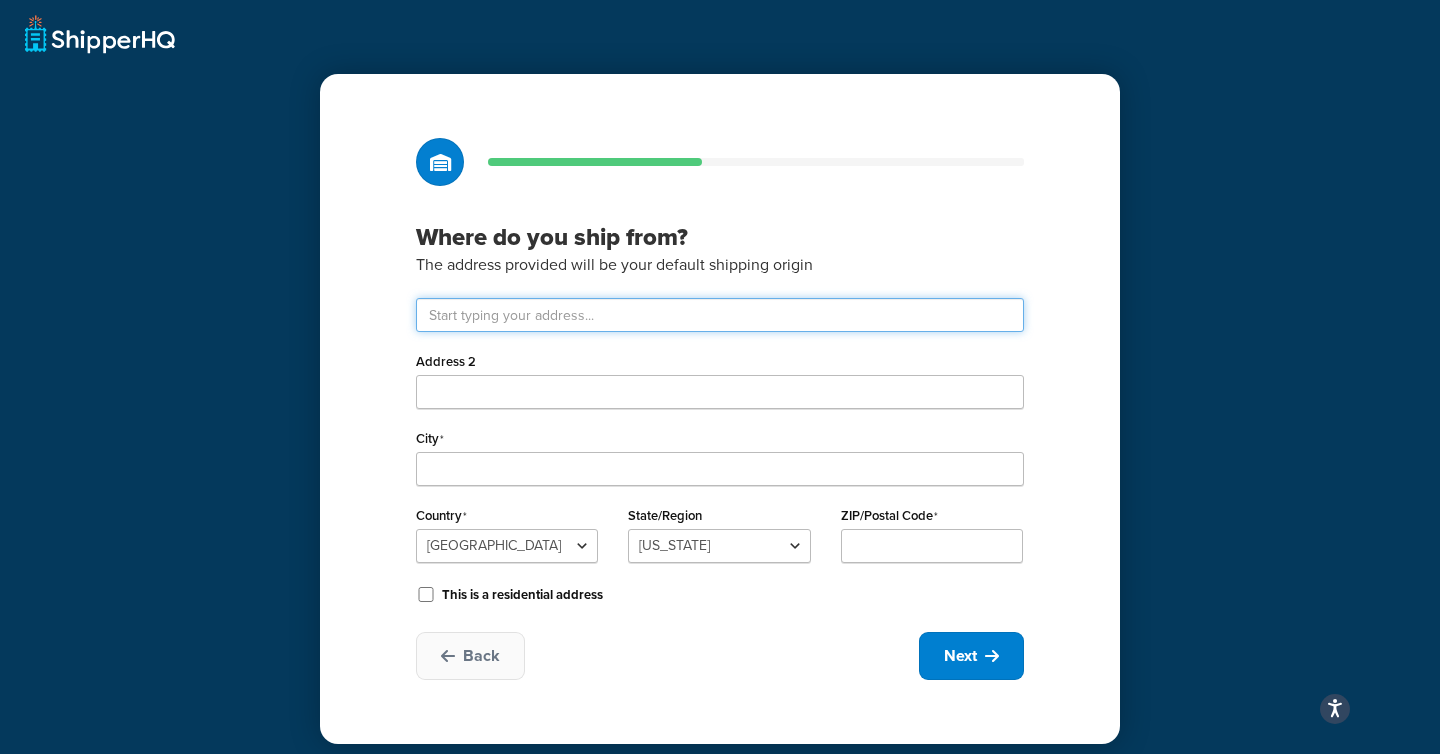click at bounding box center [720, 315] 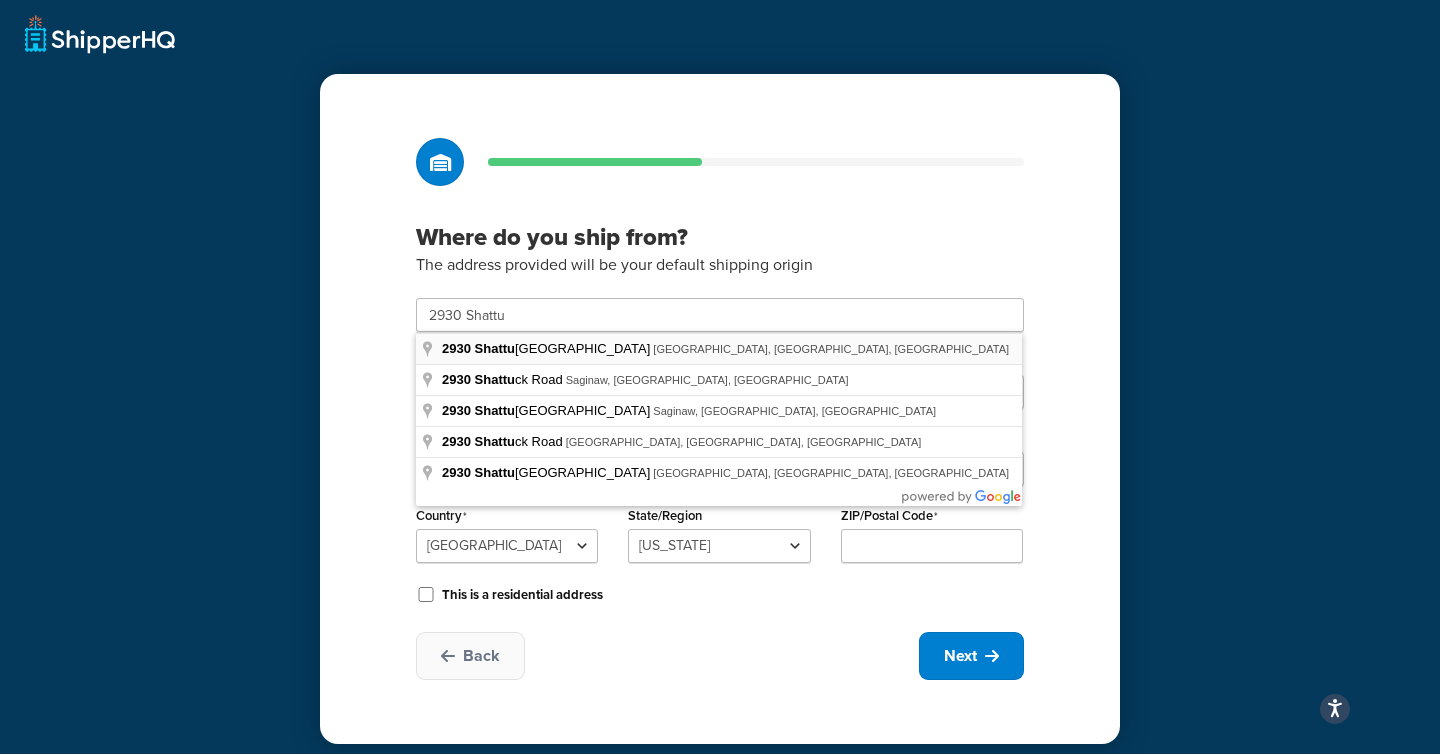 type on "2930 Shattuck Ave." 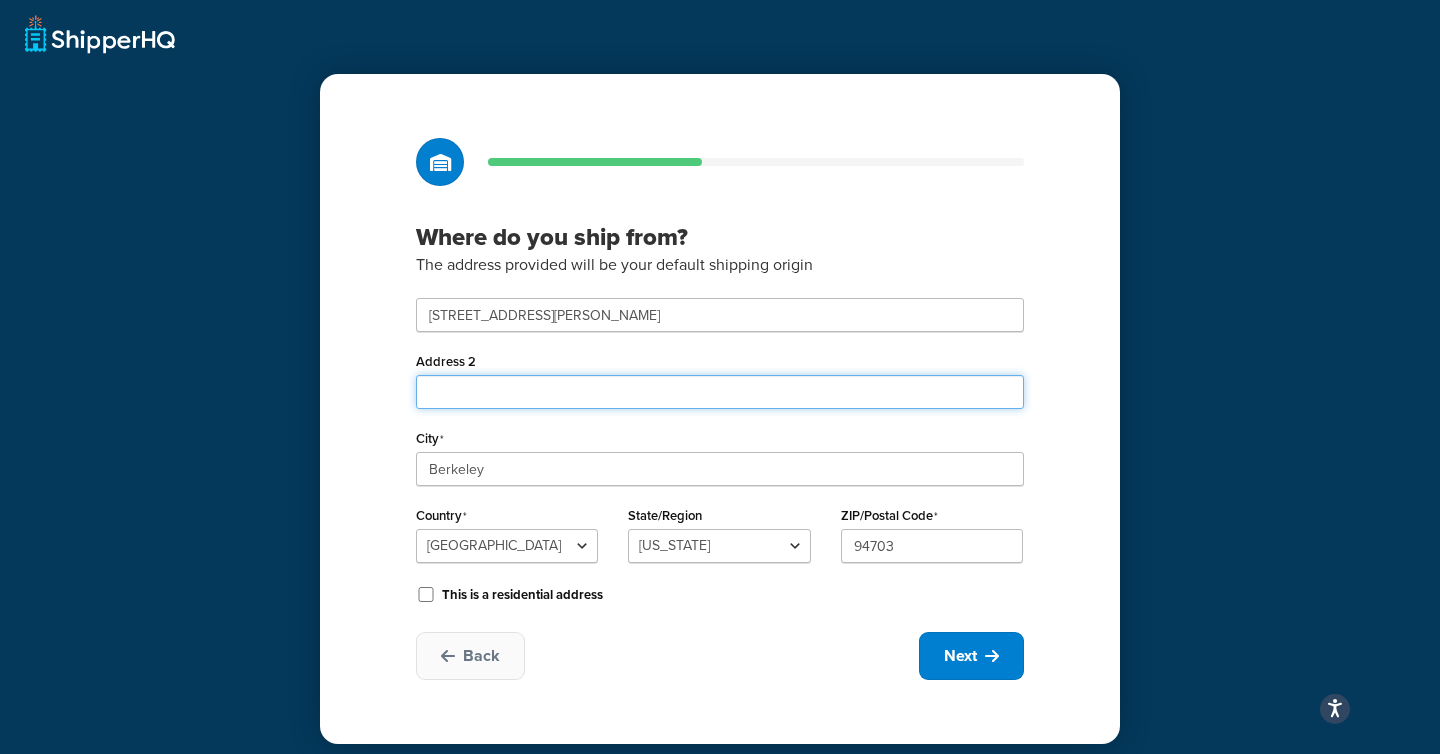 click on "Address 2" at bounding box center (720, 392) 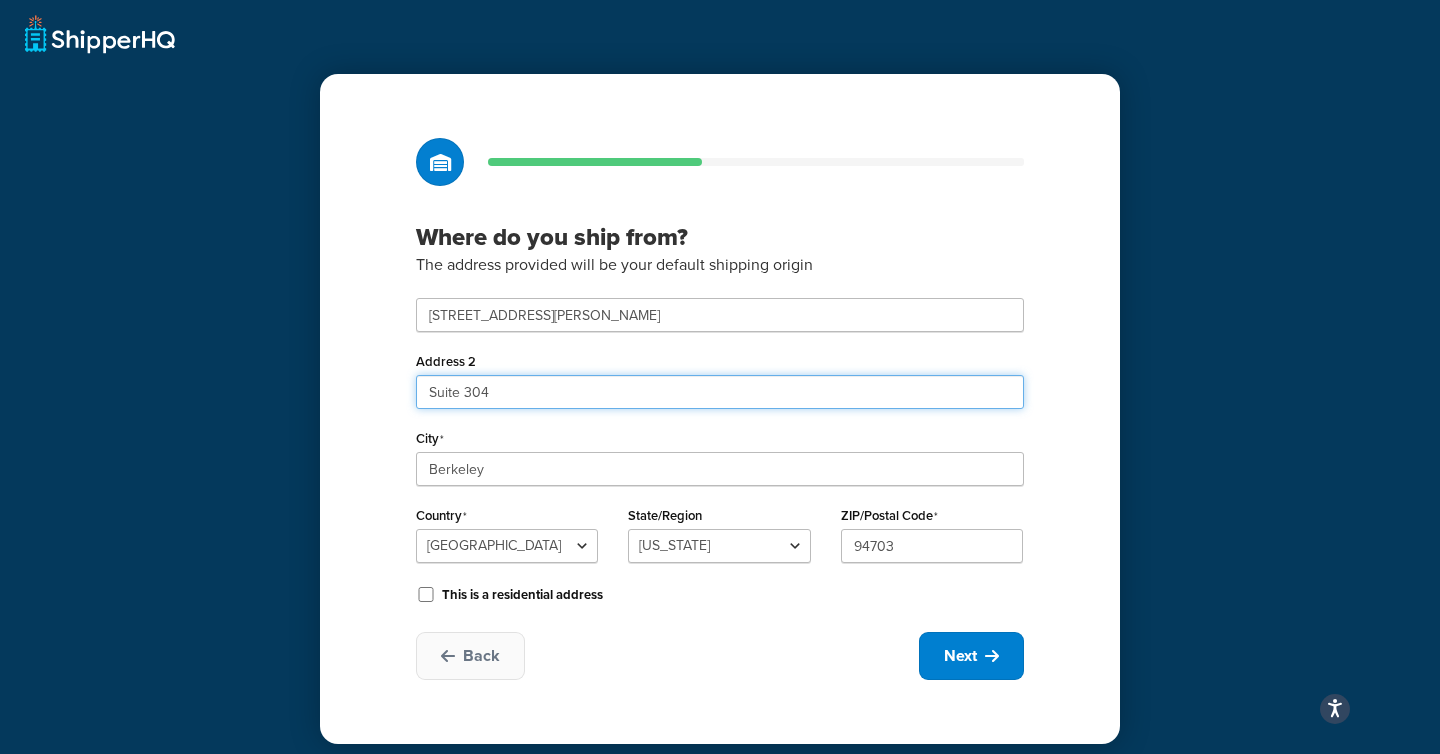 type on "Suite 304" 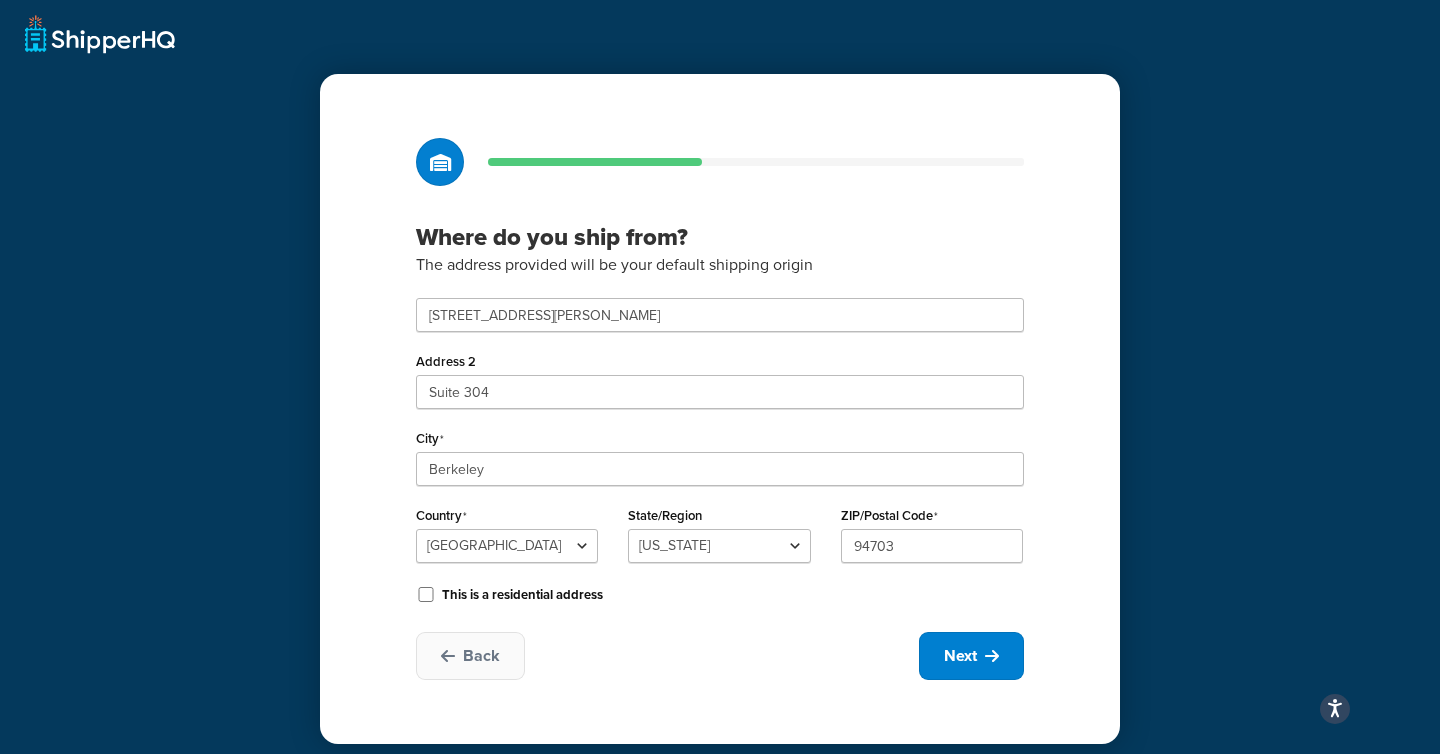 drag, startPoint x: 1246, startPoint y: 441, endPoint x: 1228, endPoint y: 452, distance: 21.095022 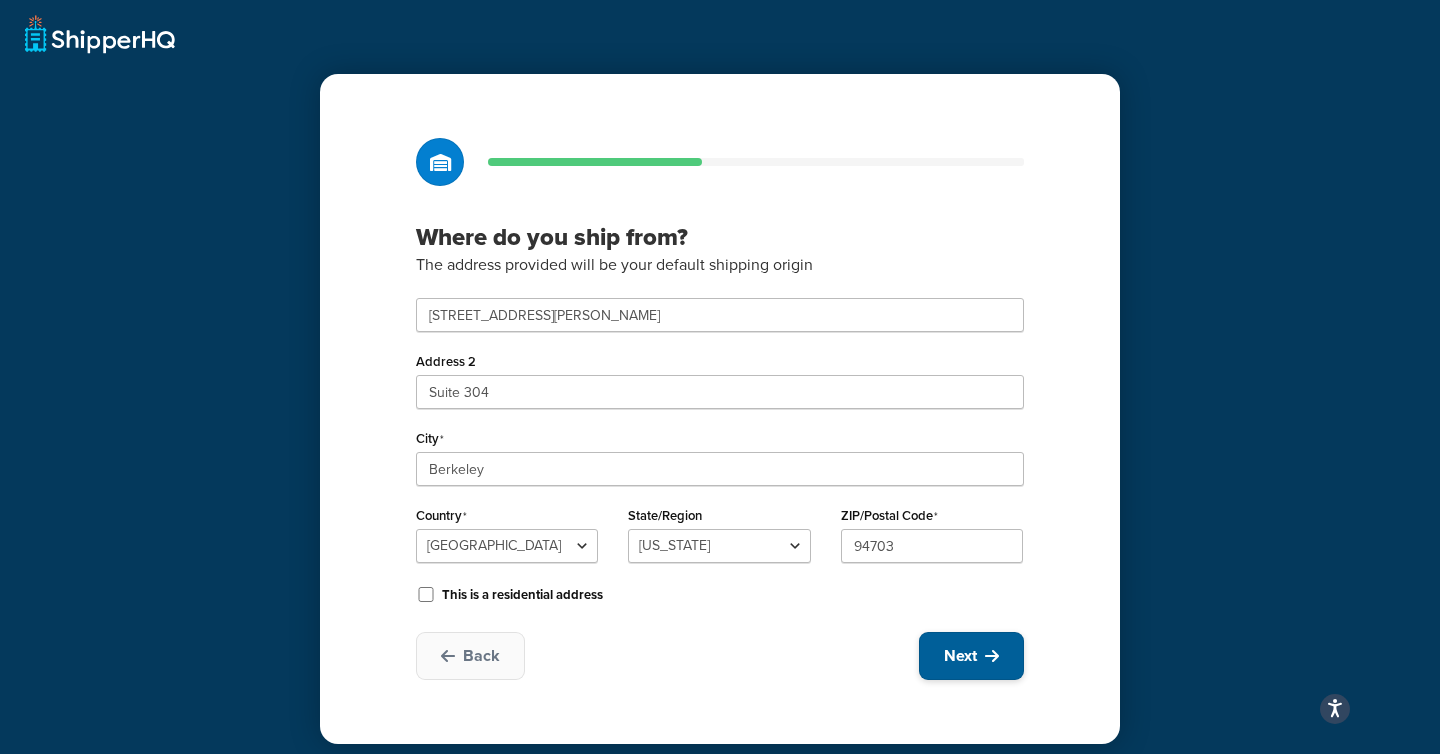 click on "Next" at bounding box center (971, 656) 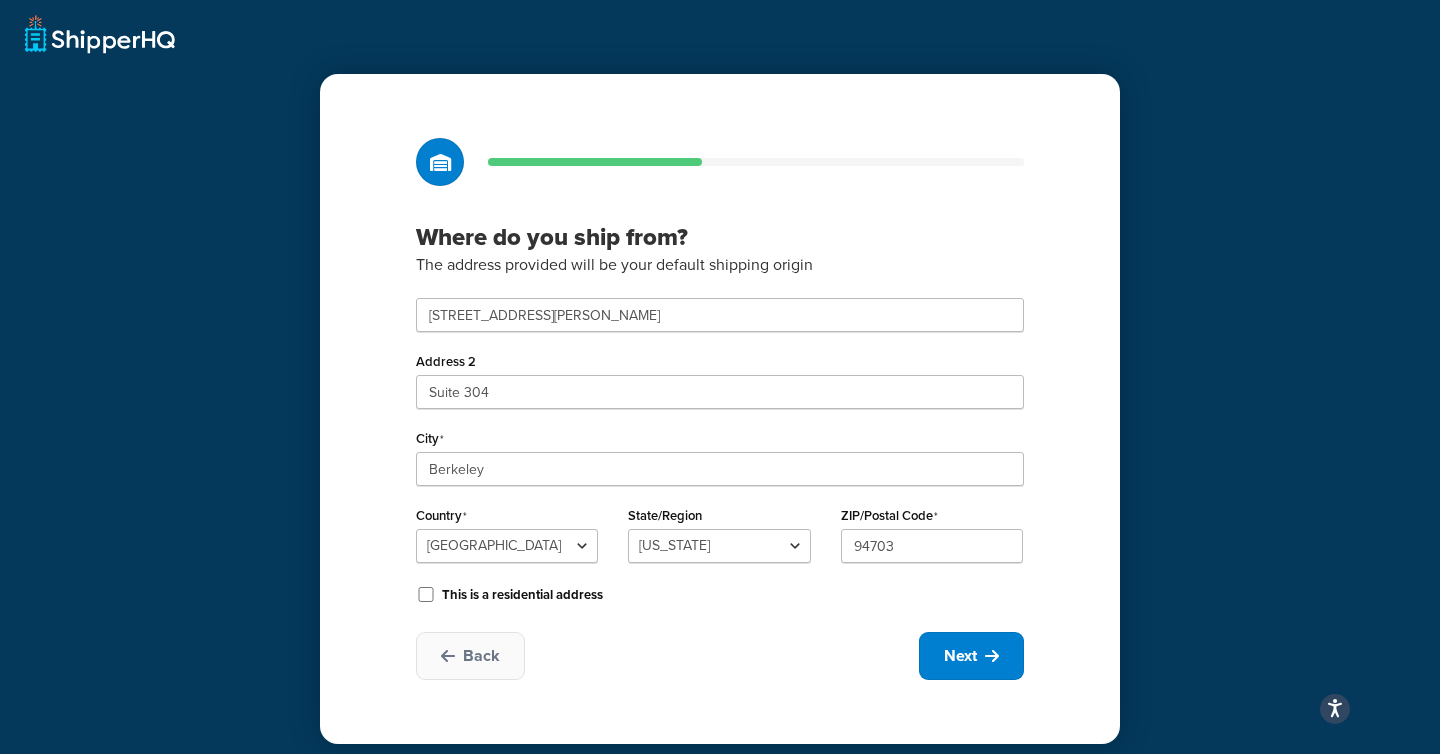 select on "1" 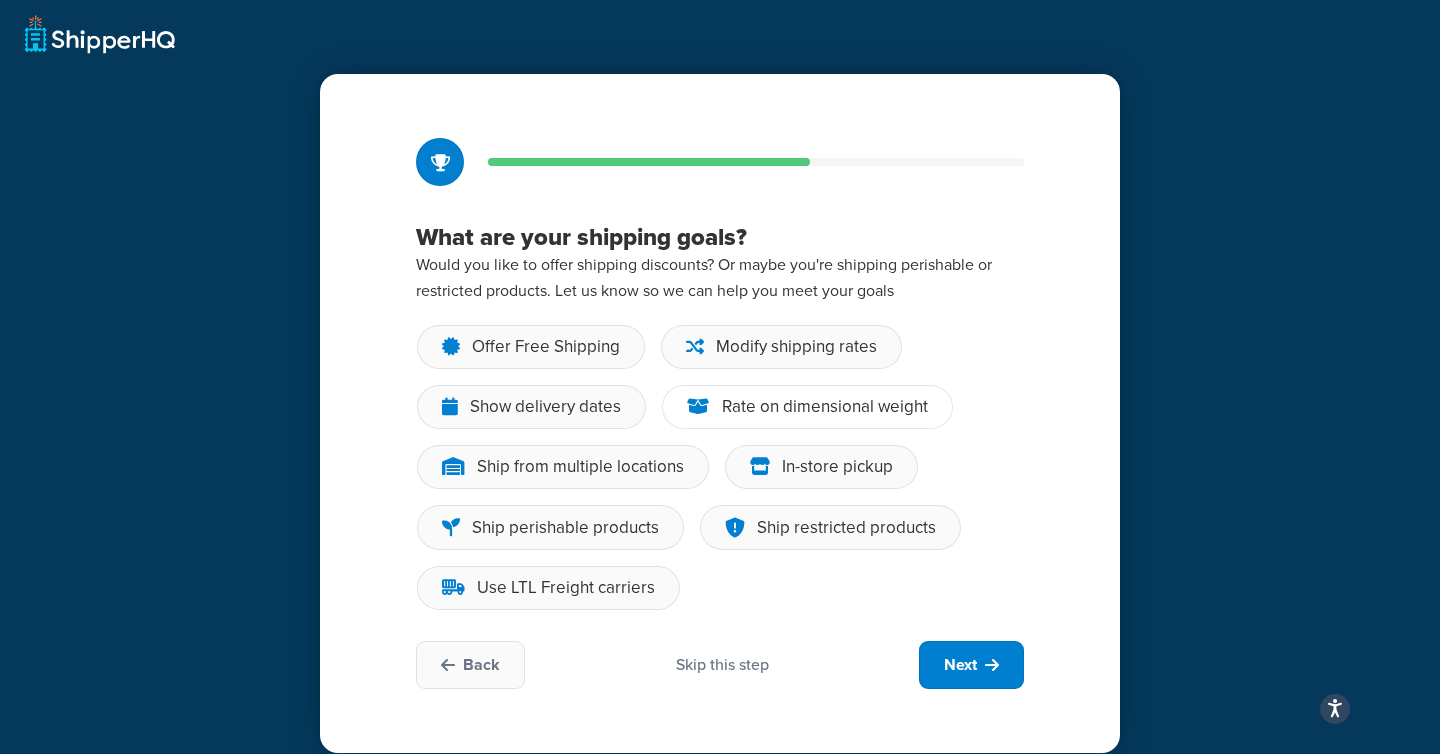 click on "Rate on dimensional weight" at bounding box center [825, 407] 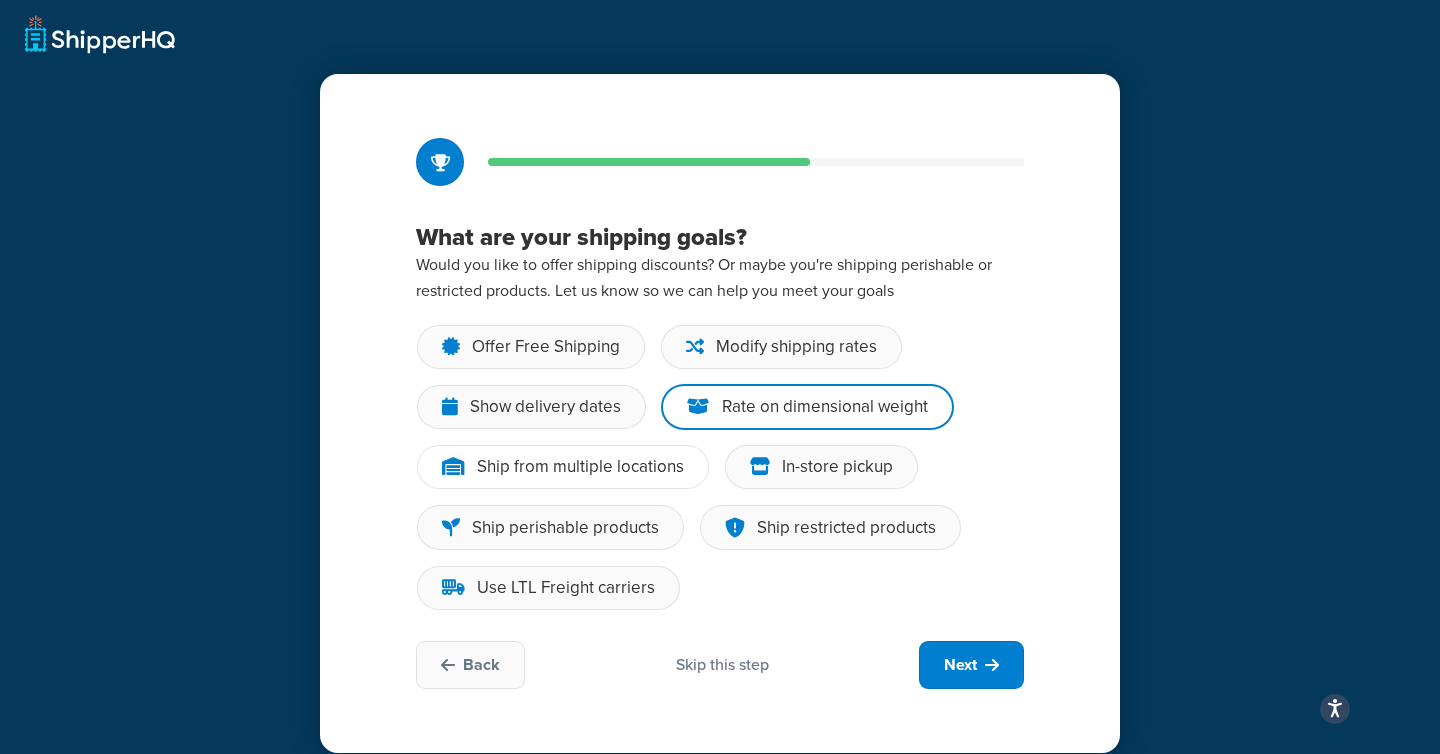 click on "Ship from multiple locations" at bounding box center [580, 467] 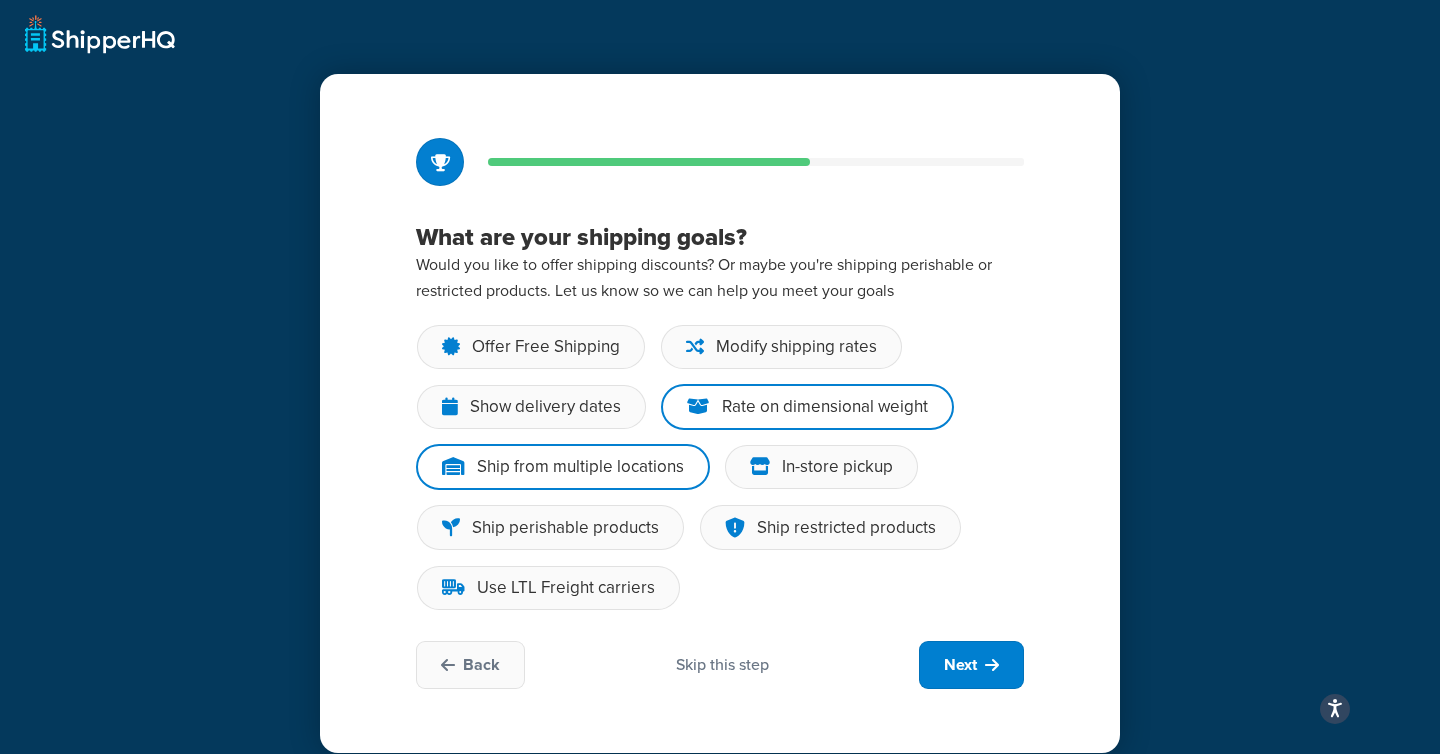 click on "What are your shipping goals? Would you like to offer shipping discounts? Or maybe you're shipping perishable or restricted products. Let us know so we can help you meet your goals Offer Free Shipping Modify shipping rates Show delivery dates Rate on dimensional weight Ship from multiple locations In-store pickup Ship perishable products Ship restricted products Use LTL Freight carriers Back Skip this step Next" at bounding box center [720, 413] 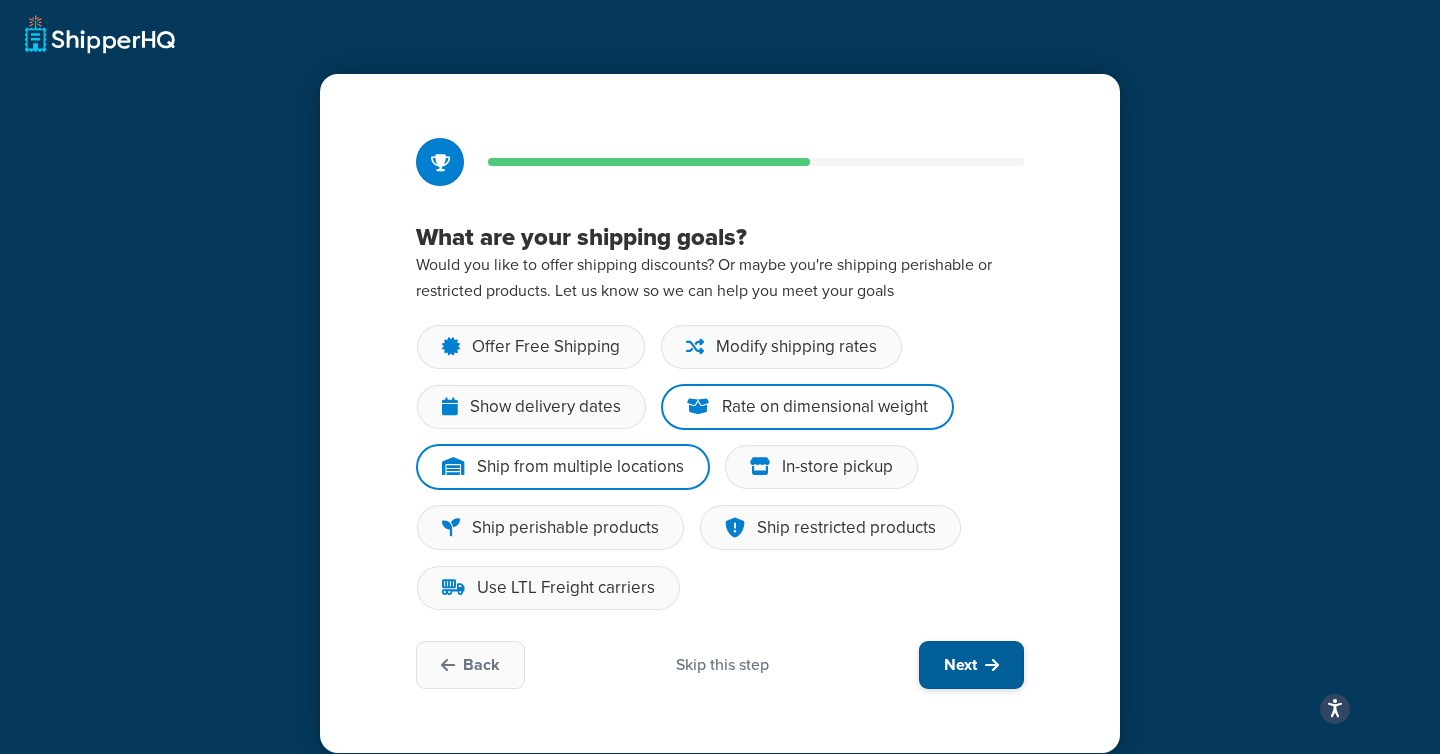 click on "Next" at bounding box center [971, 665] 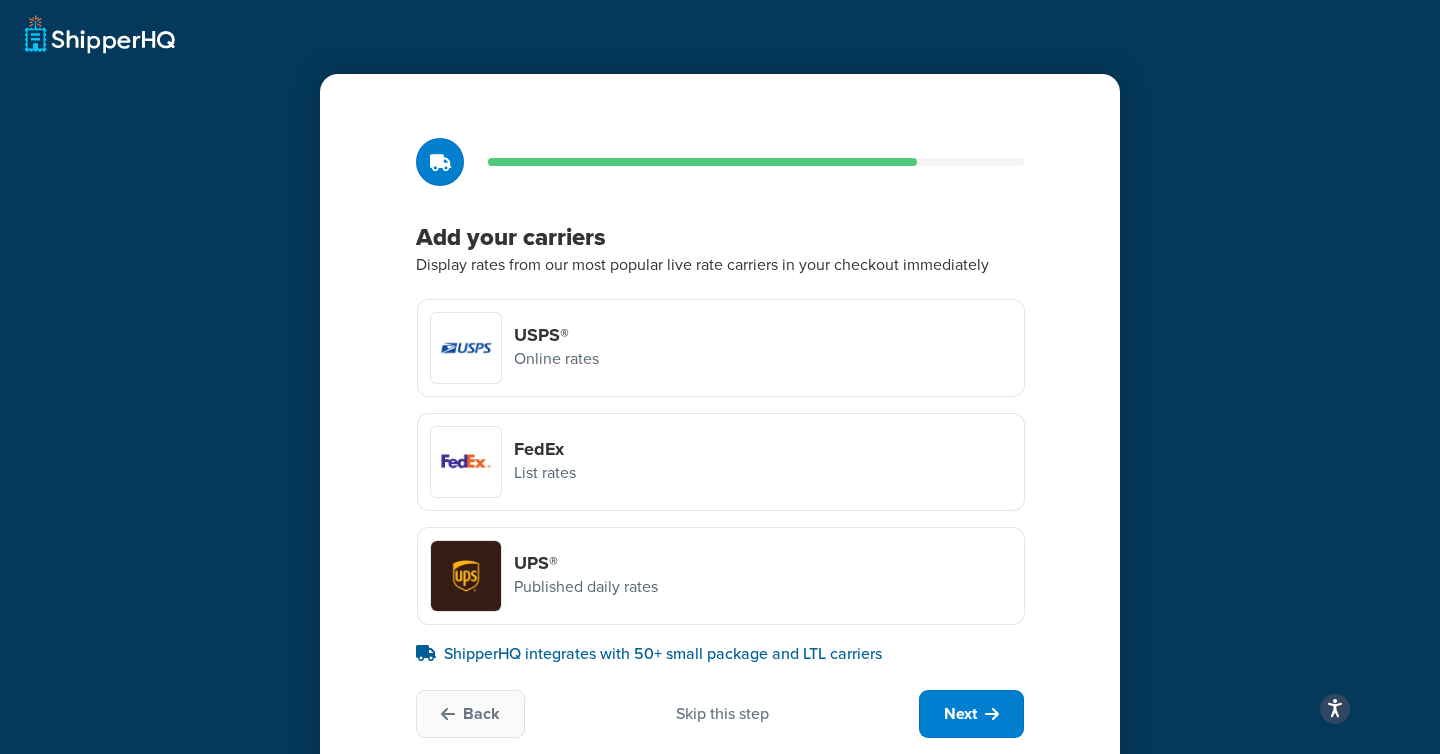 click at bounding box center [466, 576] 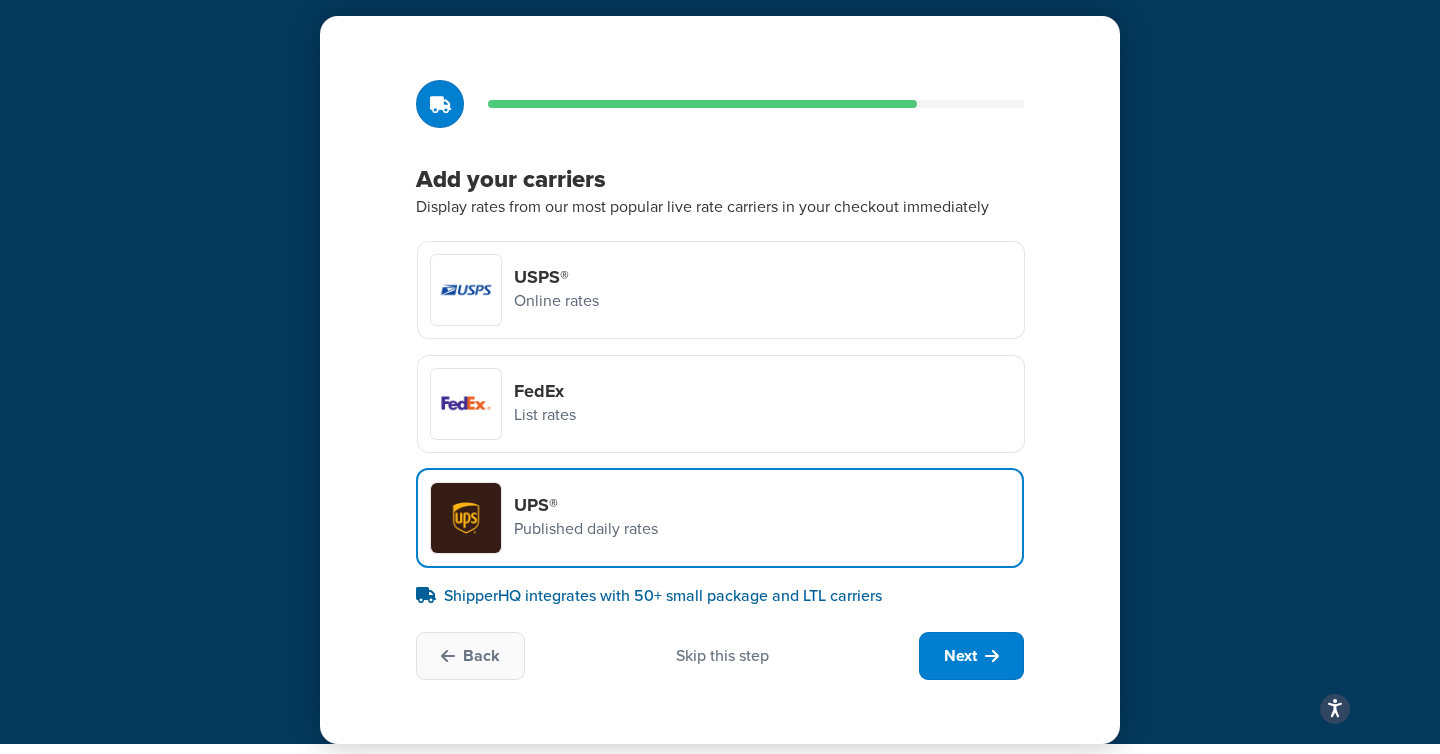 scroll, scrollTop: 68, scrollLeft: 0, axis: vertical 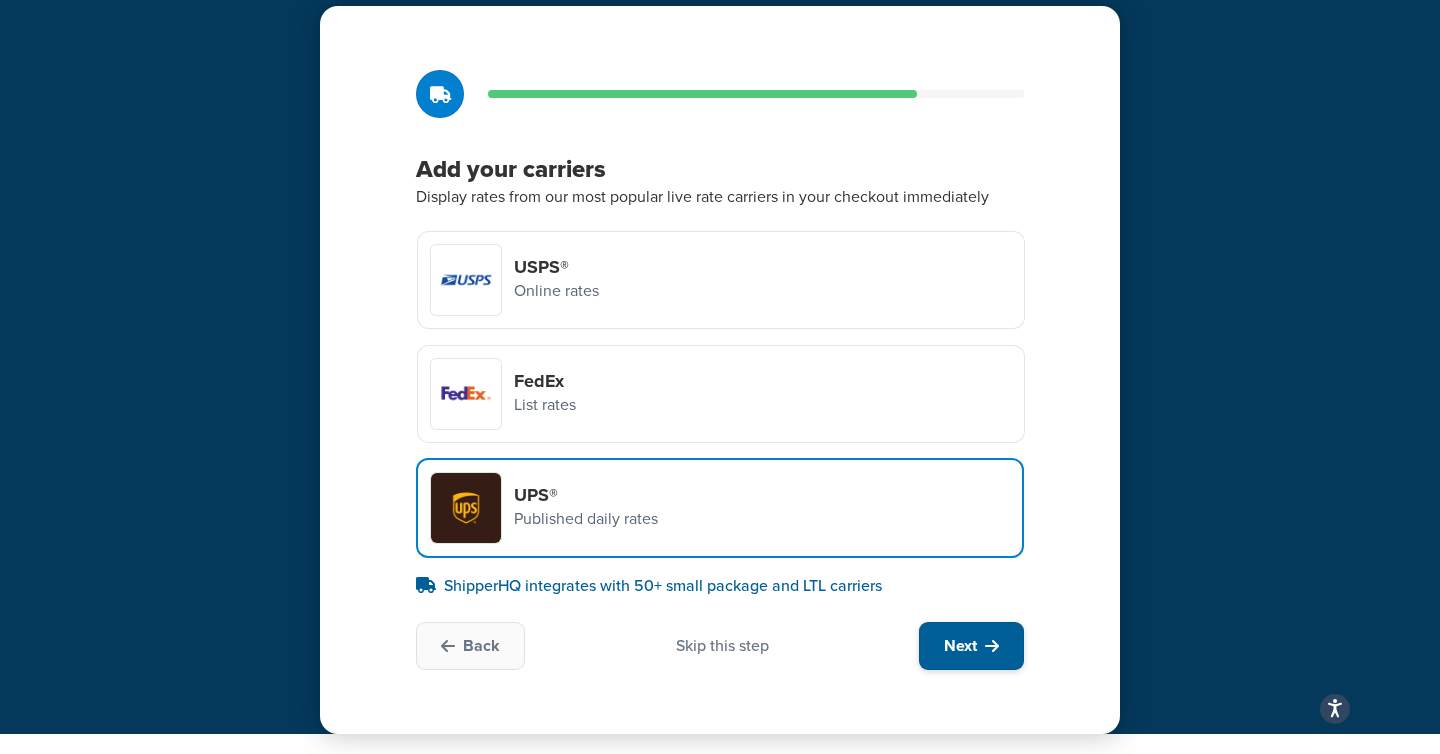 click on "Next" at bounding box center (960, 646) 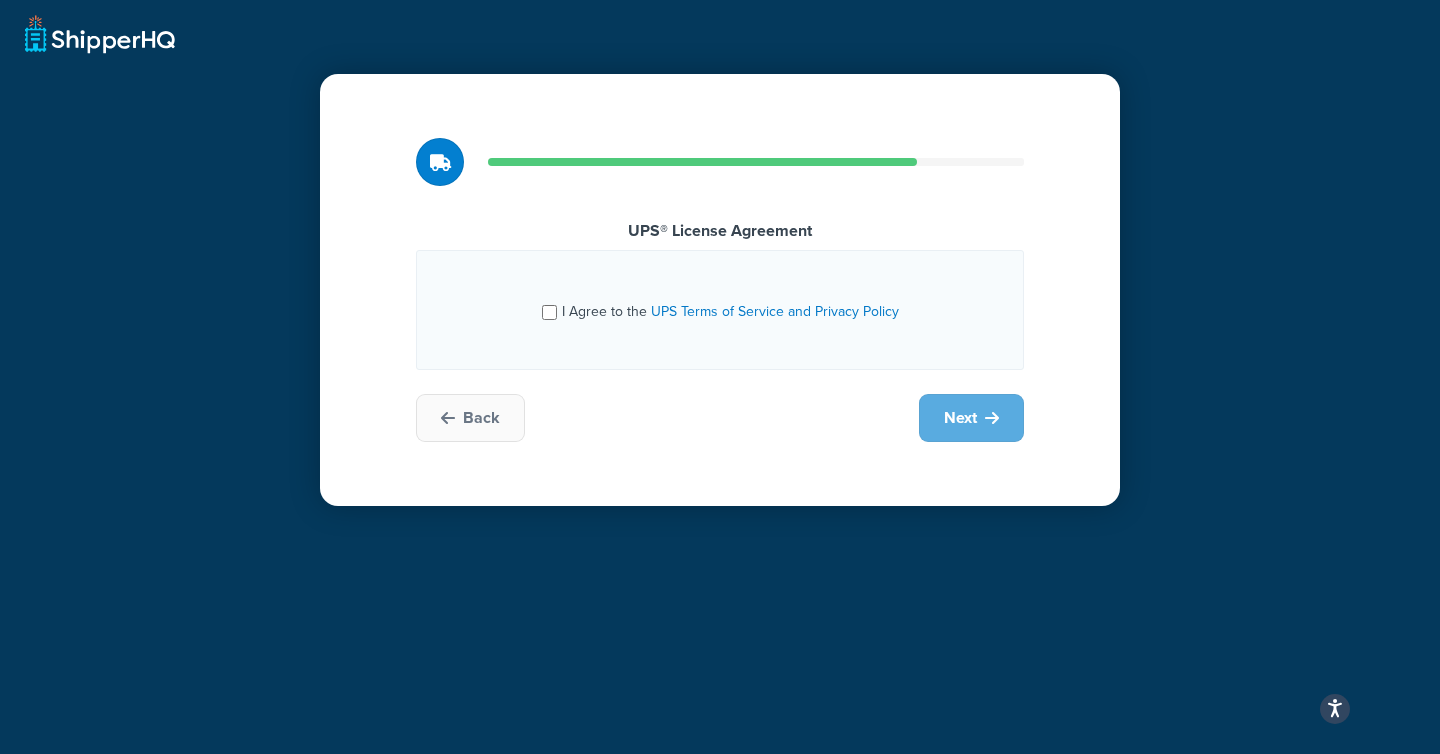 scroll, scrollTop: 0, scrollLeft: 0, axis: both 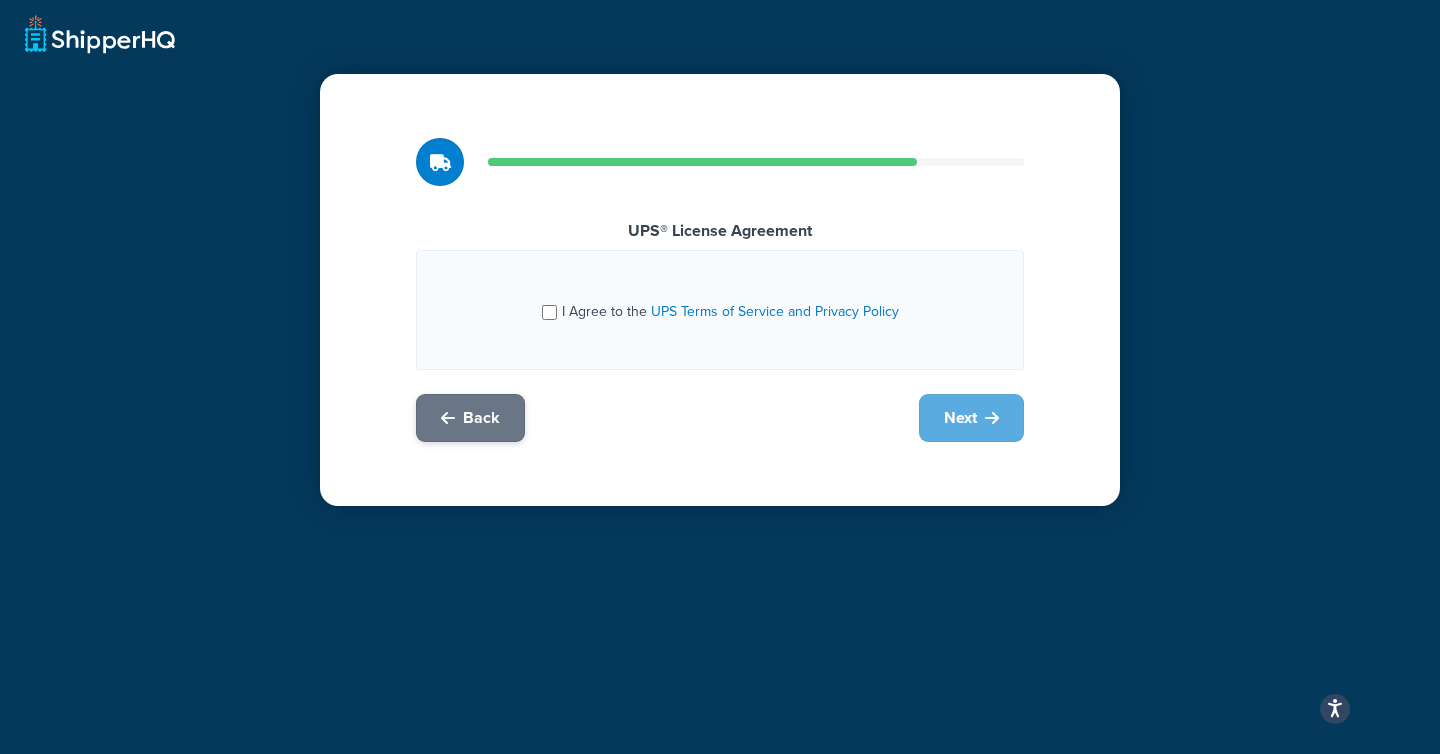 click on "Back" at bounding box center [470, 418] 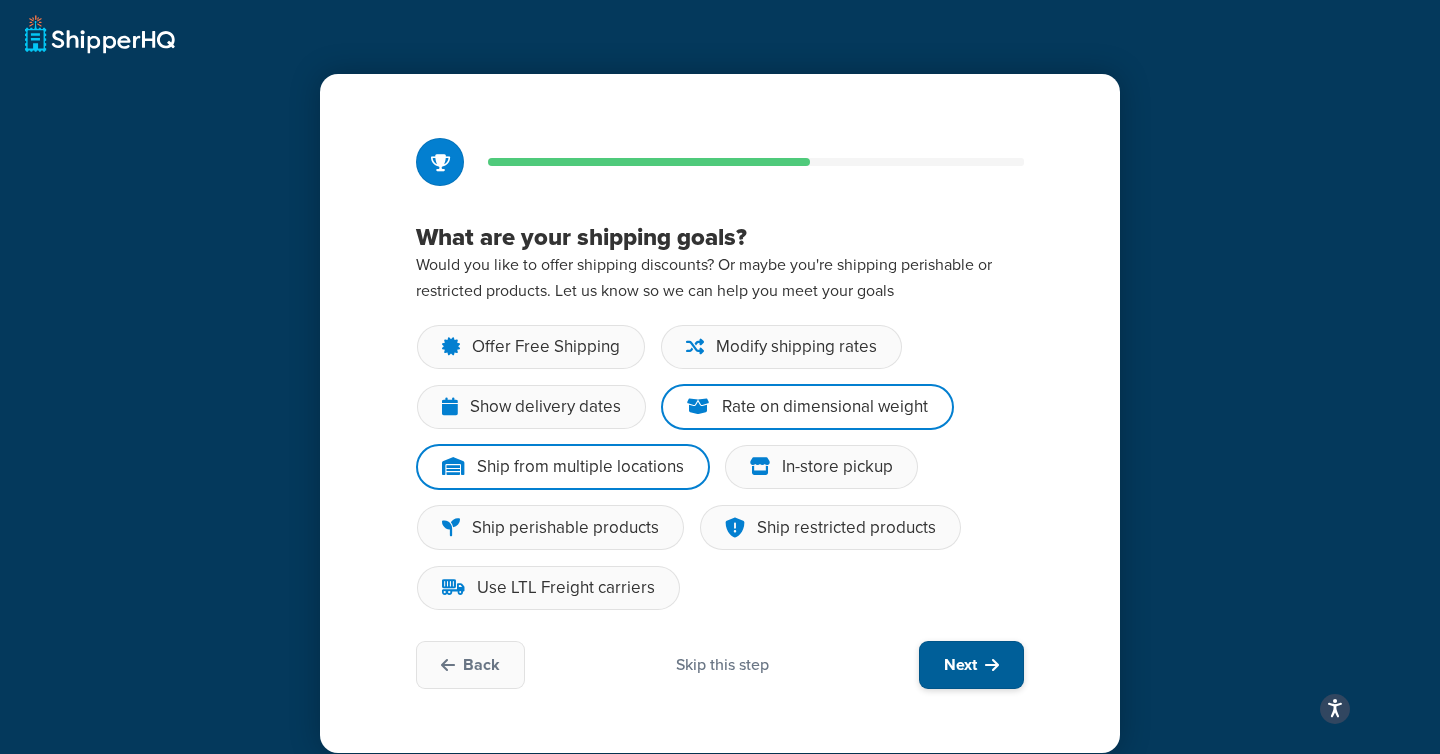 click on "Next" at bounding box center [971, 665] 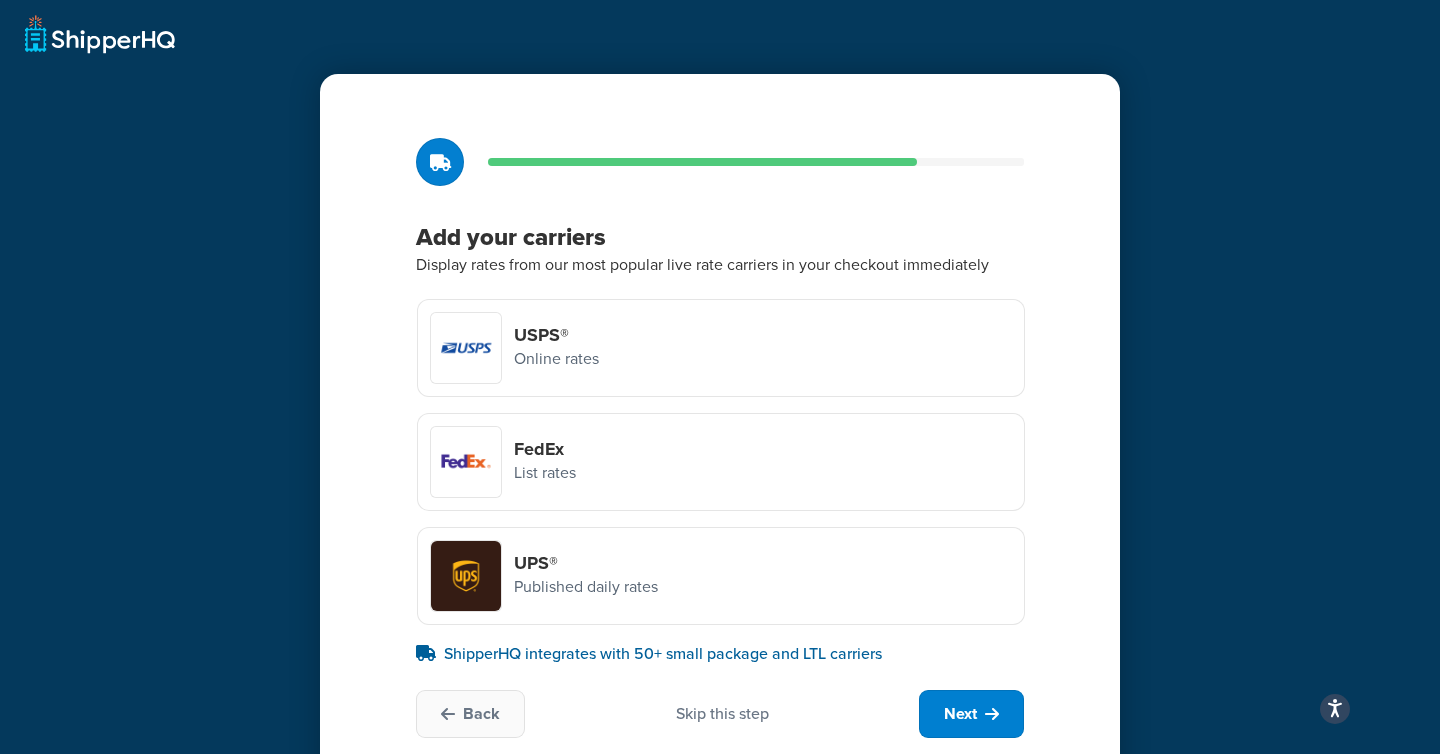 click on "UPS® Published daily rates" at bounding box center [721, 576] 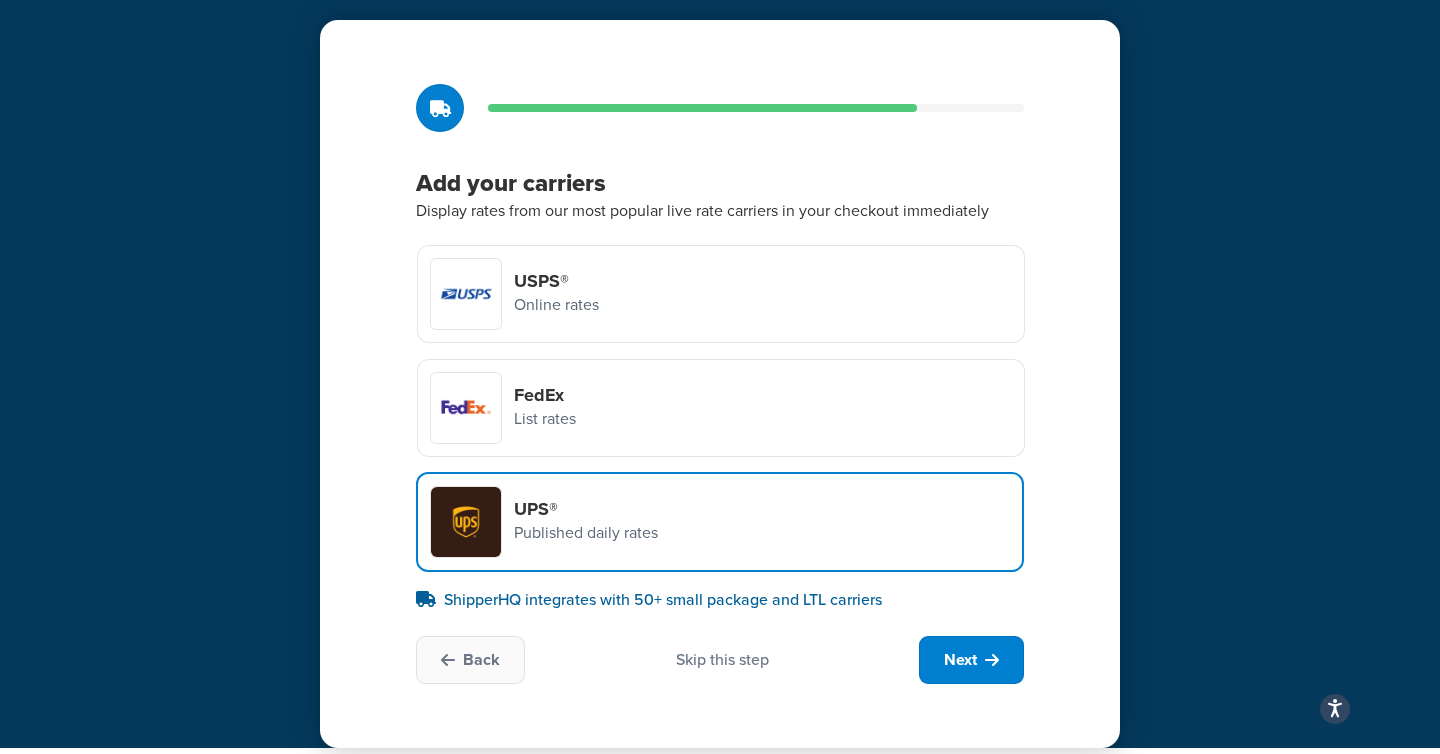 scroll, scrollTop: 65, scrollLeft: 0, axis: vertical 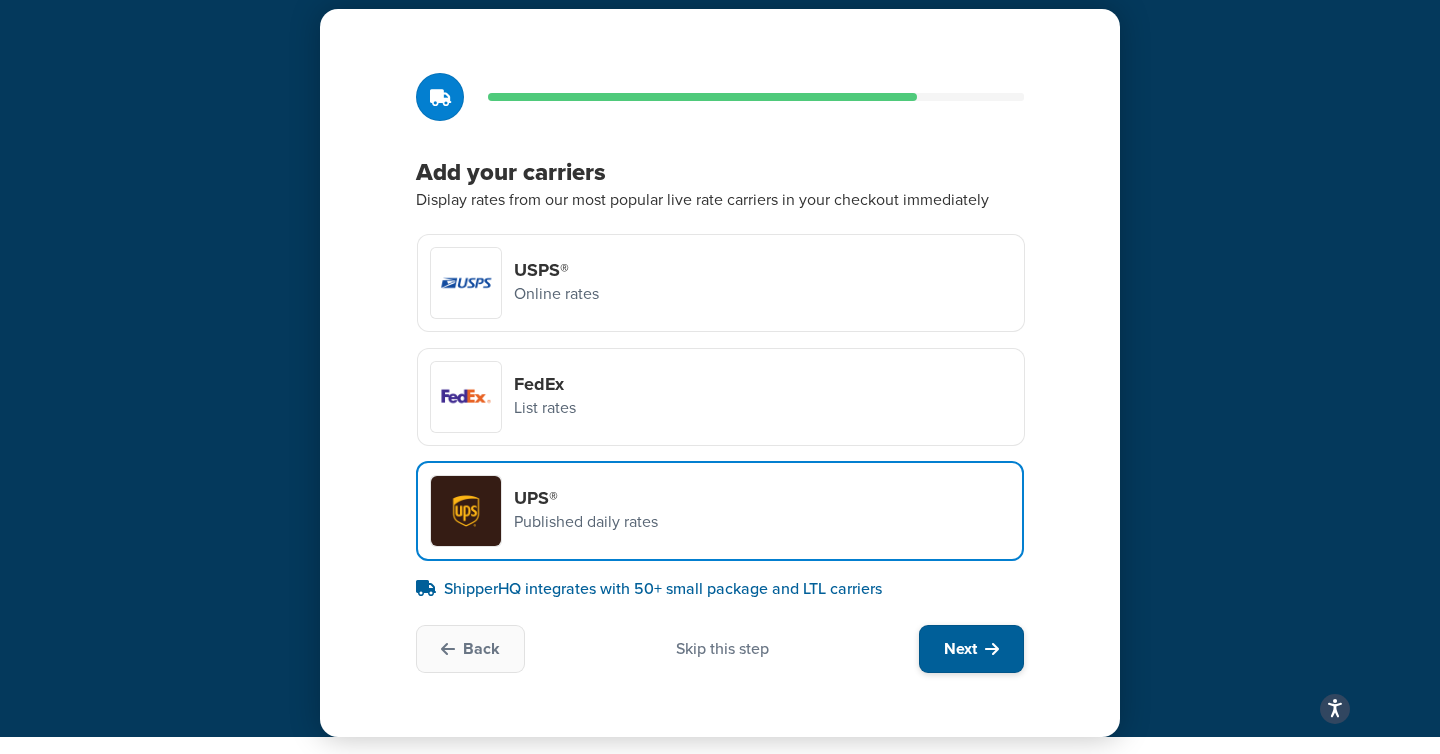 click on "Next" at bounding box center [971, 649] 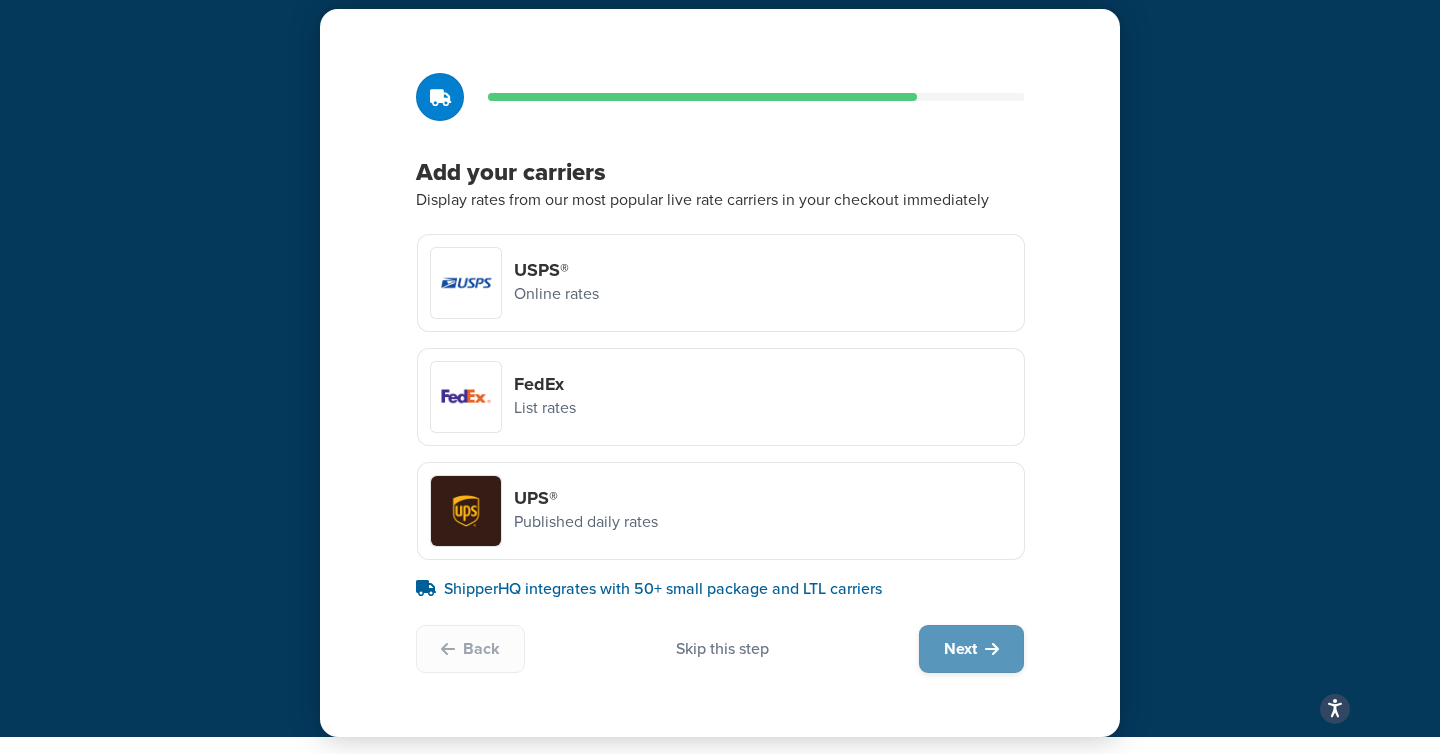 scroll, scrollTop: 0, scrollLeft: 0, axis: both 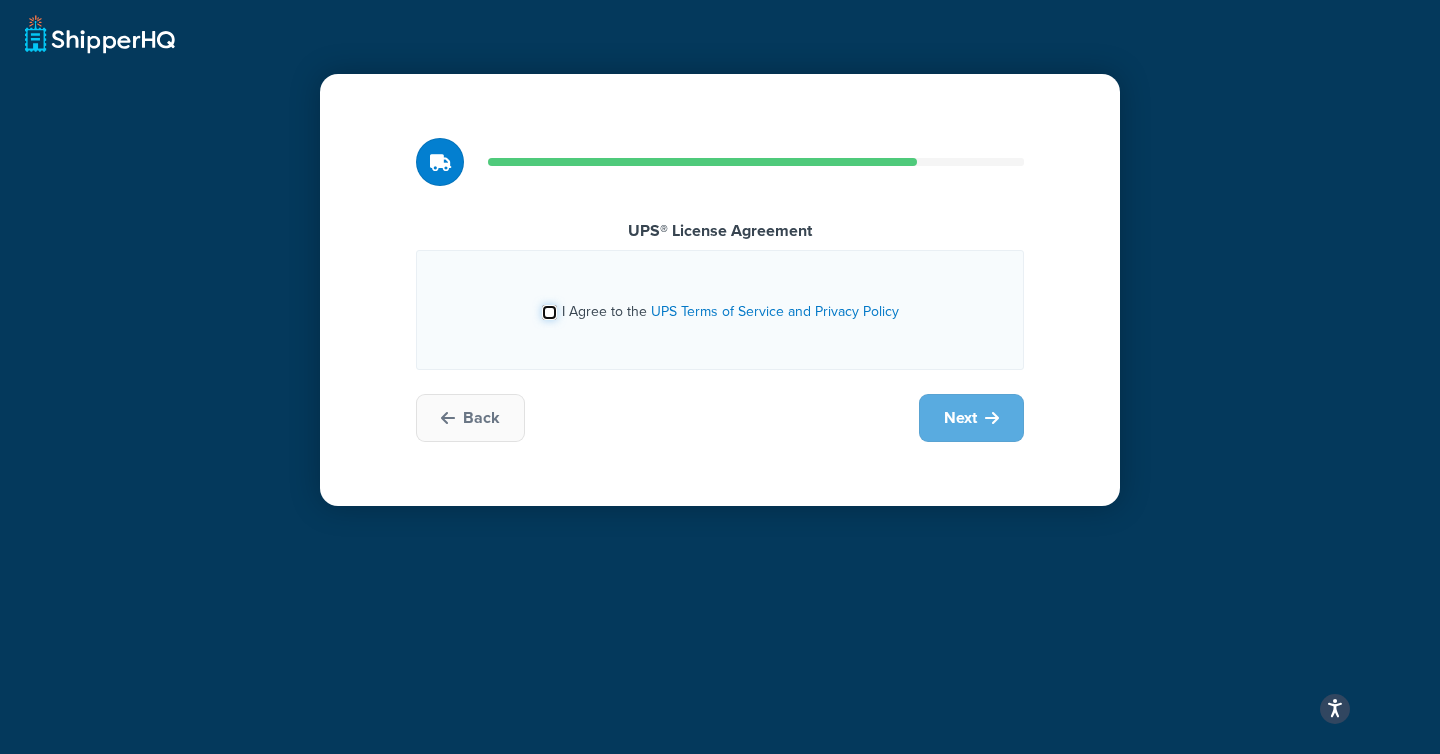 click on "I Agree to the   UPS Terms of Service and Privacy Policy" at bounding box center [549, 312] 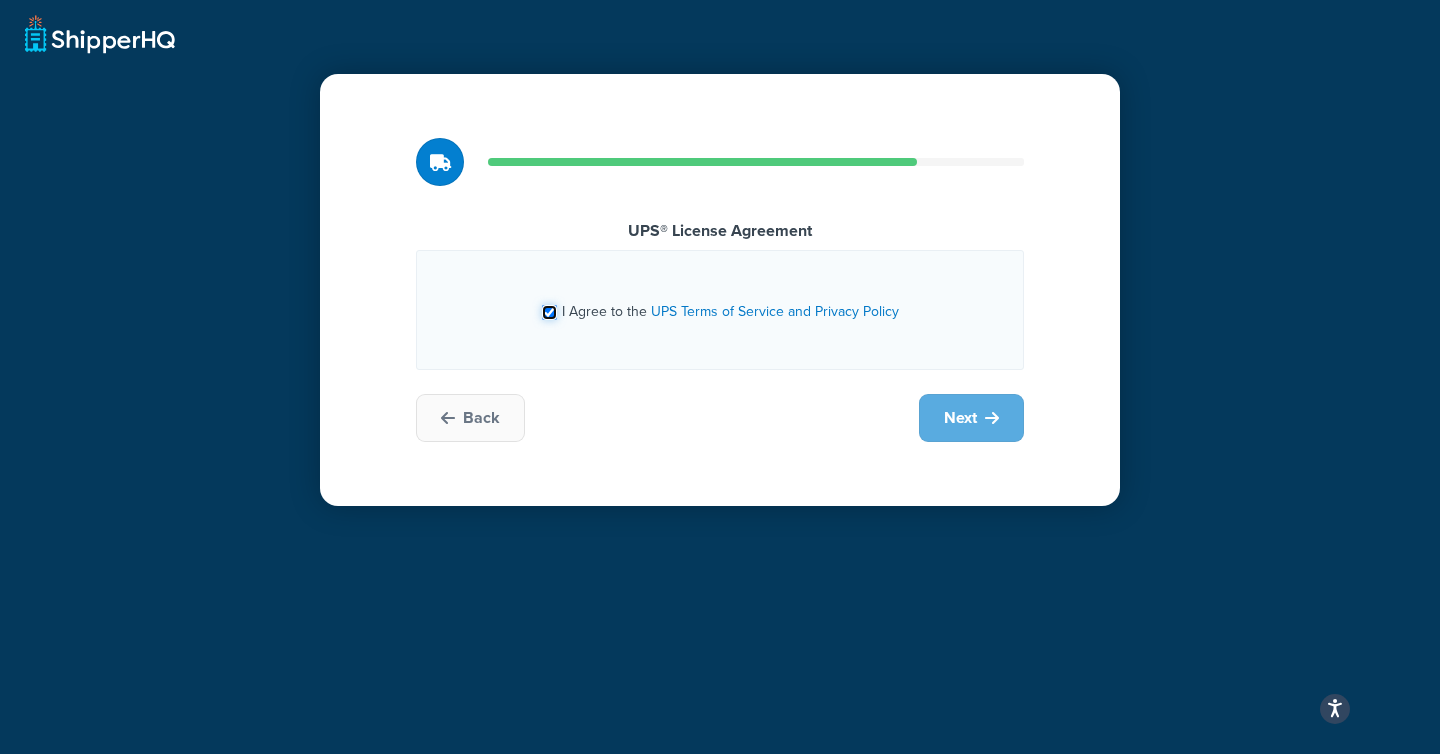 checkbox on "true" 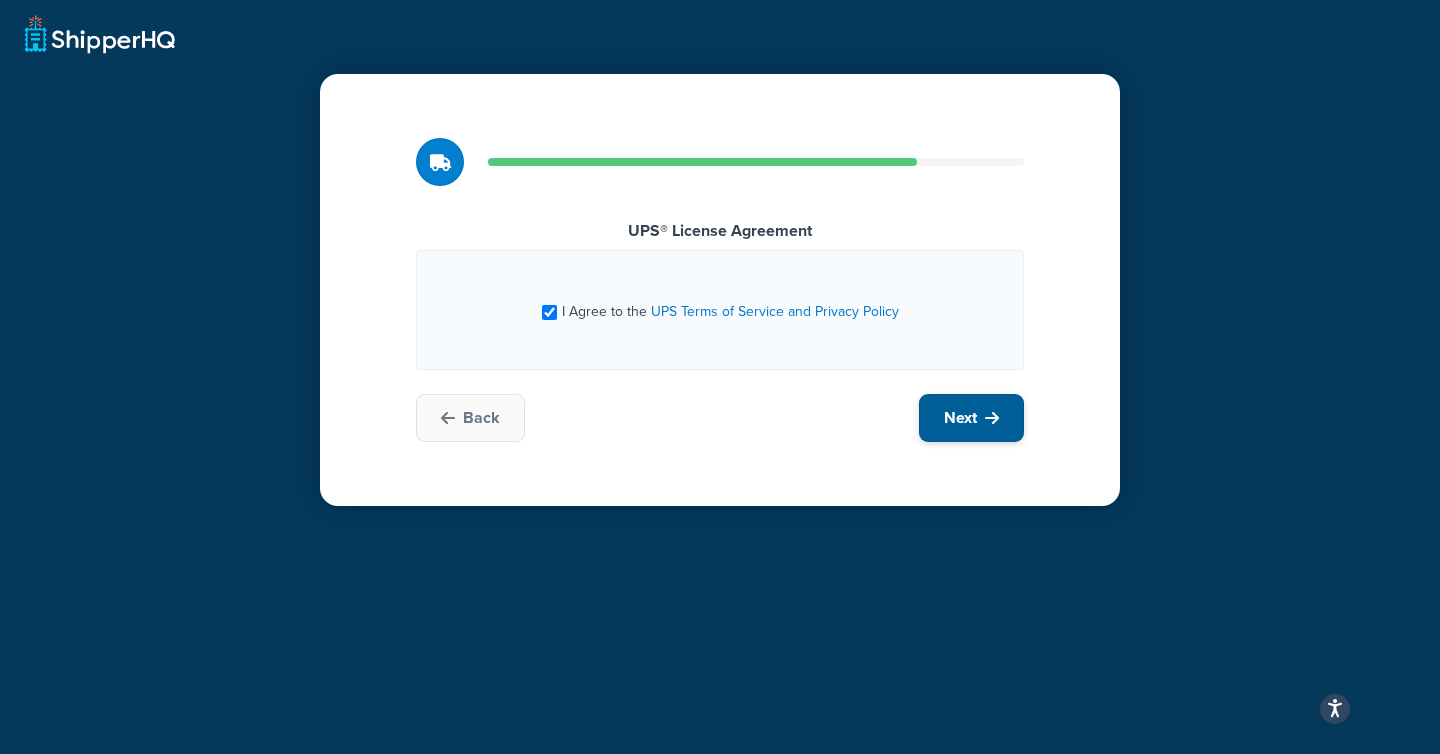 click at bounding box center [992, 418] 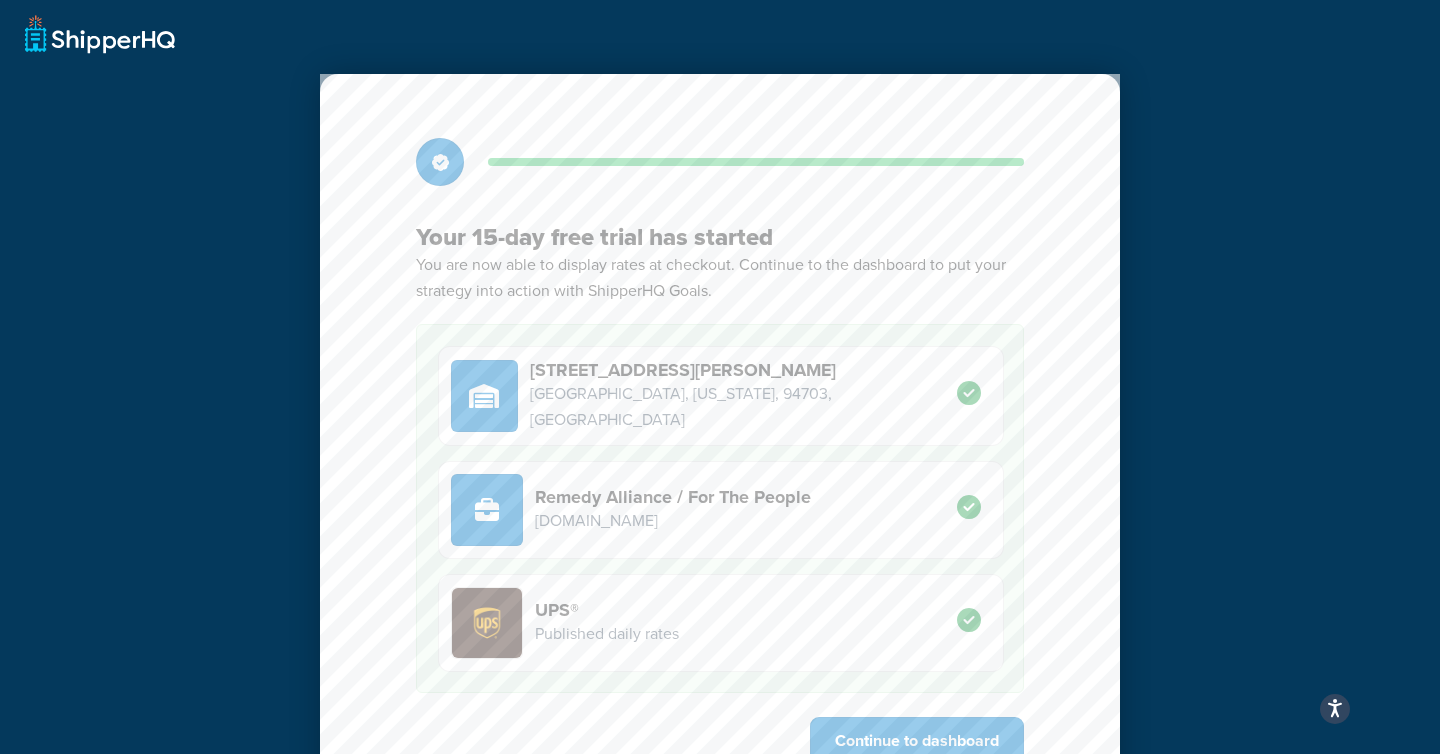 scroll, scrollTop: 93, scrollLeft: 0, axis: vertical 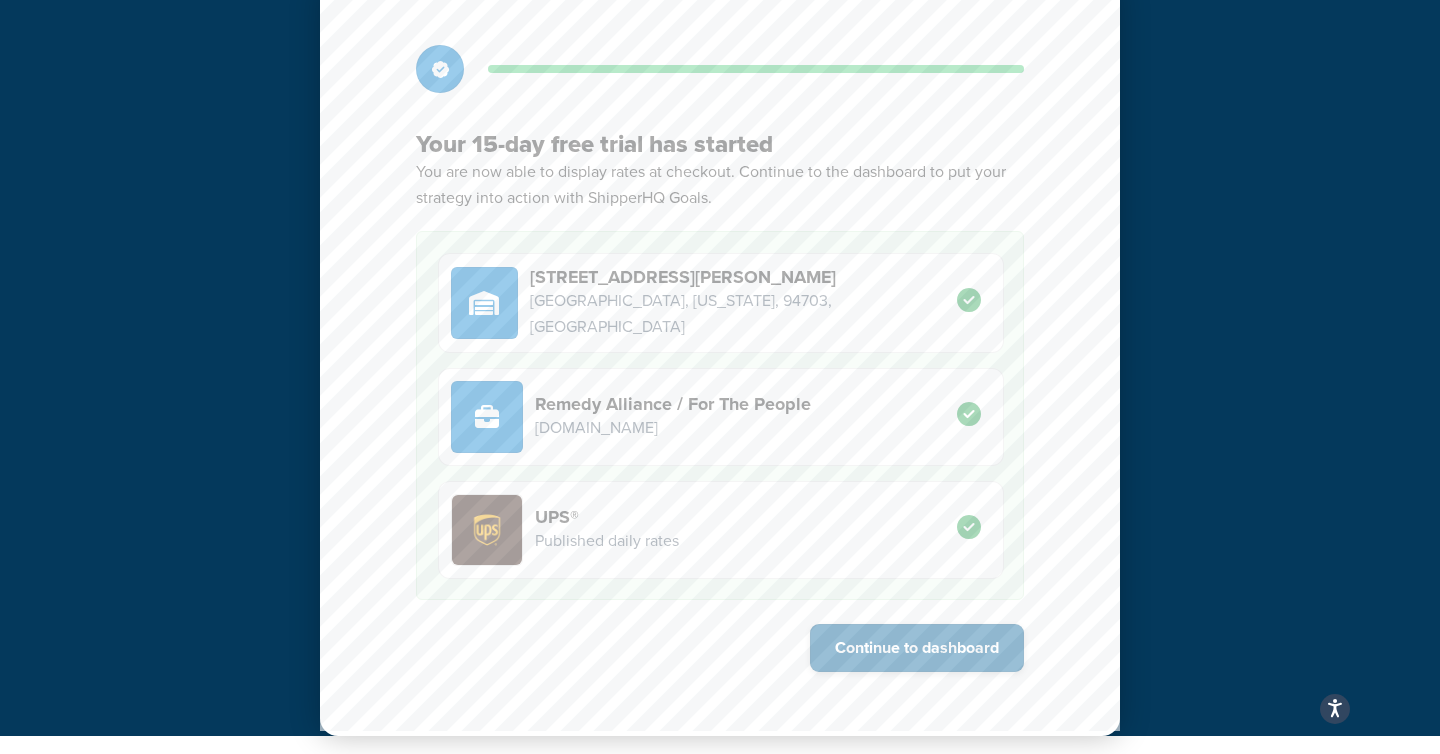 click on "Continue to dashboard" at bounding box center (917, 648) 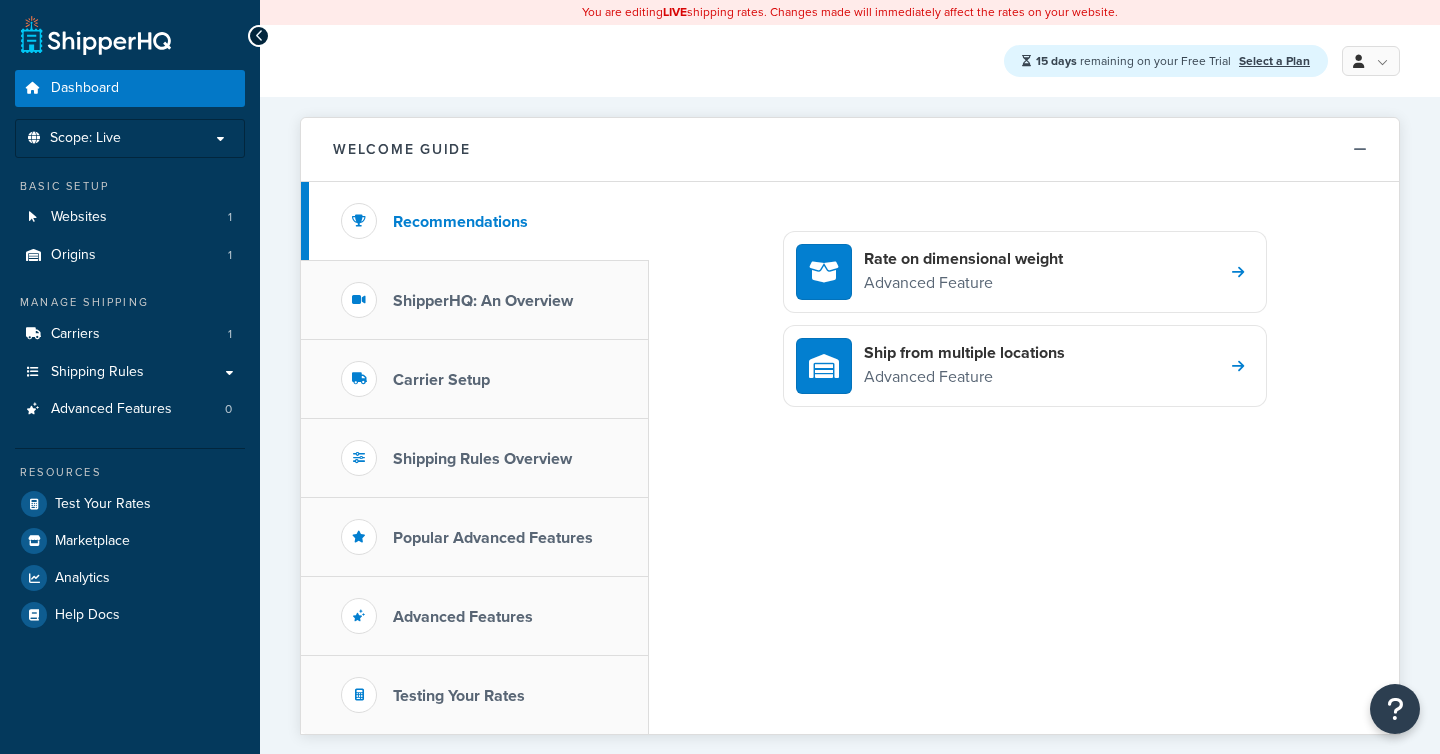 scroll, scrollTop: 0, scrollLeft: 0, axis: both 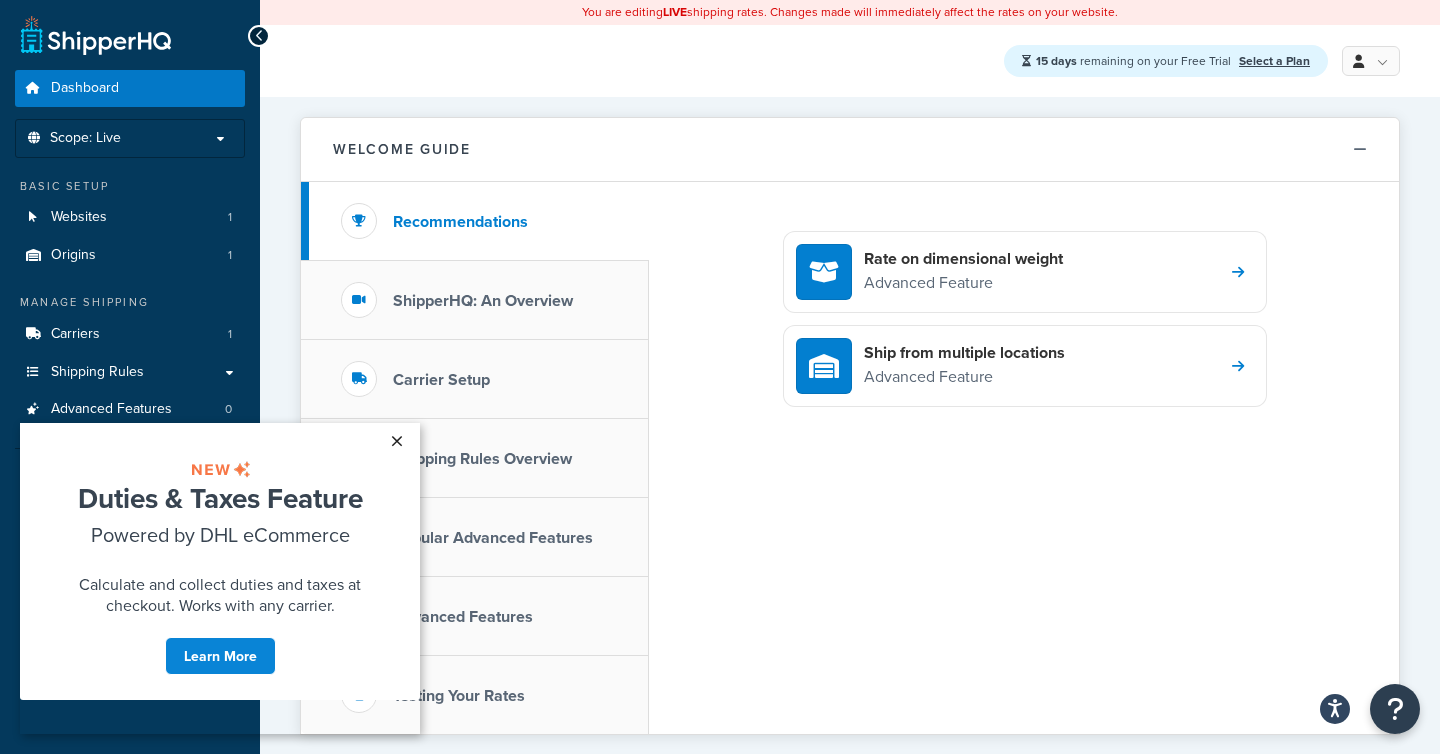 drag, startPoint x: 391, startPoint y: 439, endPoint x: 925, endPoint y: 930, distance: 725.42194 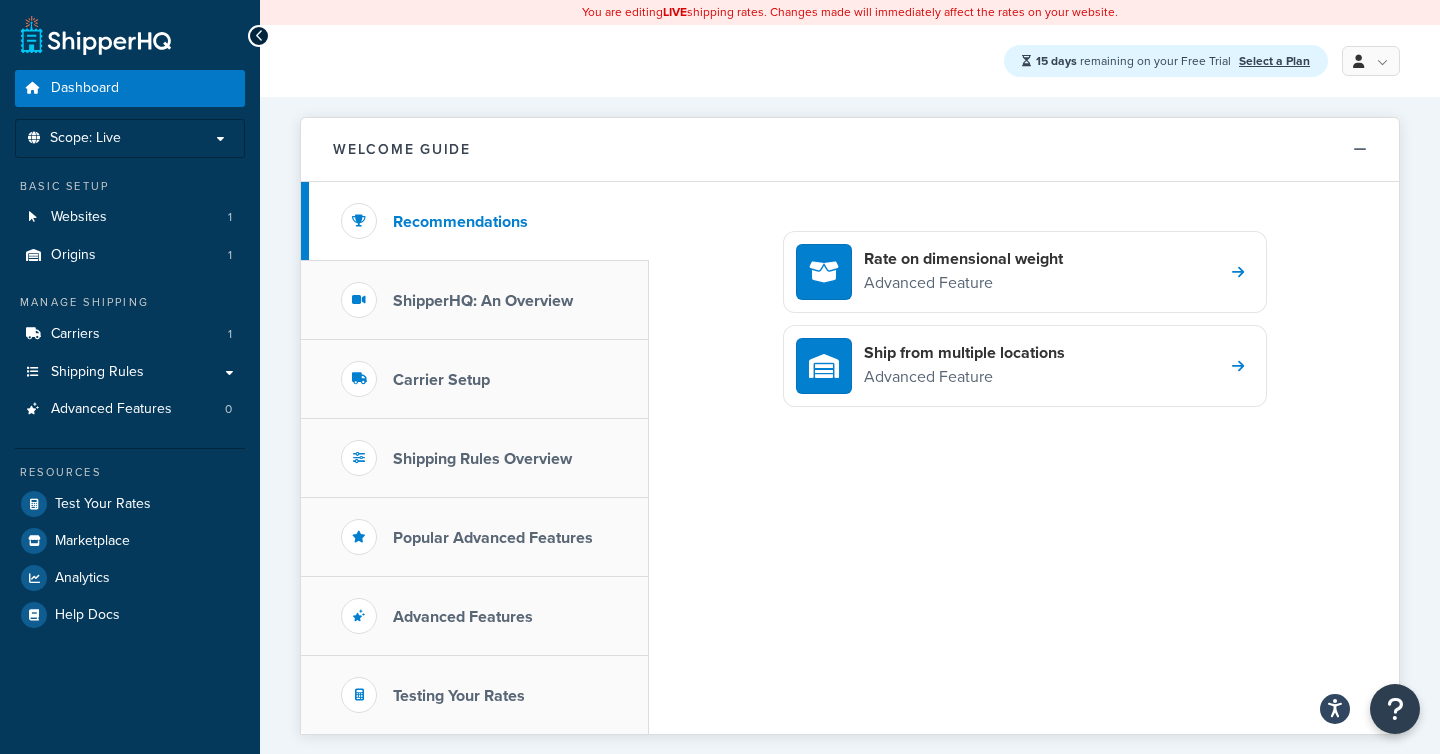 click on "Rate on dimensional weight Advanced Feature Ship from multiple locations Advanced Feature" at bounding box center (1024, 458) 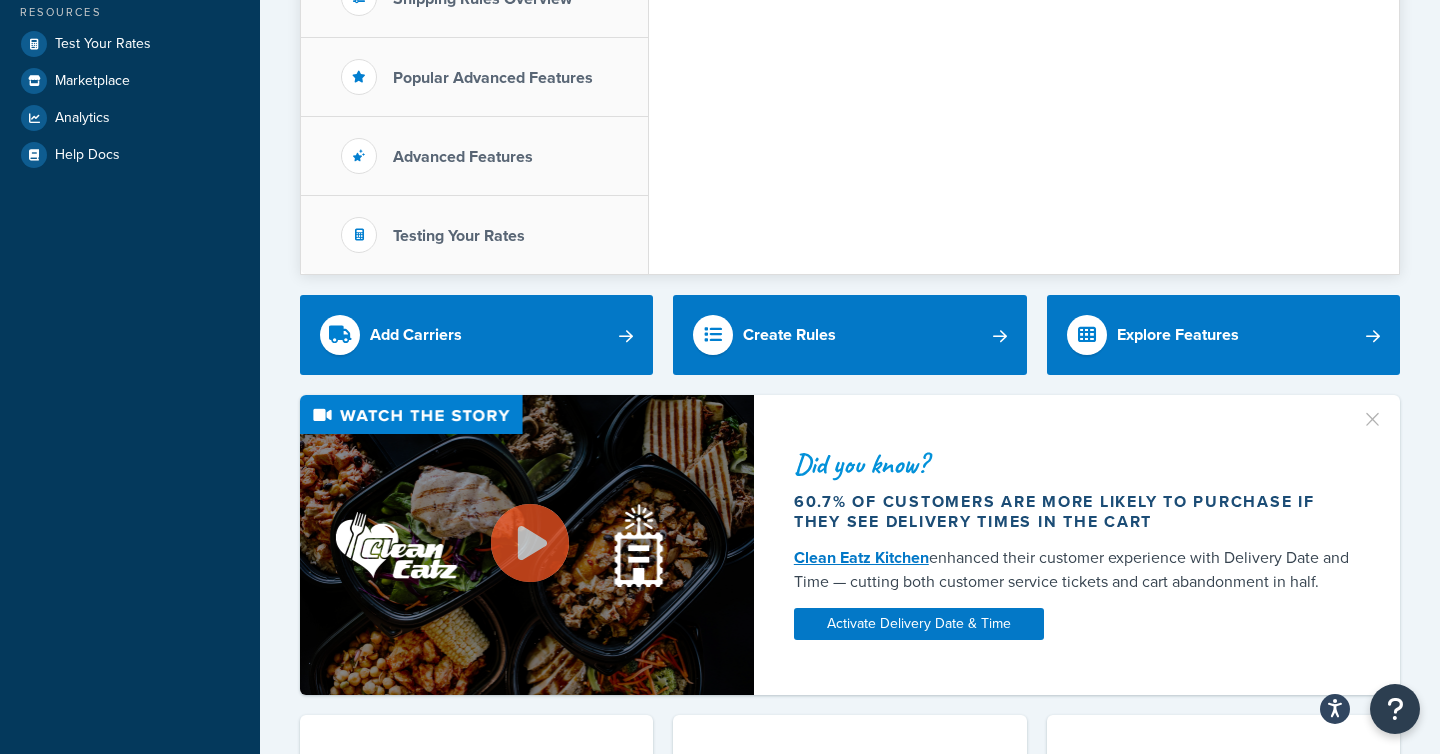 scroll, scrollTop: 0, scrollLeft: 0, axis: both 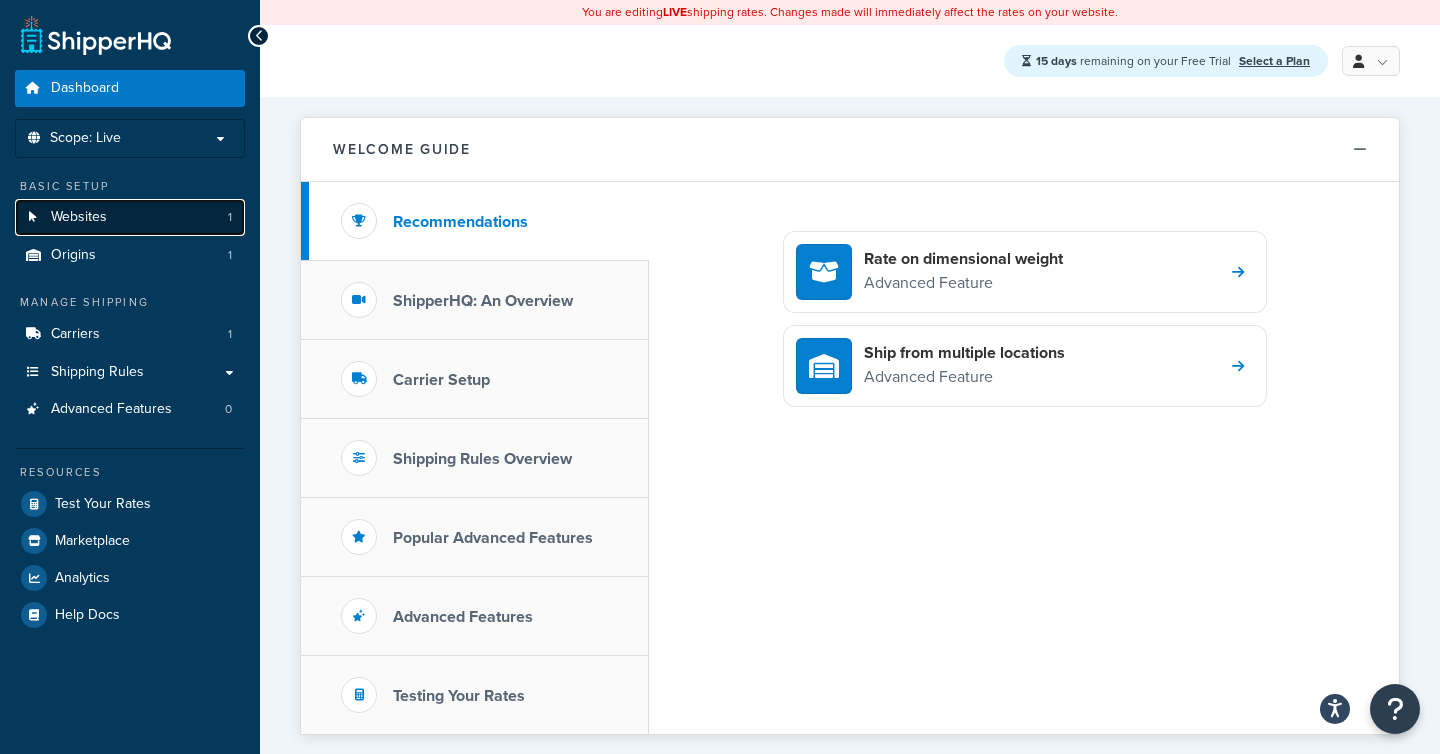click on "Websites 1" at bounding box center [130, 217] 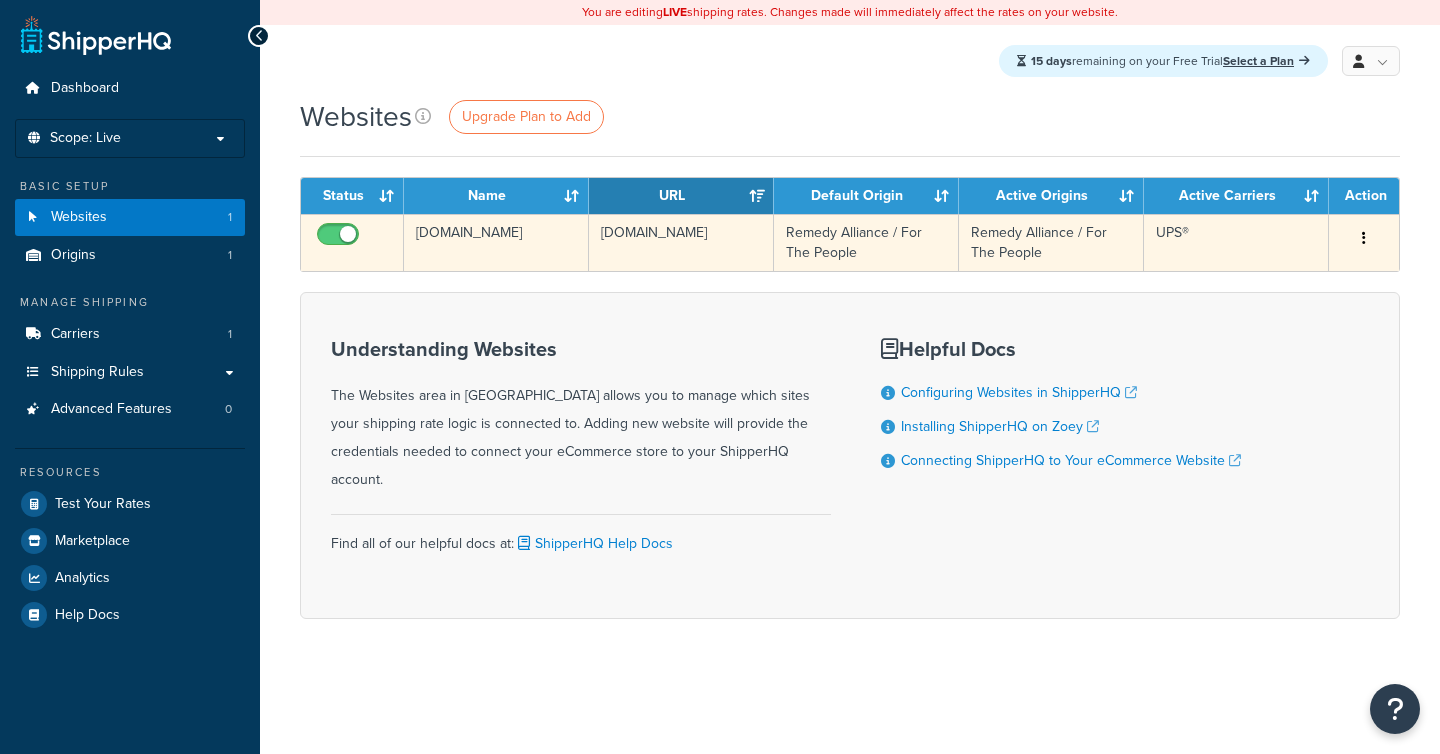 scroll, scrollTop: 0, scrollLeft: 0, axis: both 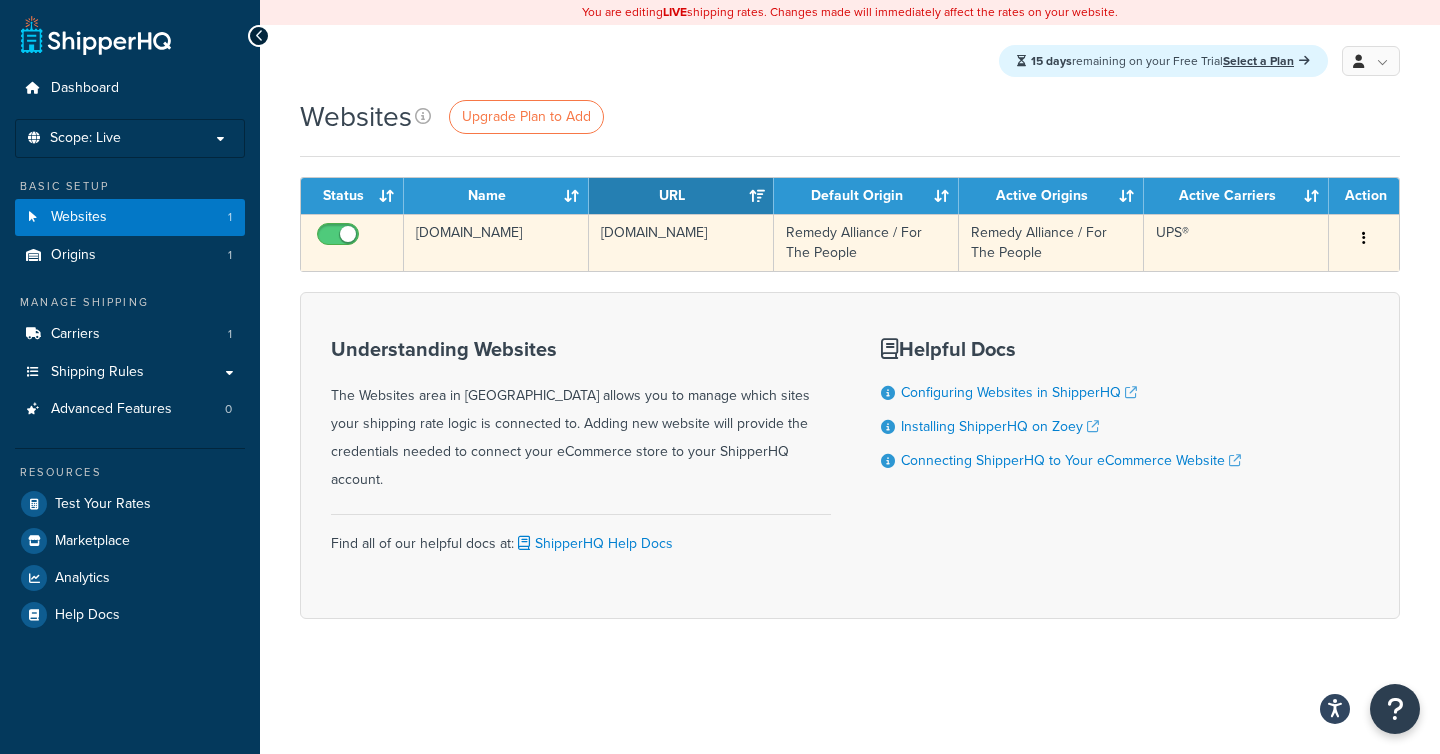 click at bounding box center (1364, 239) 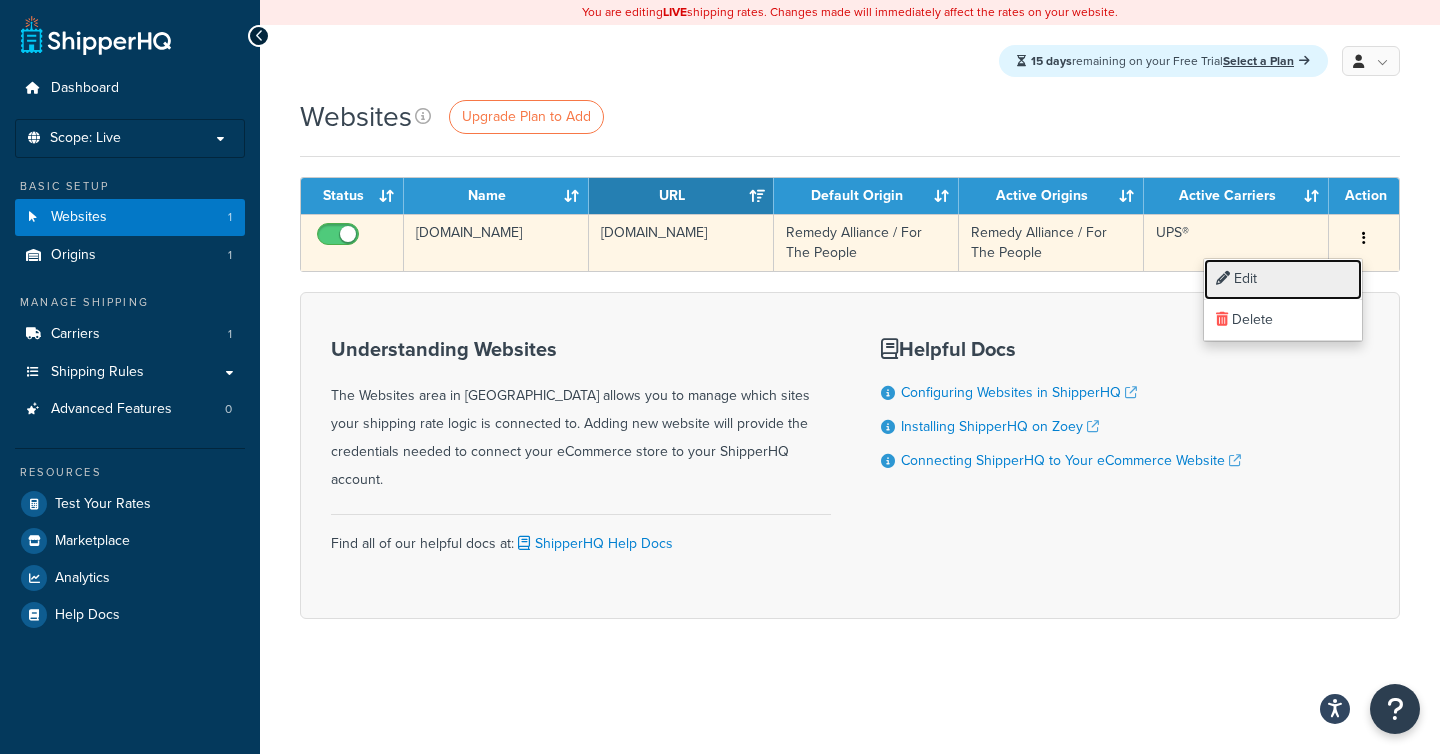 click on "Edit" at bounding box center [1283, 279] 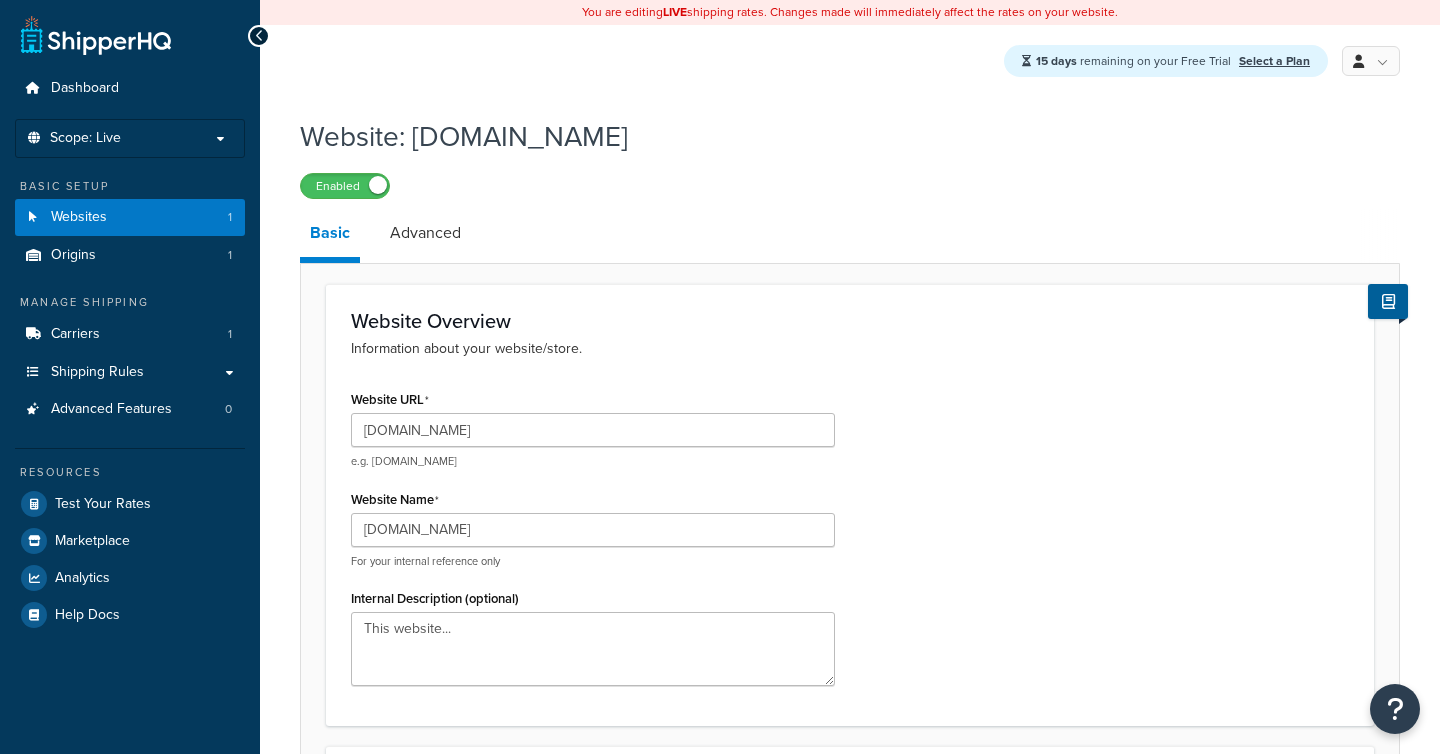 scroll, scrollTop: 0, scrollLeft: 0, axis: both 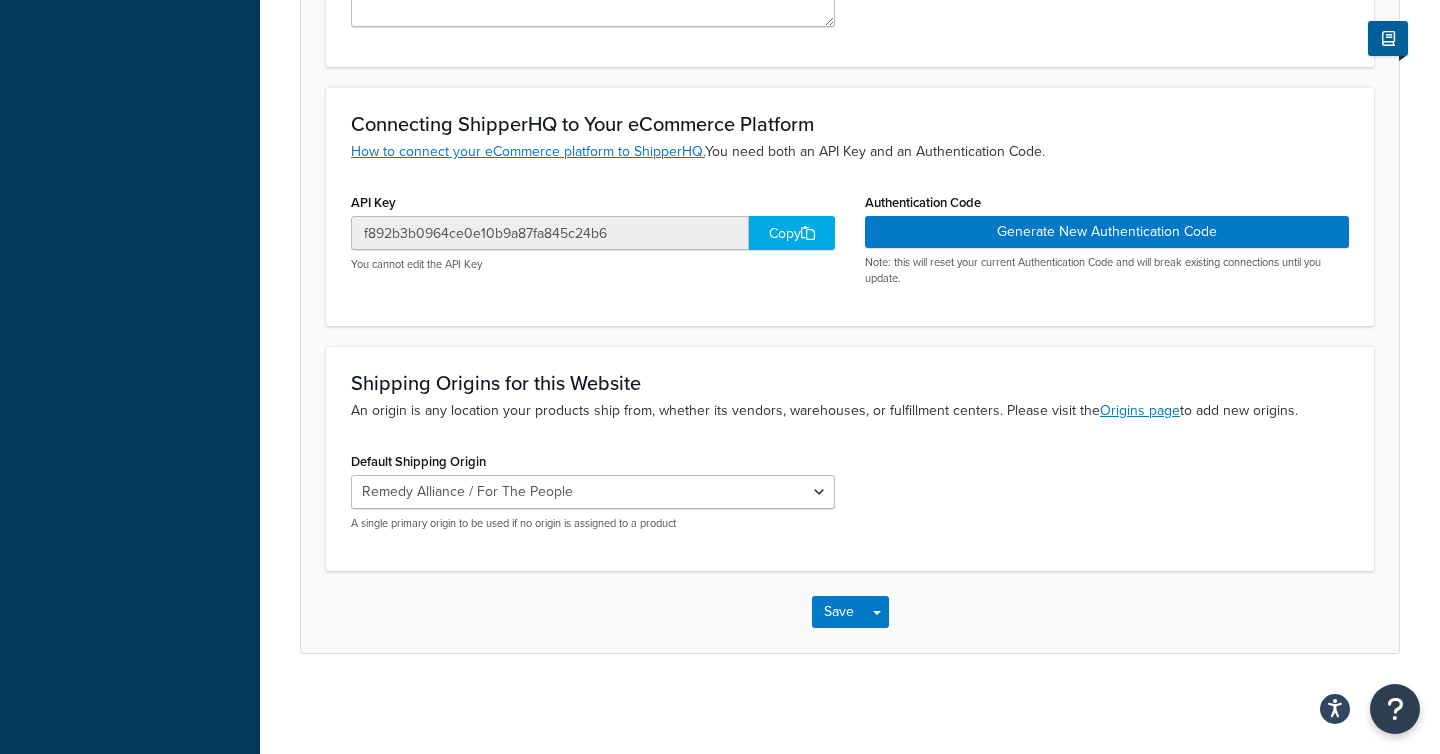 drag, startPoint x: 867, startPoint y: 308, endPoint x: 815, endPoint y: 248, distance: 79.397736 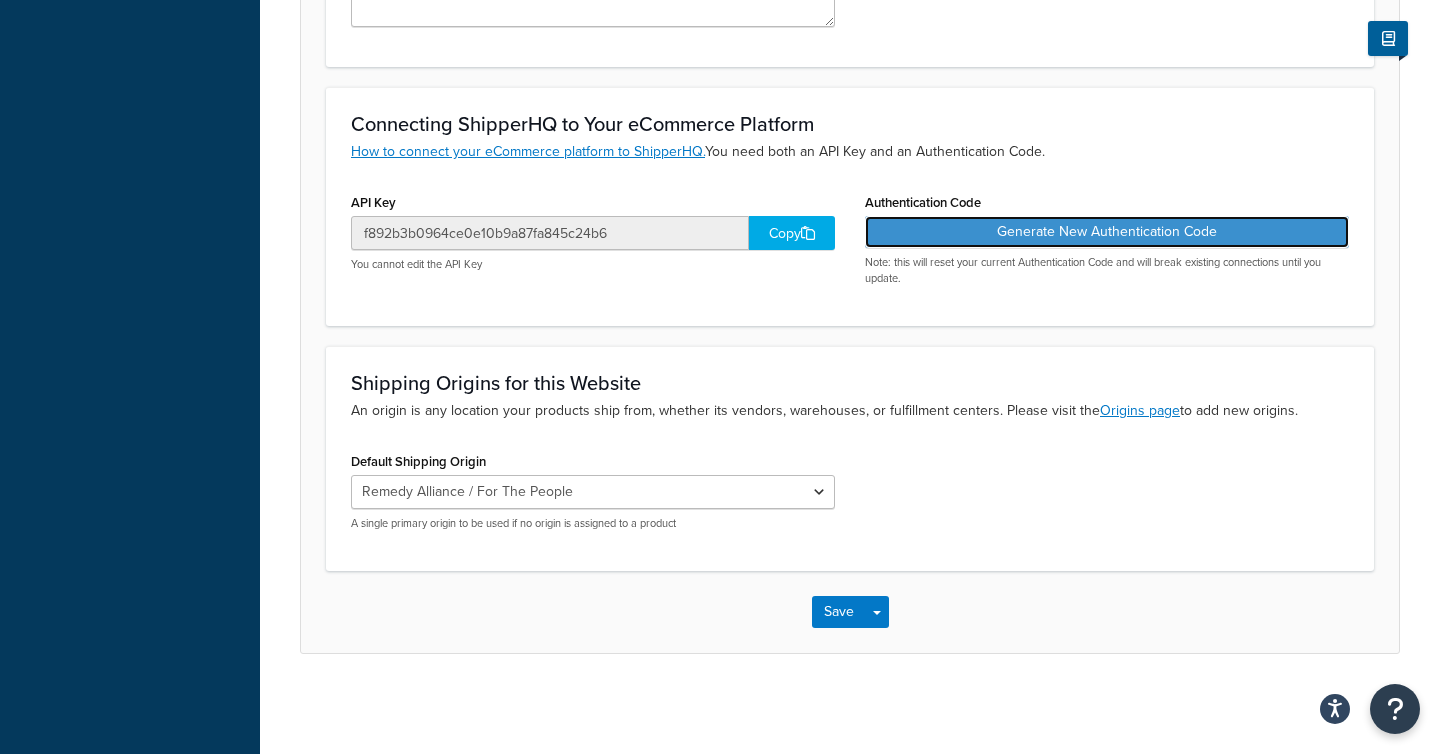 click on "Generate New Authentication Code" at bounding box center (1107, 232) 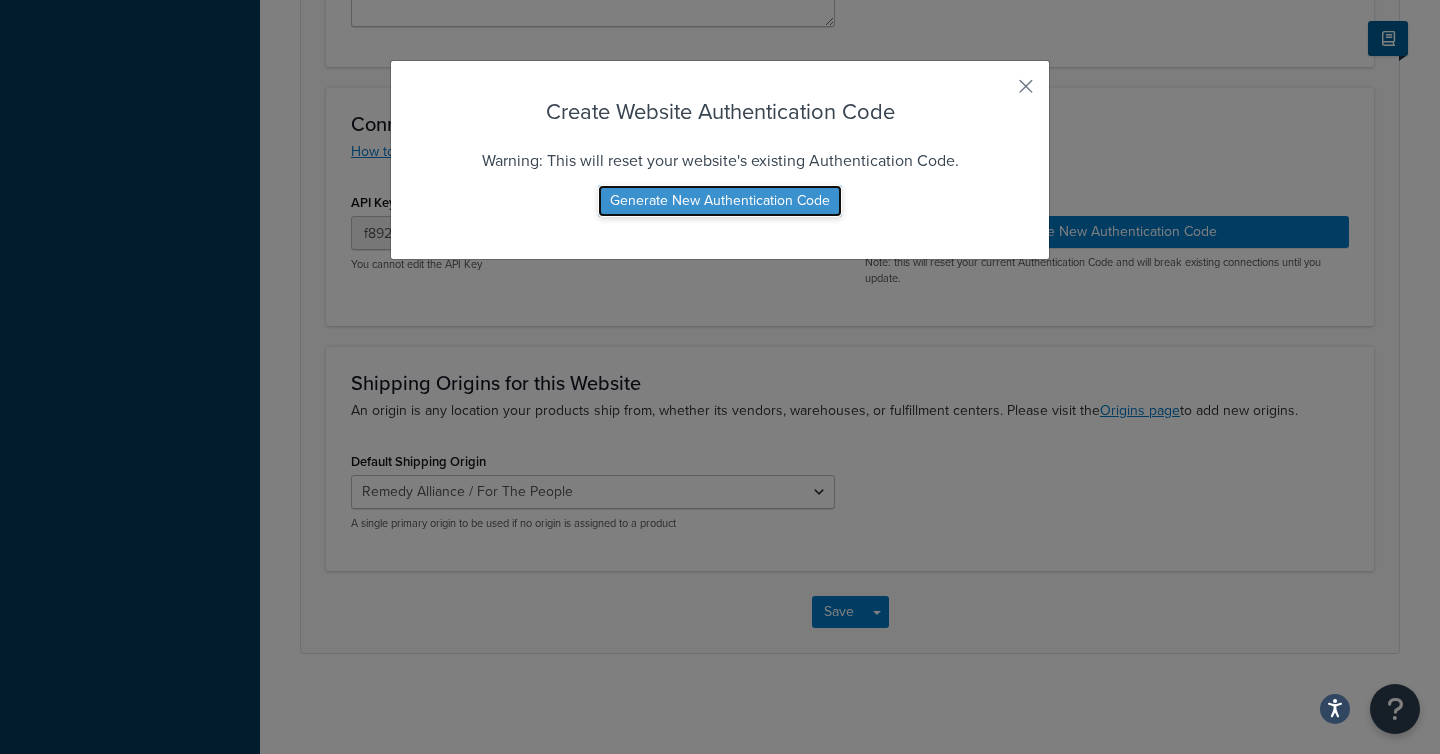 click on "Generate New Authentication Code" at bounding box center (720, 201) 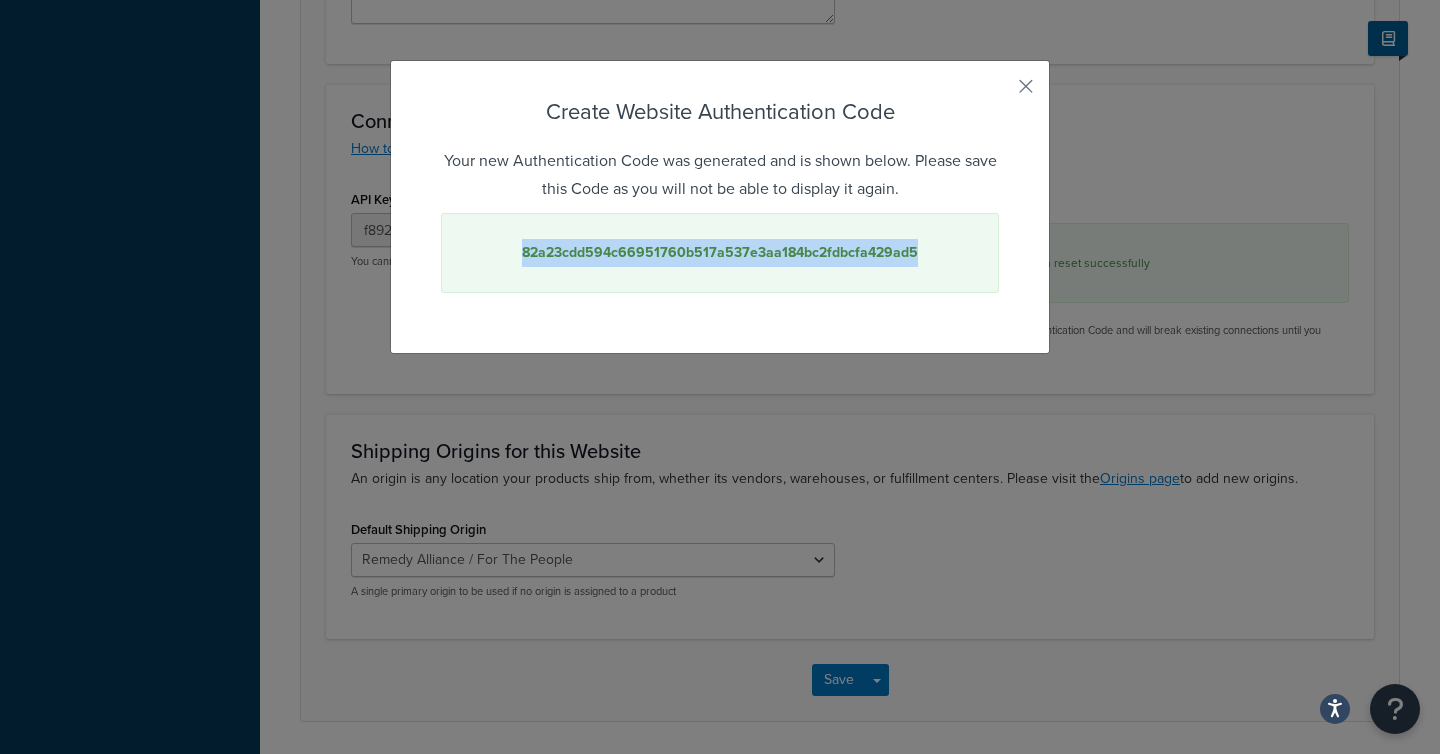 drag, startPoint x: 932, startPoint y: 258, endPoint x: 509, endPoint y: 251, distance: 423.05792 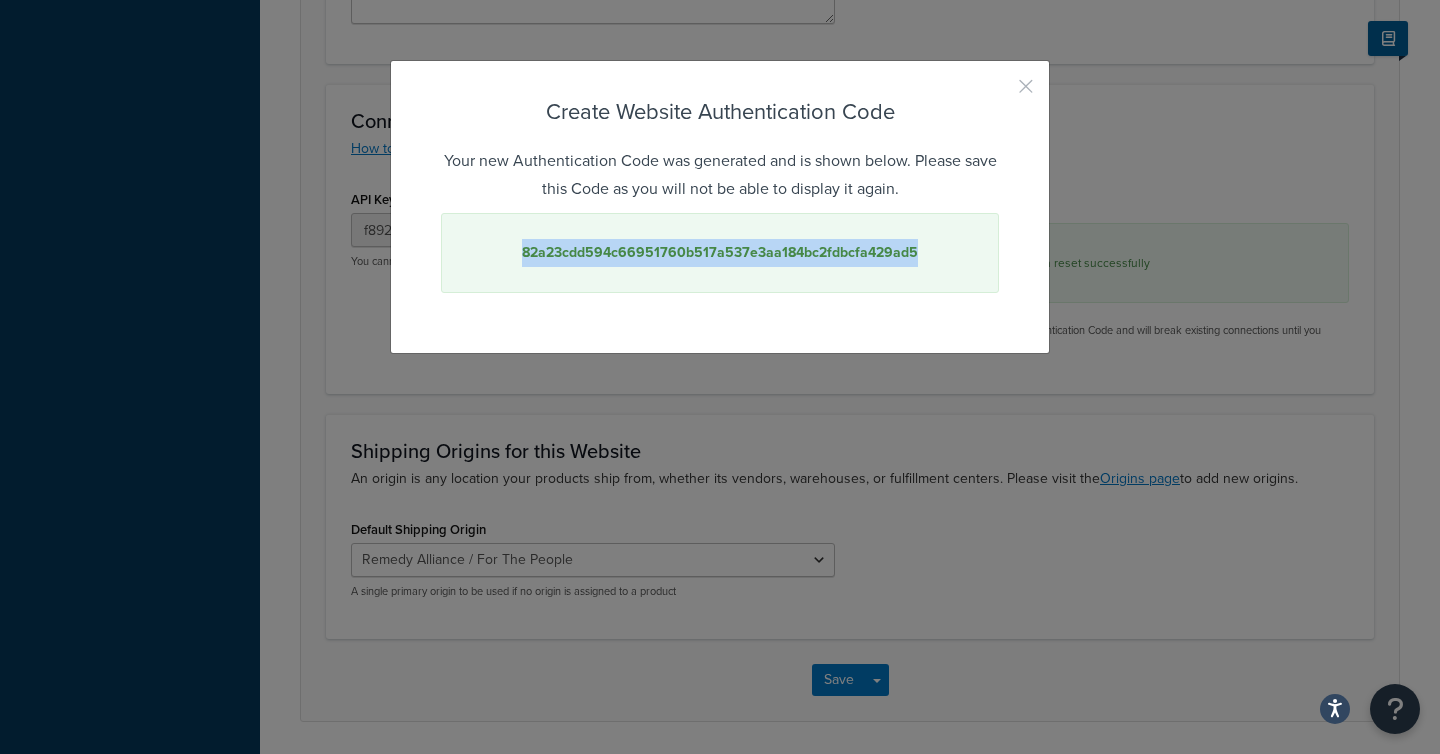 drag, startPoint x: 1023, startPoint y: 83, endPoint x: 1075, endPoint y: 92, distance: 52.773098 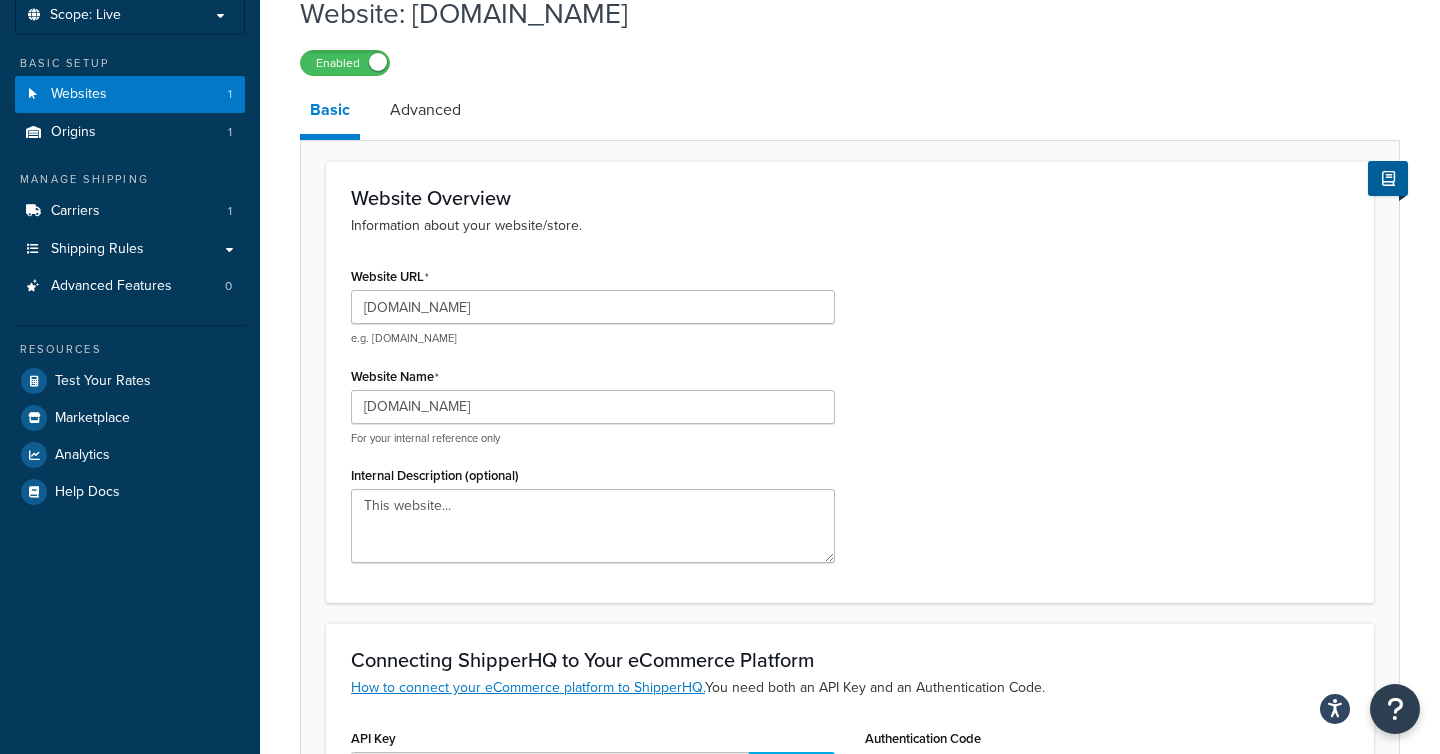scroll, scrollTop: 10, scrollLeft: 0, axis: vertical 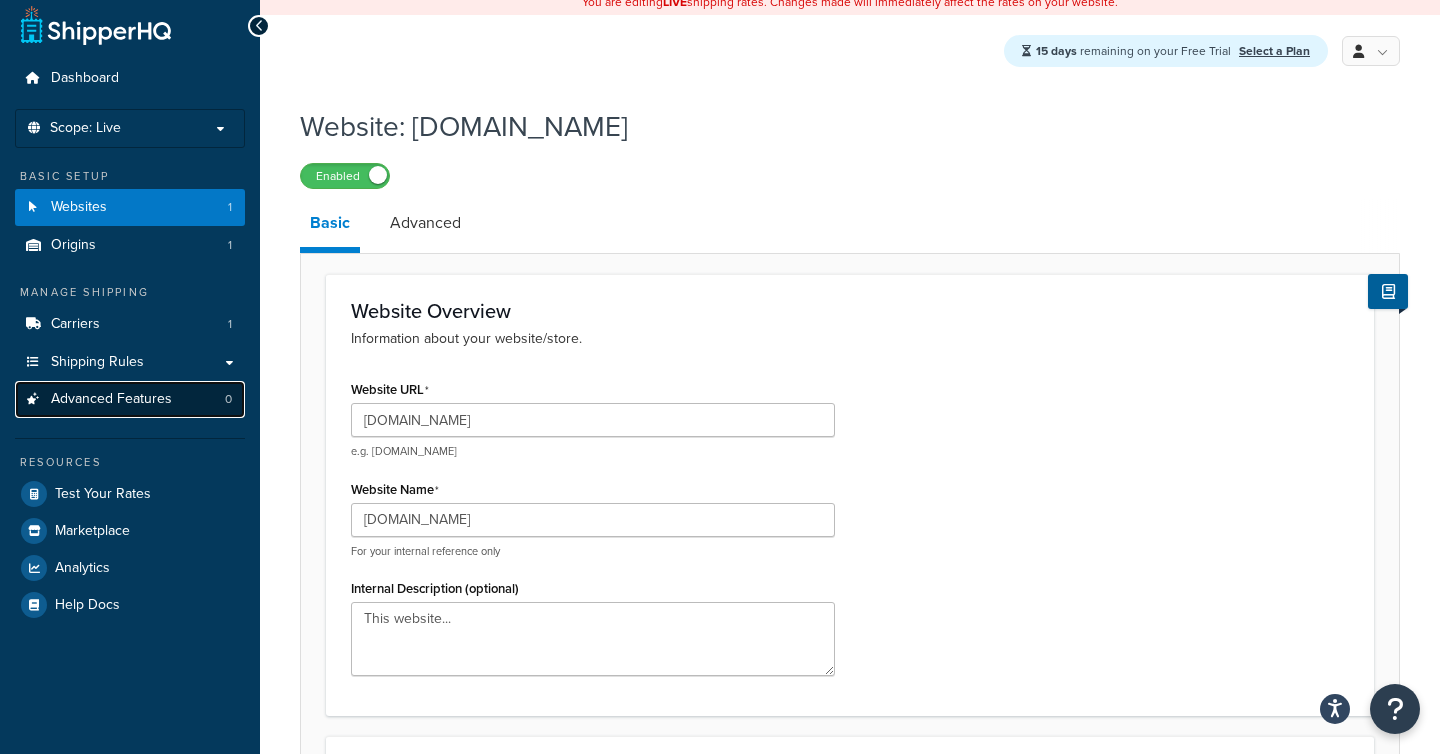 click on "Advanced Features 0" at bounding box center [130, 399] 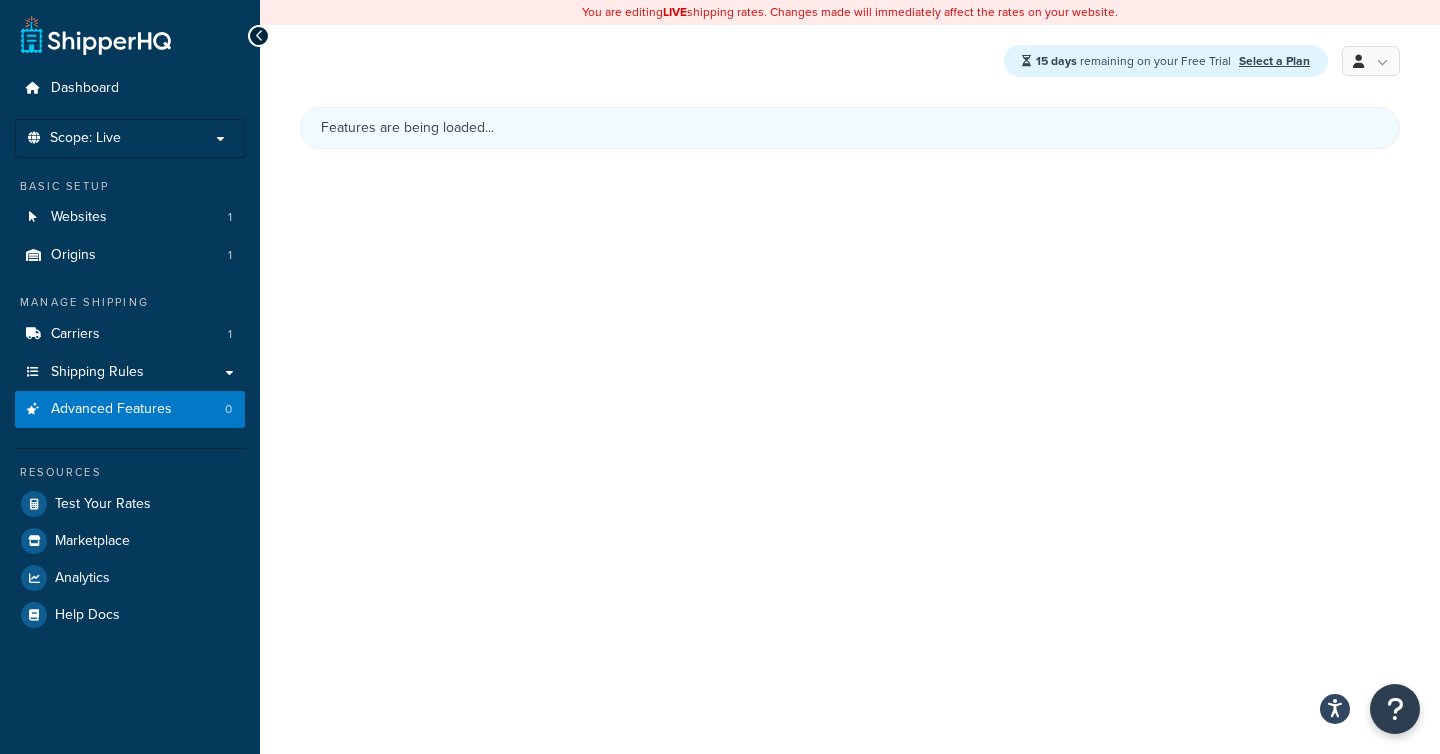 scroll, scrollTop: 0, scrollLeft: 0, axis: both 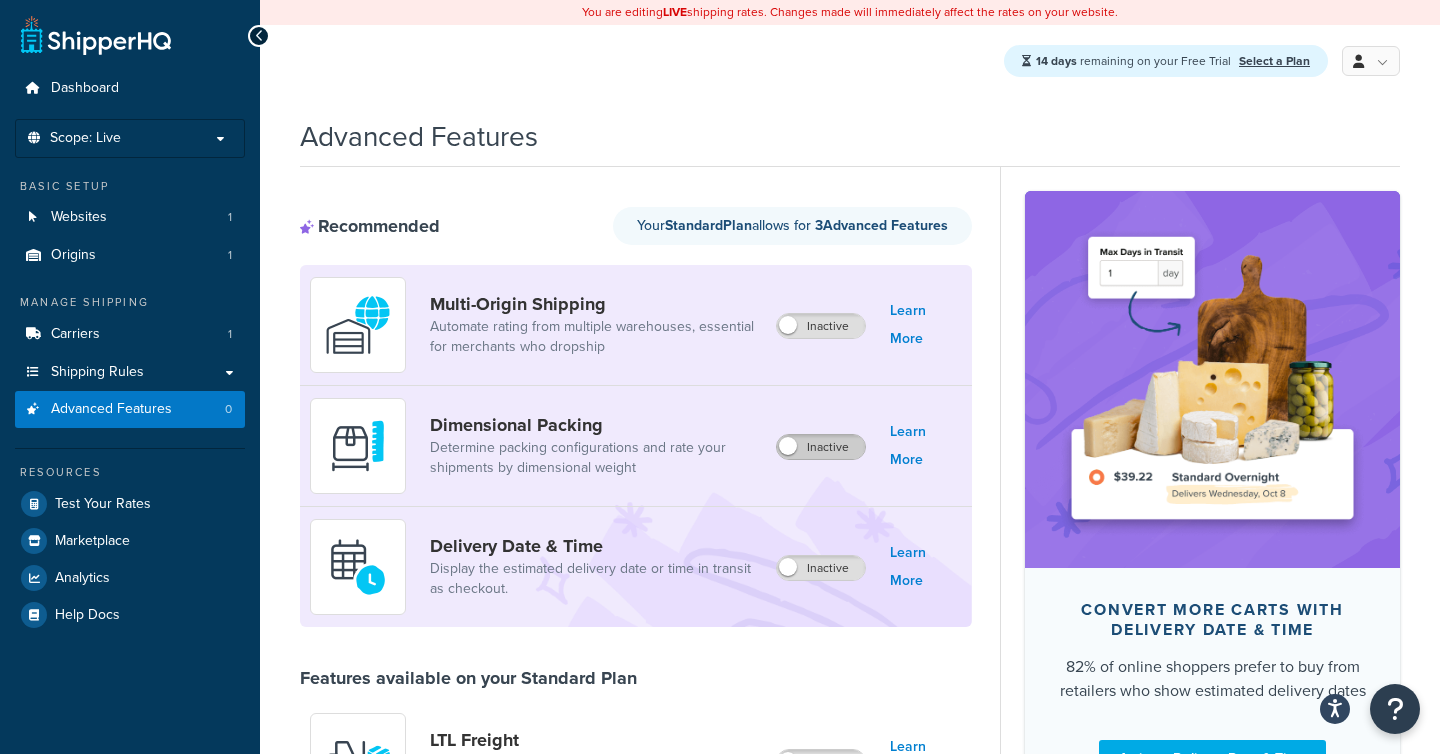 click on "Inactive" at bounding box center [821, 447] 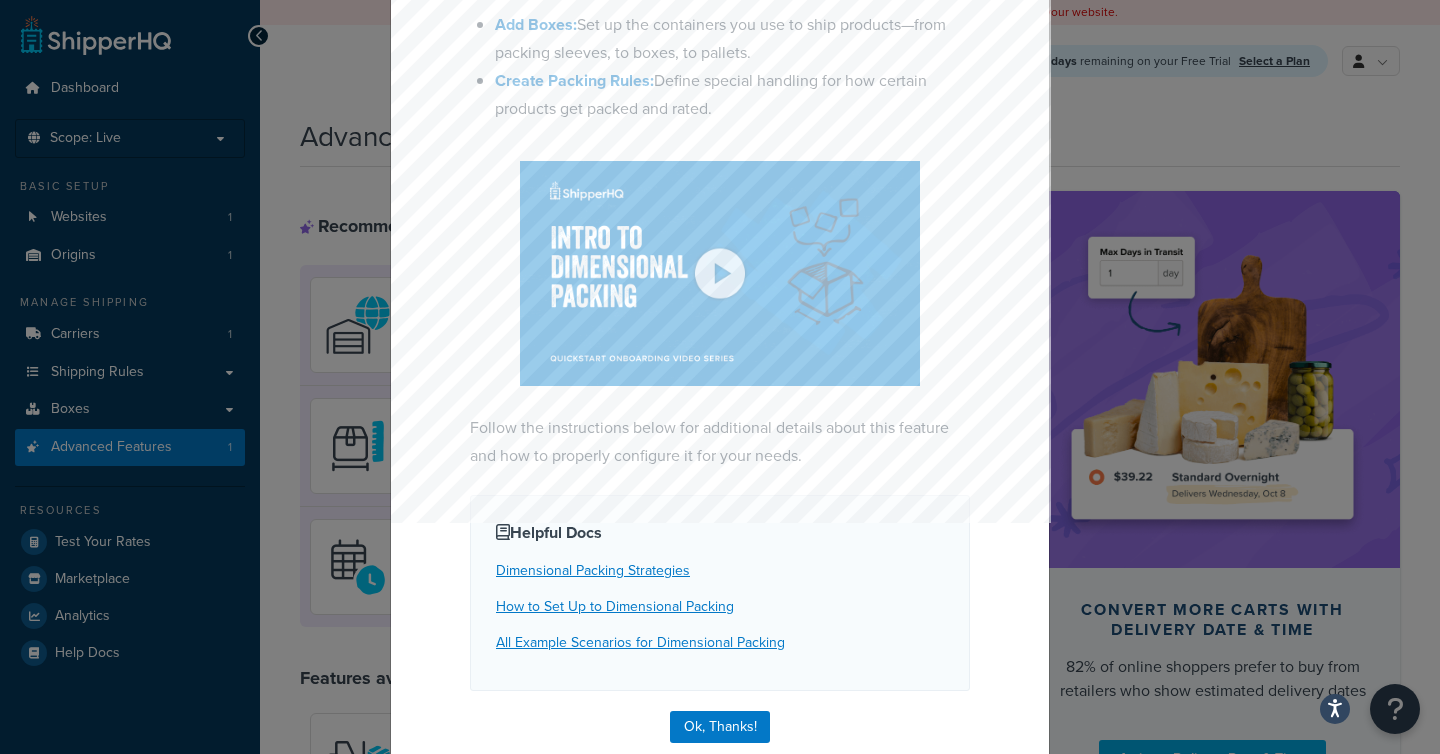 scroll, scrollTop: 367, scrollLeft: 0, axis: vertical 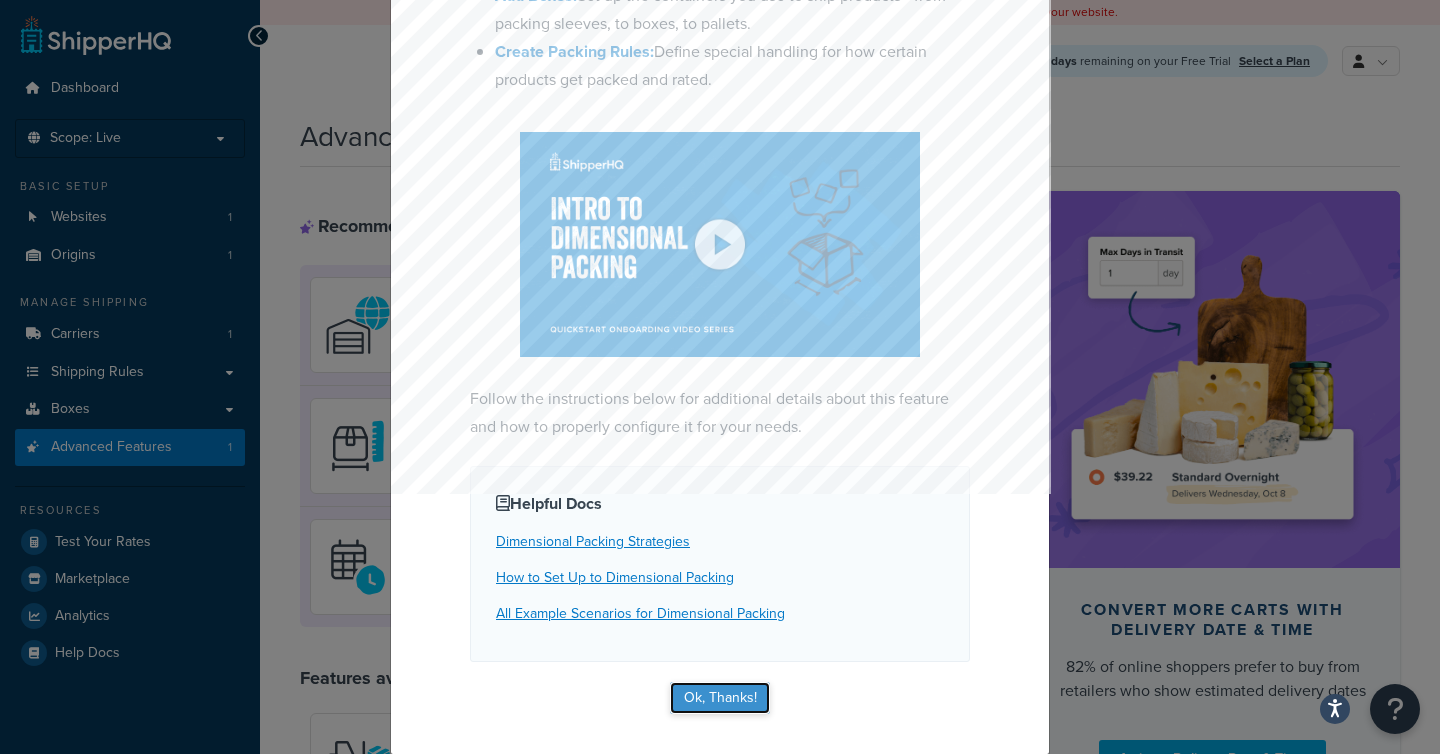 click on "Ok, Thanks!" at bounding box center [720, 698] 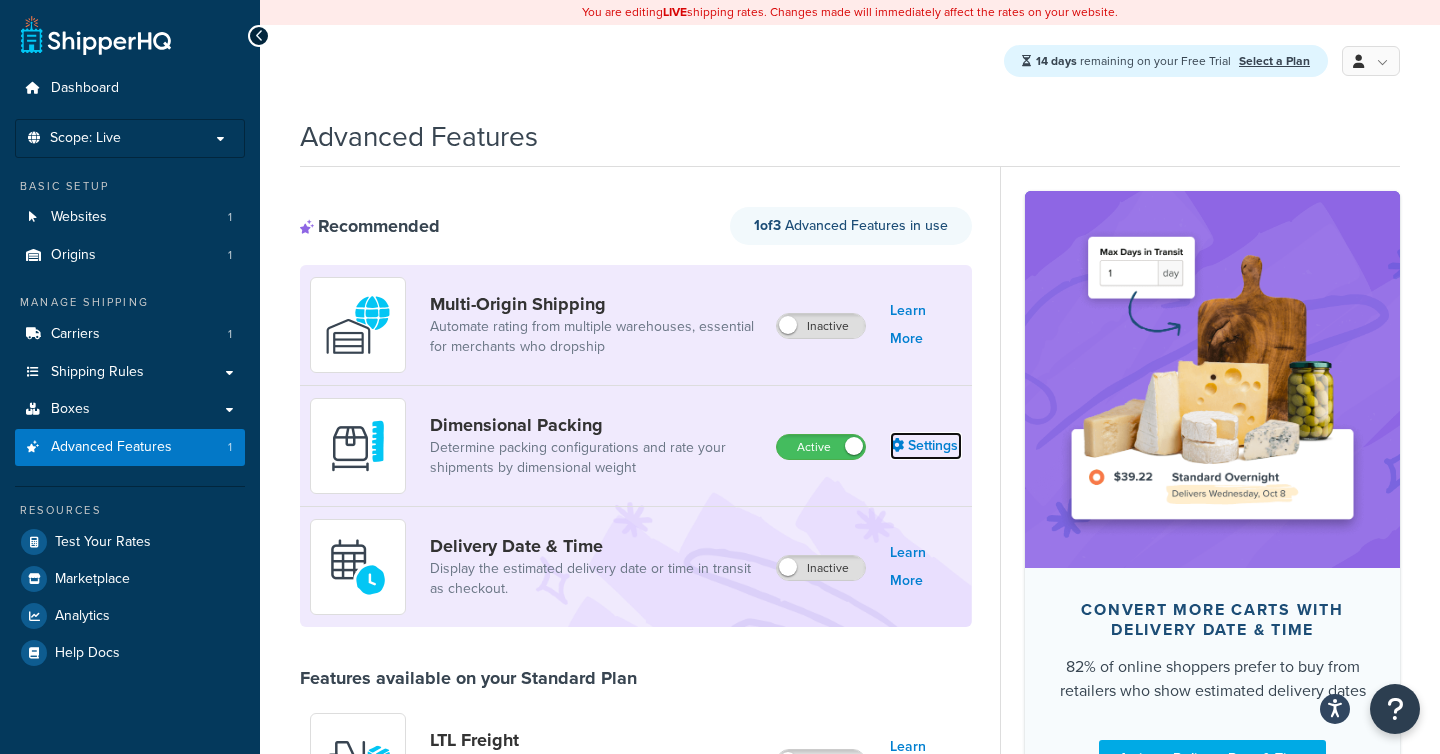 click on "Settings" at bounding box center (926, 446) 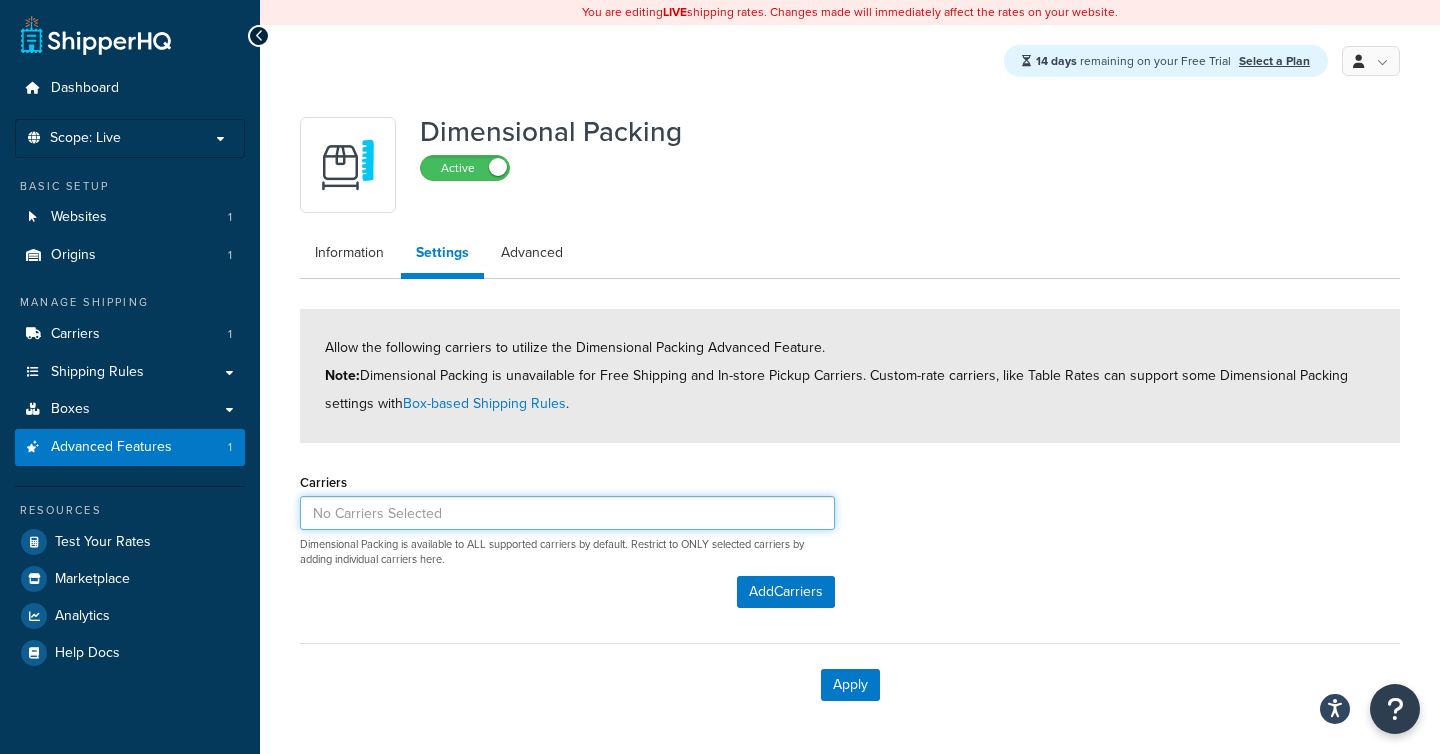 click at bounding box center (567, 513) 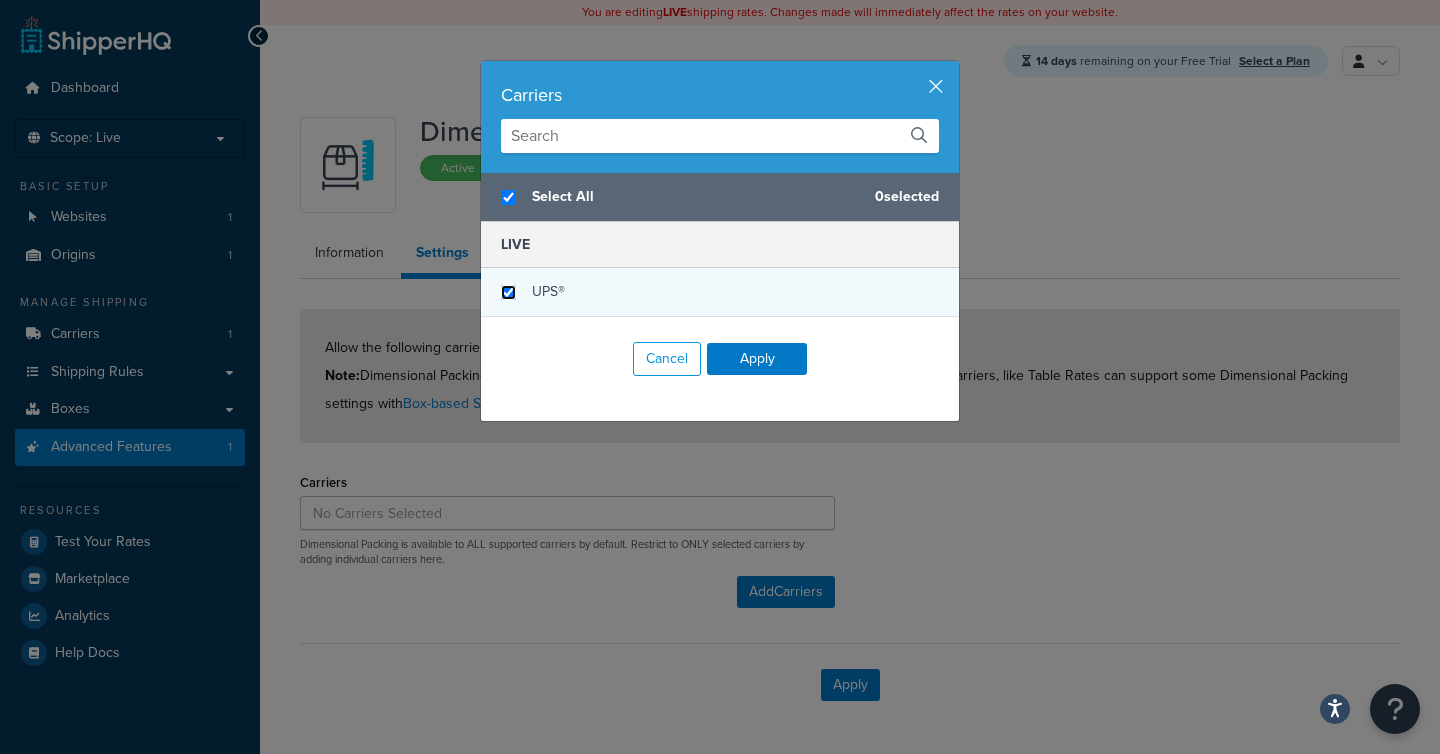 checkbox on "true" 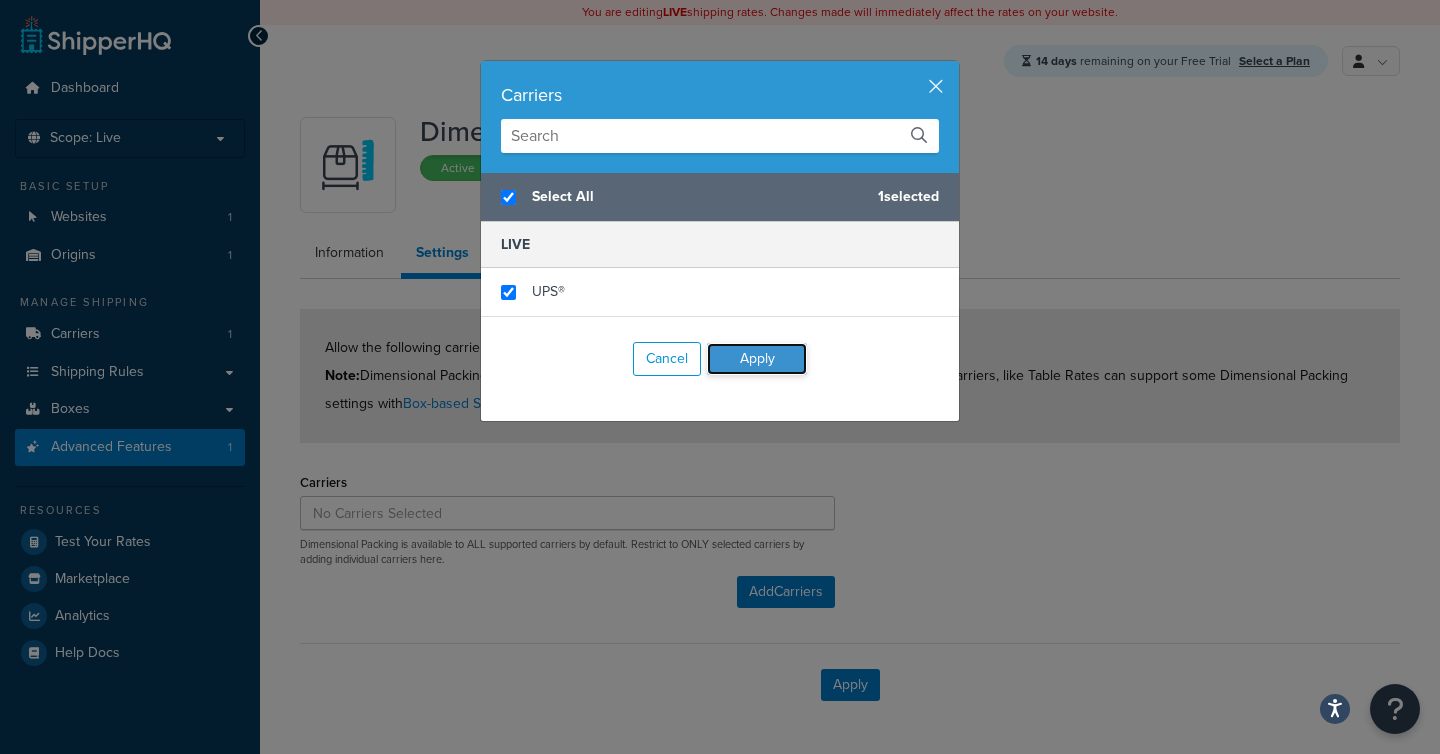 click on "Apply" at bounding box center (757, 359) 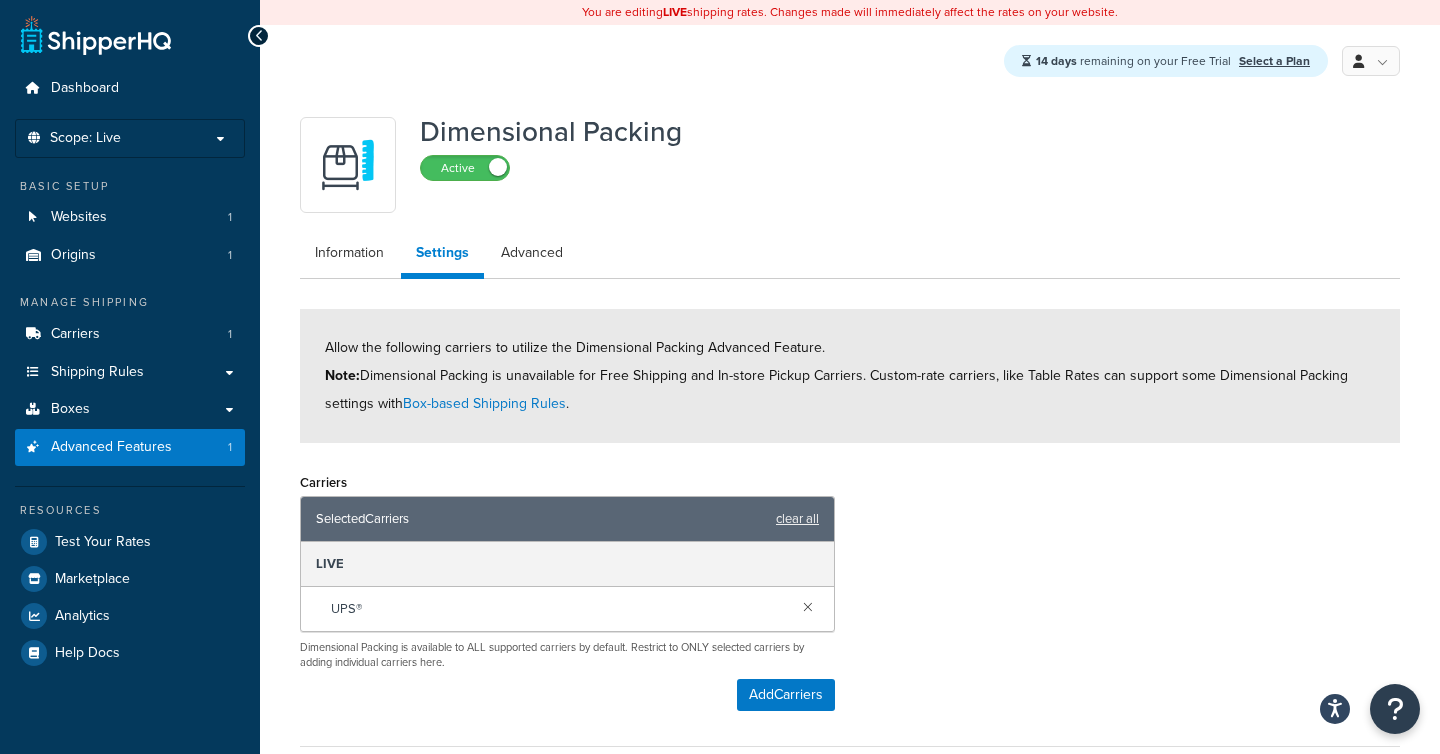scroll, scrollTop: 176, scrollLeft: 0, axis: vertical 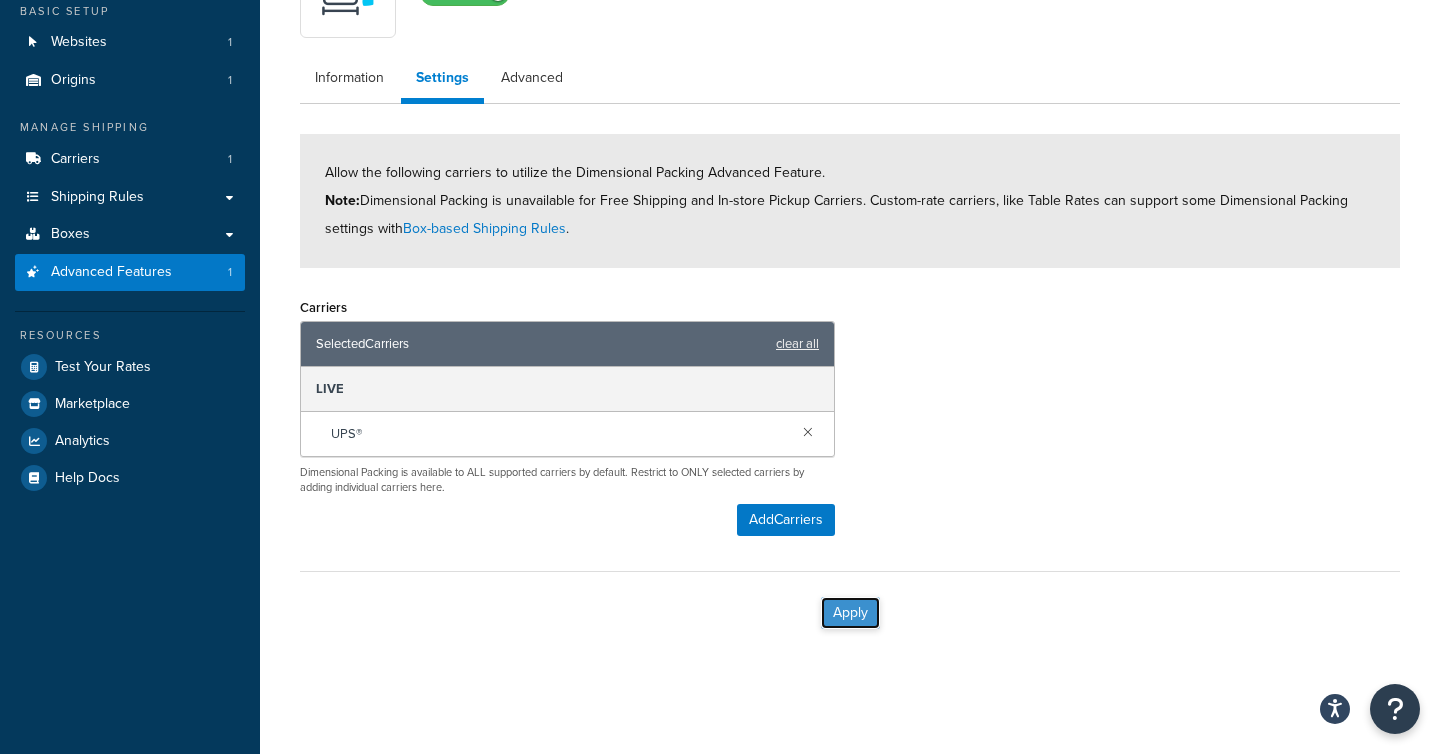 click on "Apply" at bounding box center (850, 613) 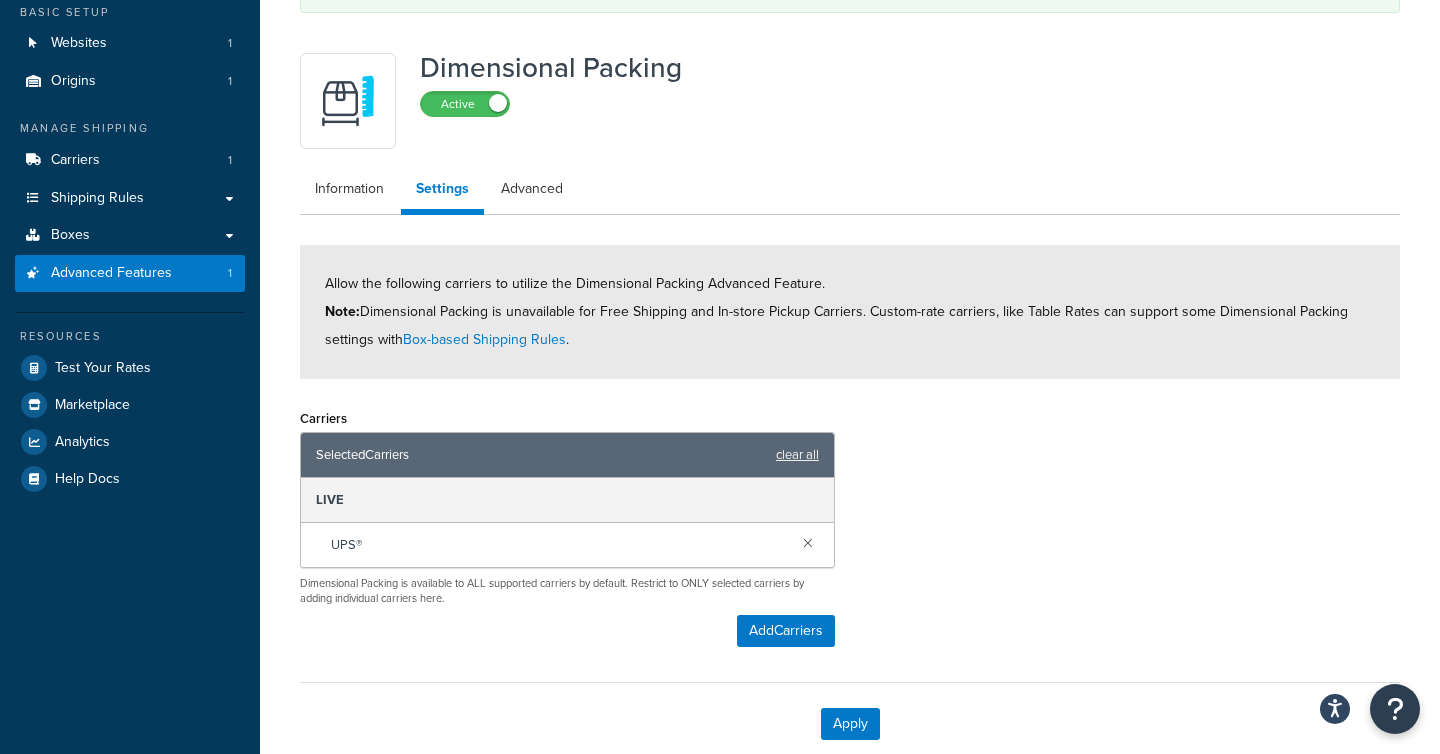 scroll, scrollTop: 195, scrollLeft: 0, axis: vertical 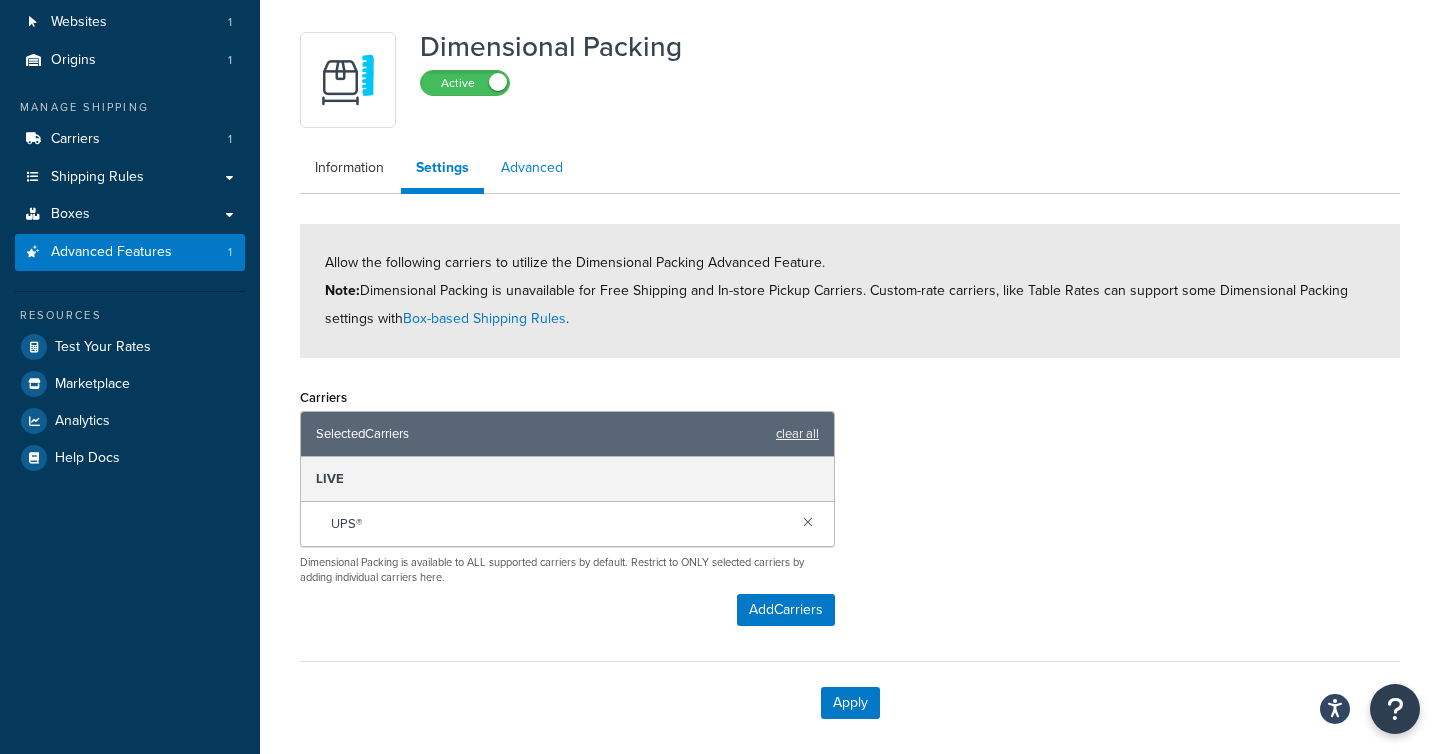click on "Advanced" at bounding box center [532, 168] 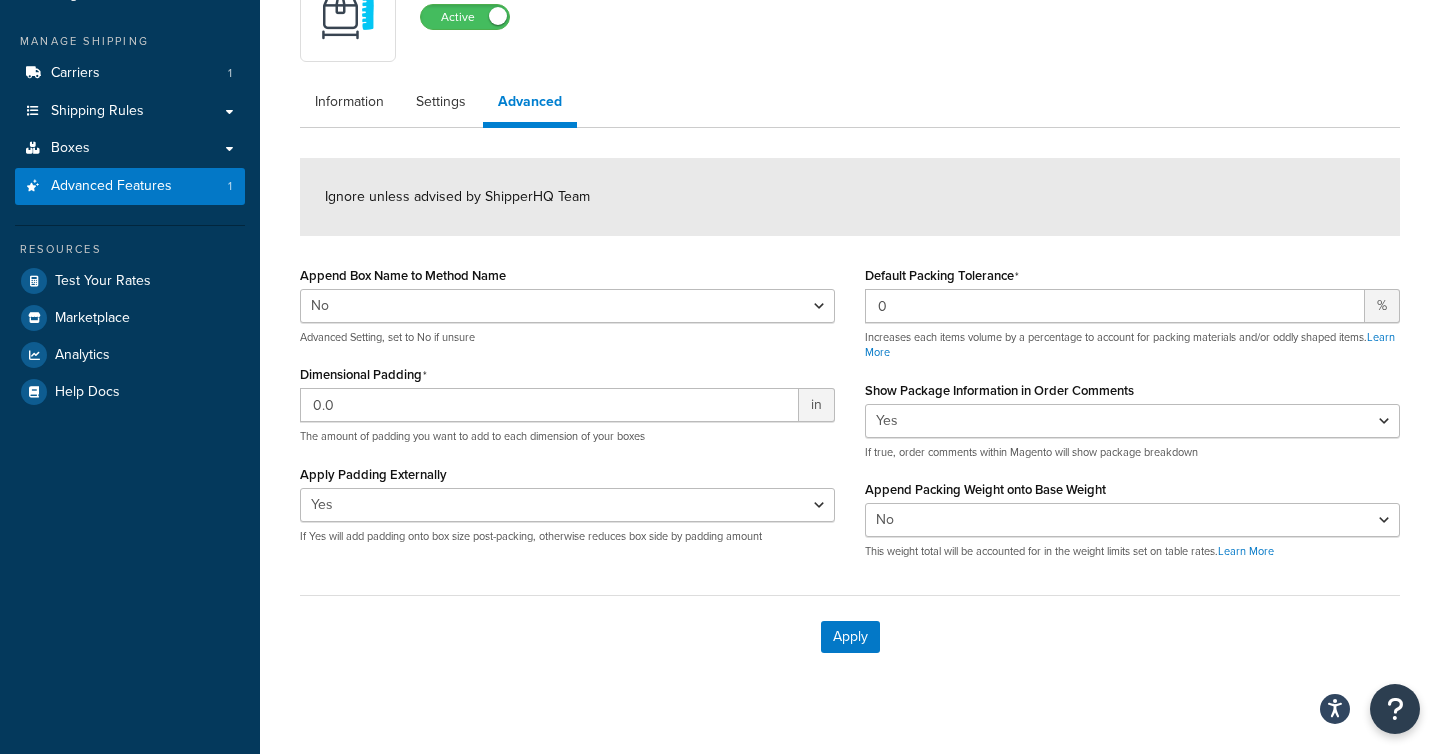 scroll, scrollTop: 255, scrollLeft: 0, axis: vertical 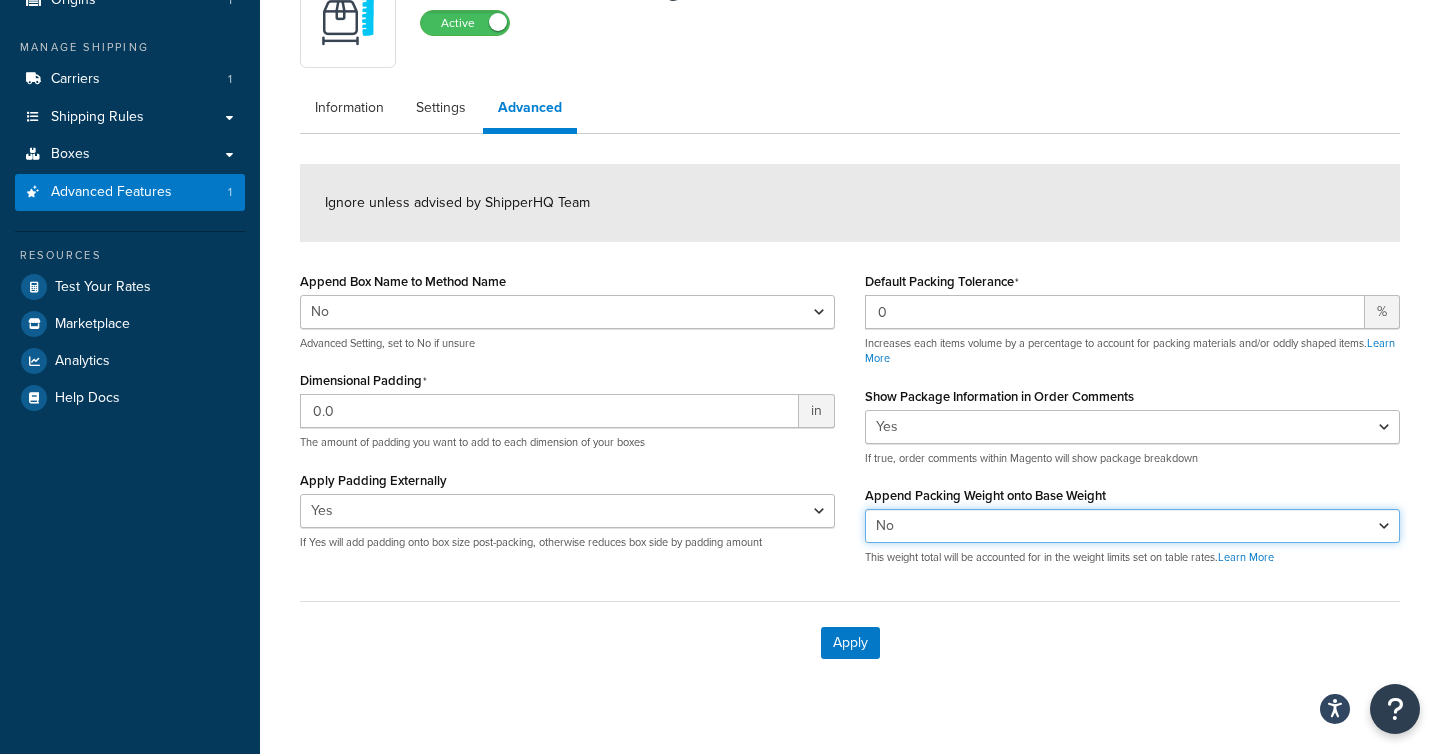 click on "Yes No" at bounding box center (1132, 526) 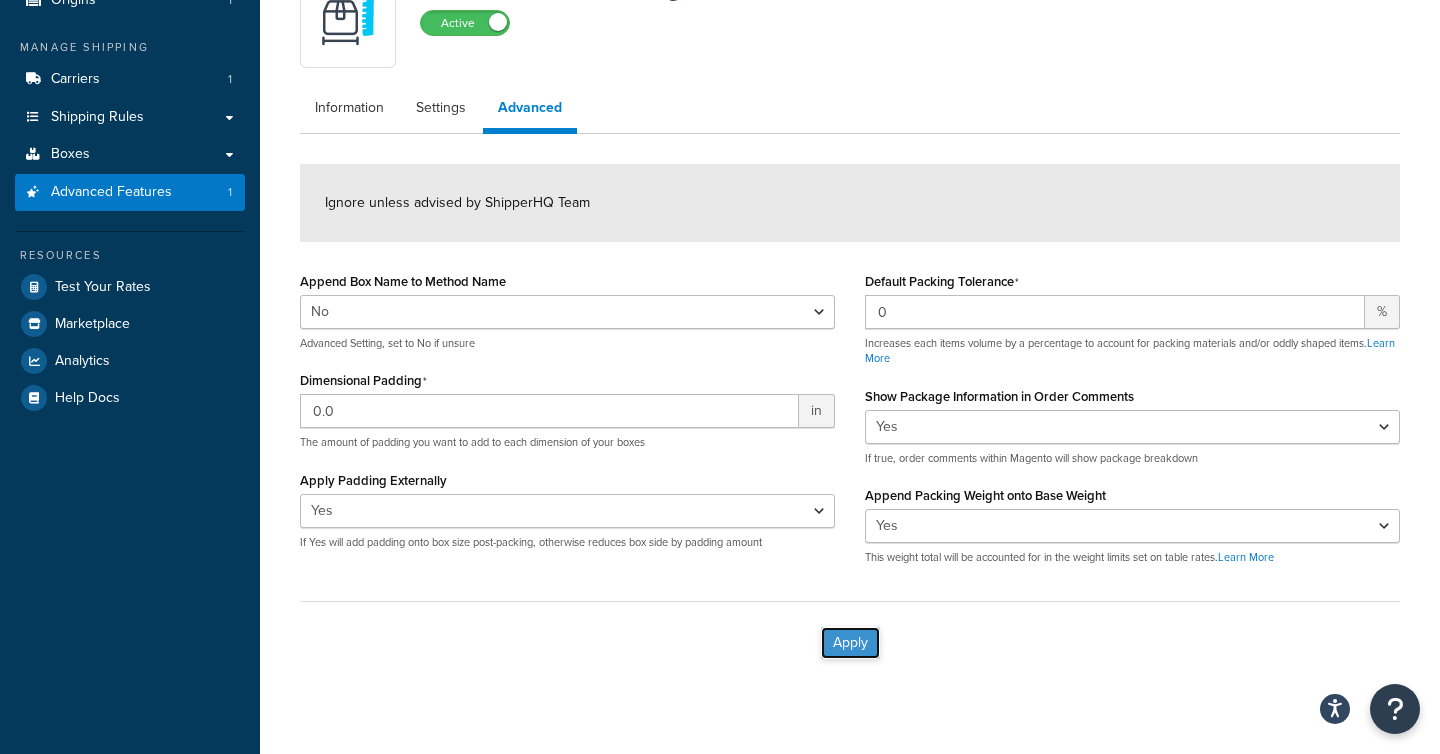 click on "Apply" at bounding box center (850, 643) 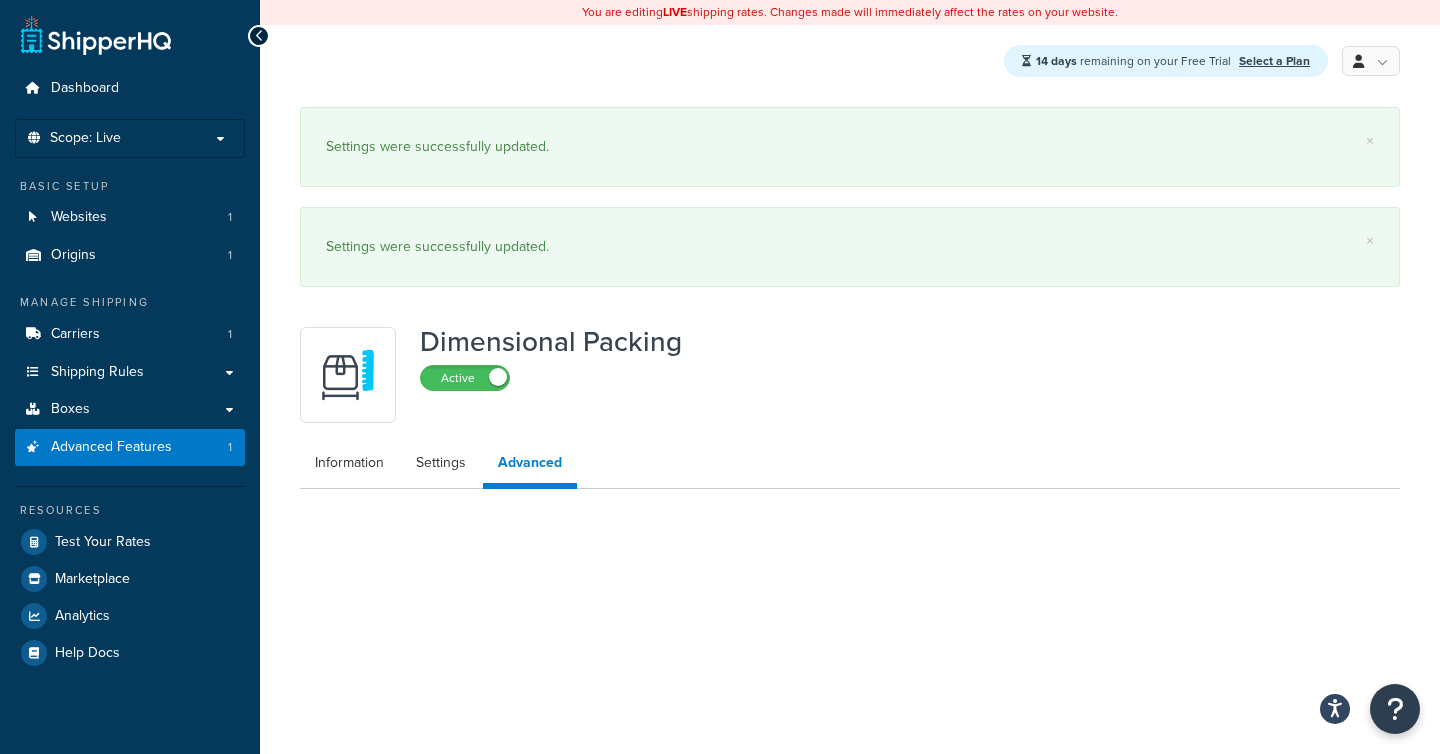 scroll, scrollTop: 0, scrollLeft: 0, axis: both 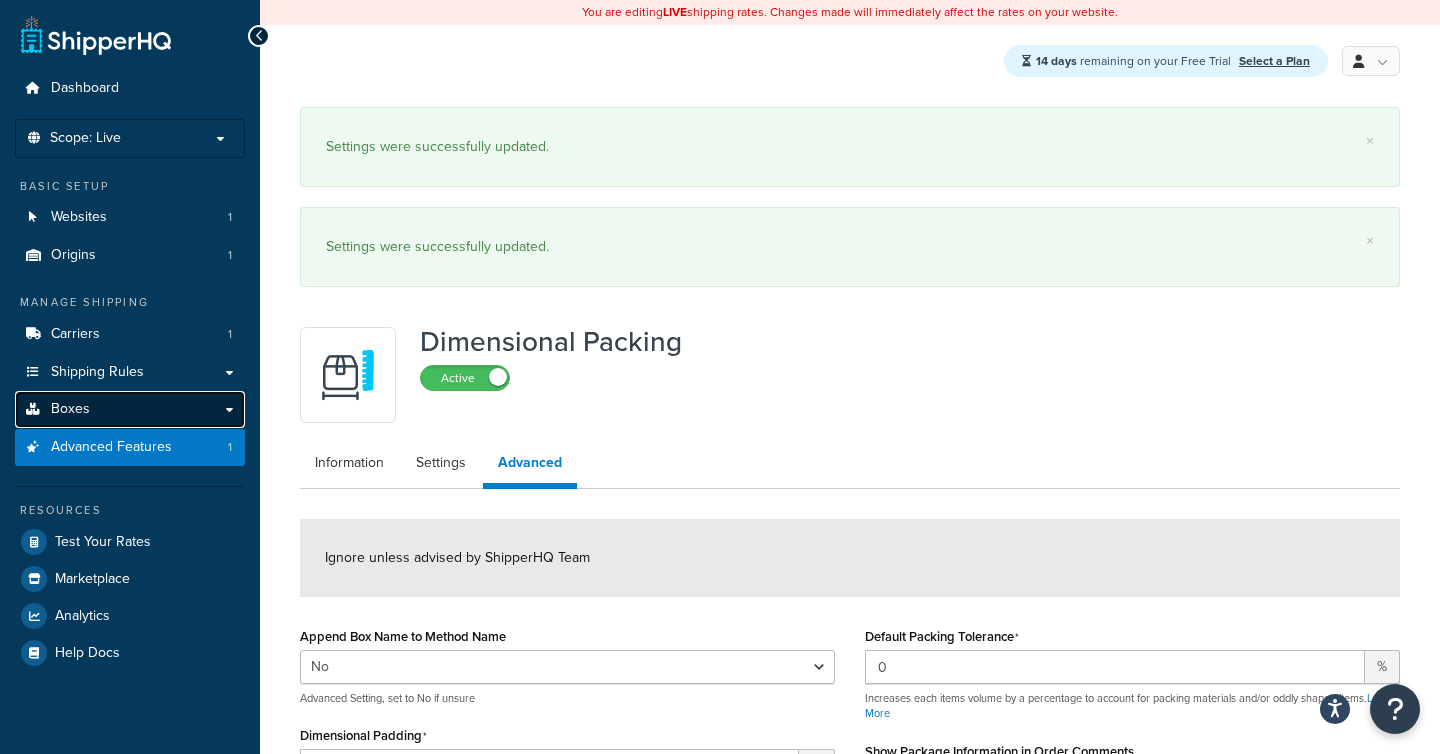 click on "Boxes" at bounding box center [130, 409] 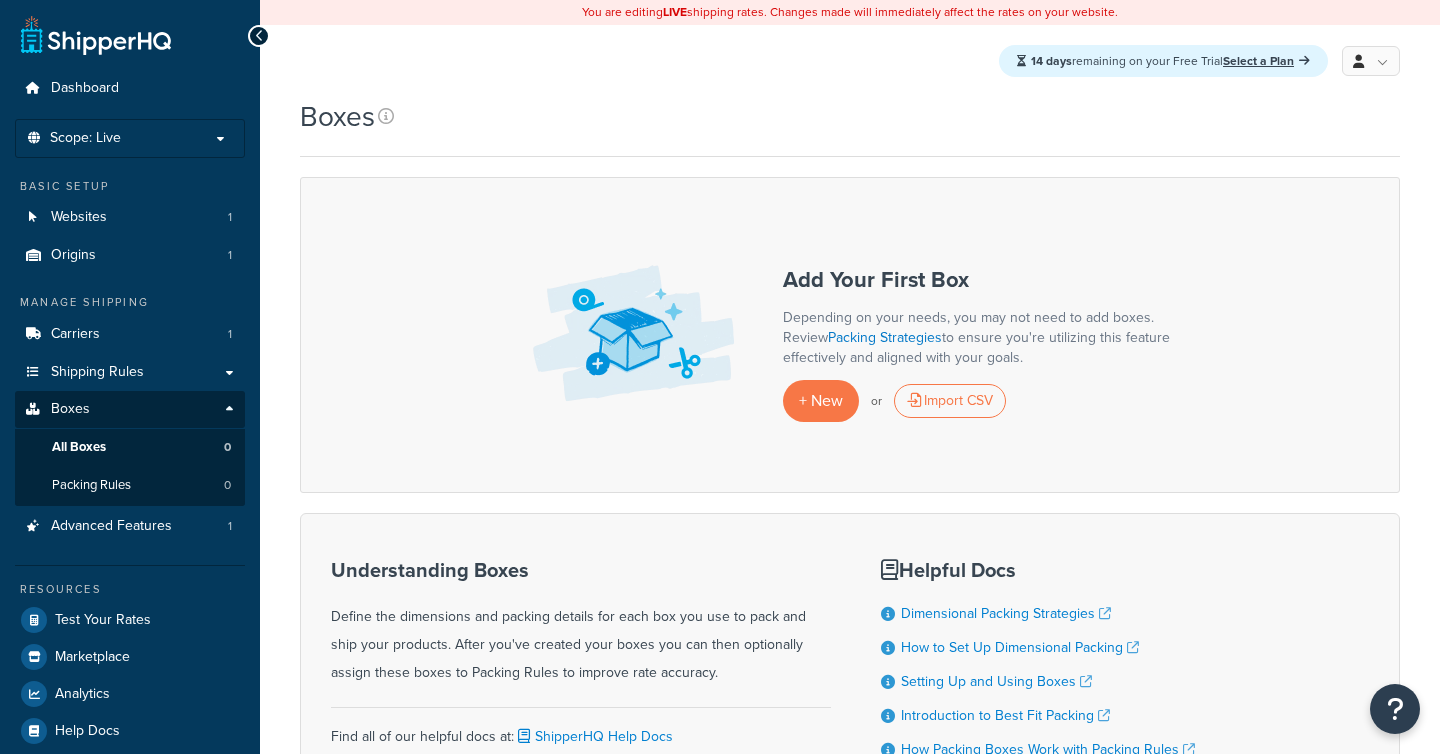 scroll, scrollTop: 0, scrollLeft: 0, axis: both 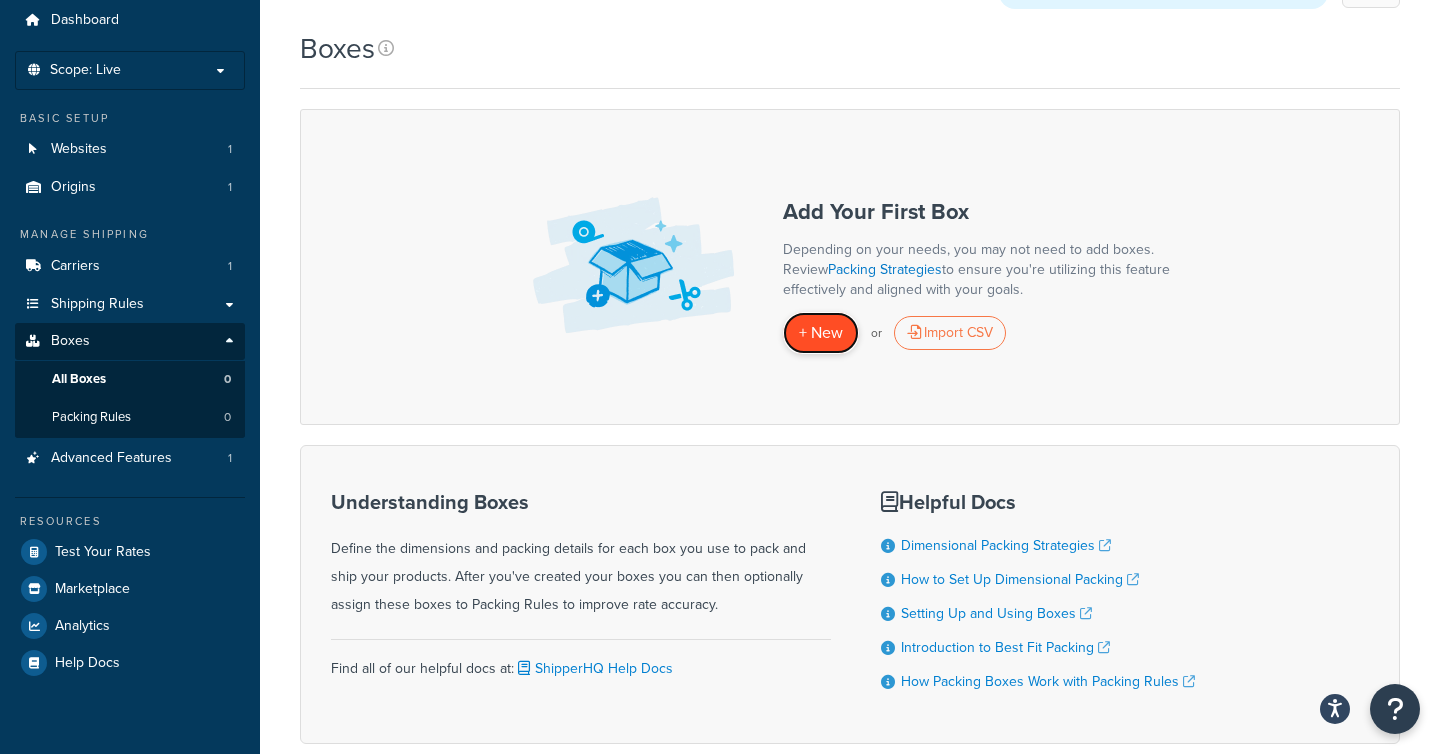 click on "+ New" at bounding box center [821, 332] 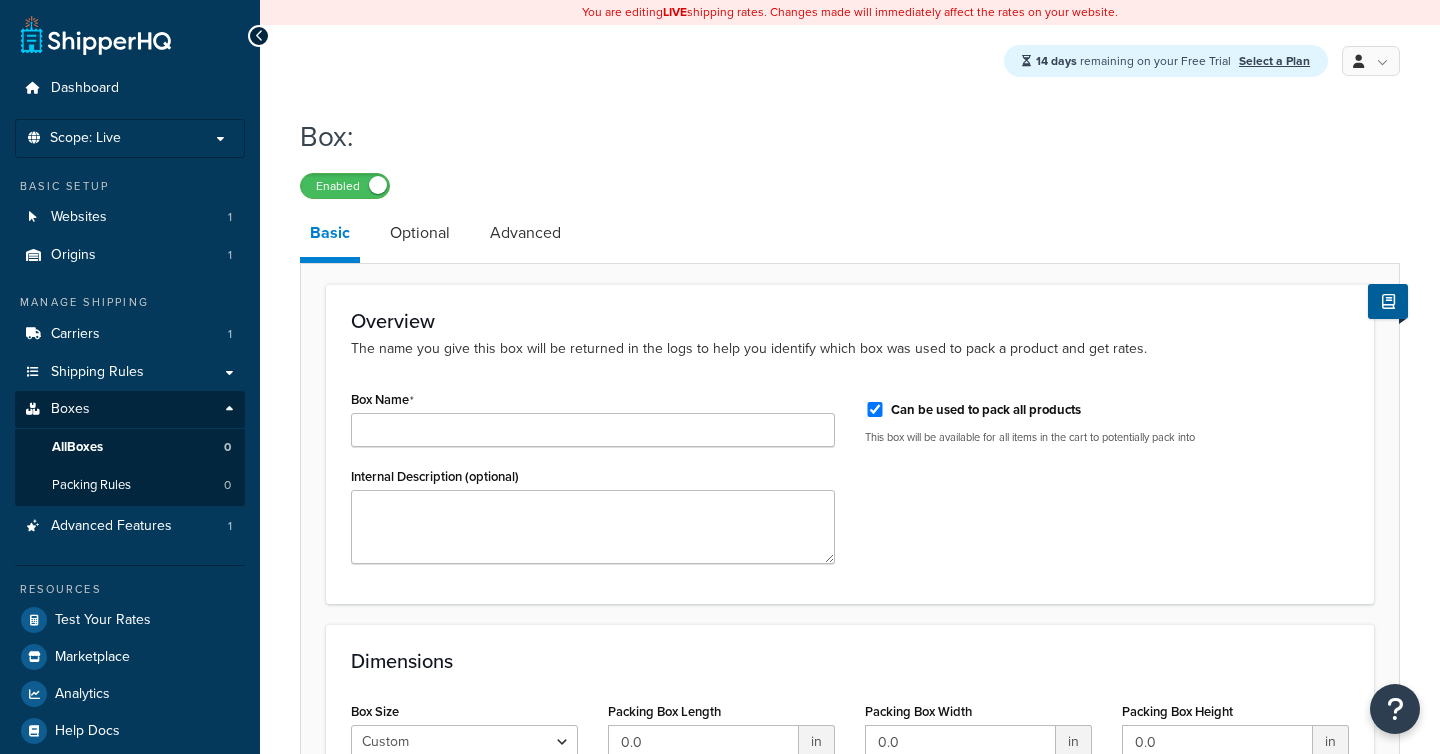 scroll, scrollTop: 0, scrollLeft: 0, axis: both 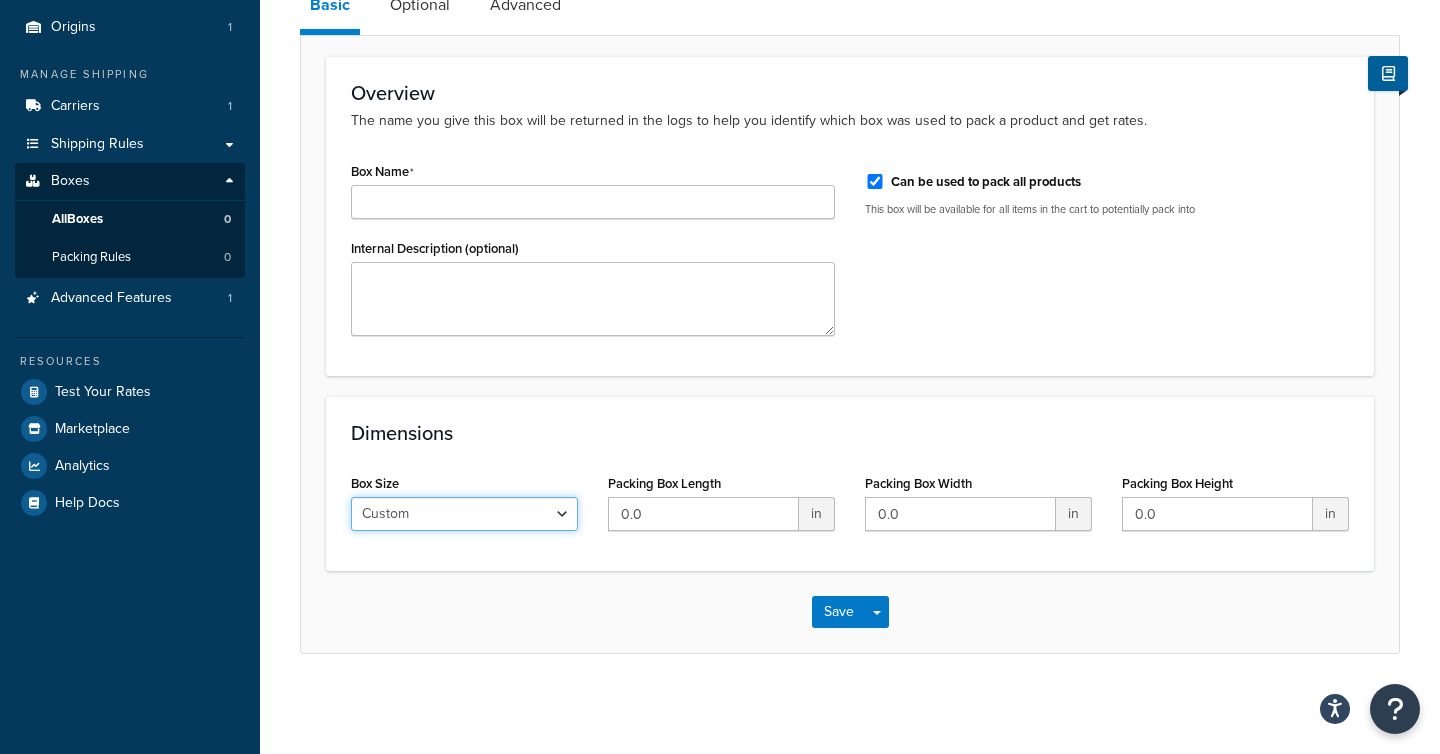click on "Custom  USPS Small Flat Box  USPS Medium Flat Box  USPS Large Flat Box  USPS Flat Envelope  Small Flat Rate Envelope  Legal Flat Rate Envelope  Medium Flat Rate Box 2  Large Flat Rate Board Game Box" at bounding box center [464, 514] 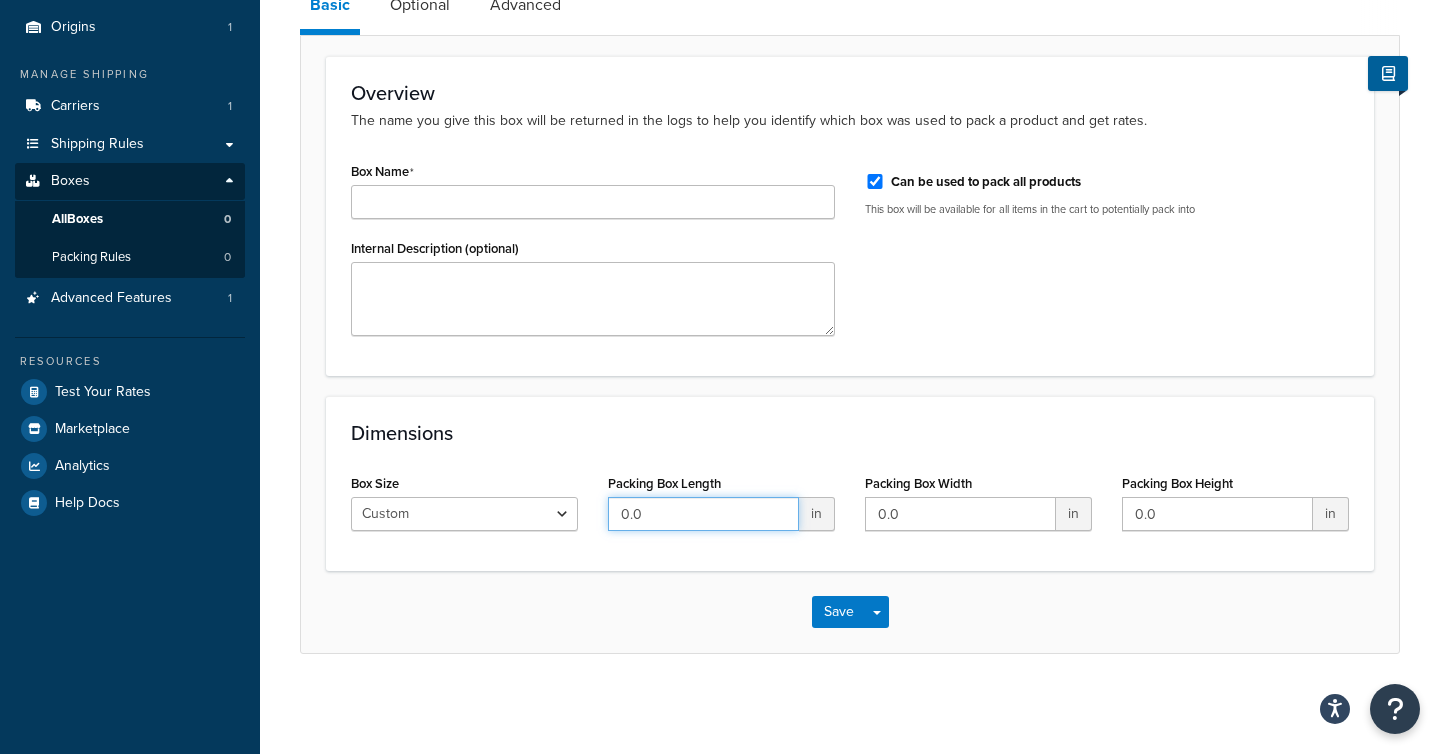 click on "0.0" at bounding box center (703, 514) 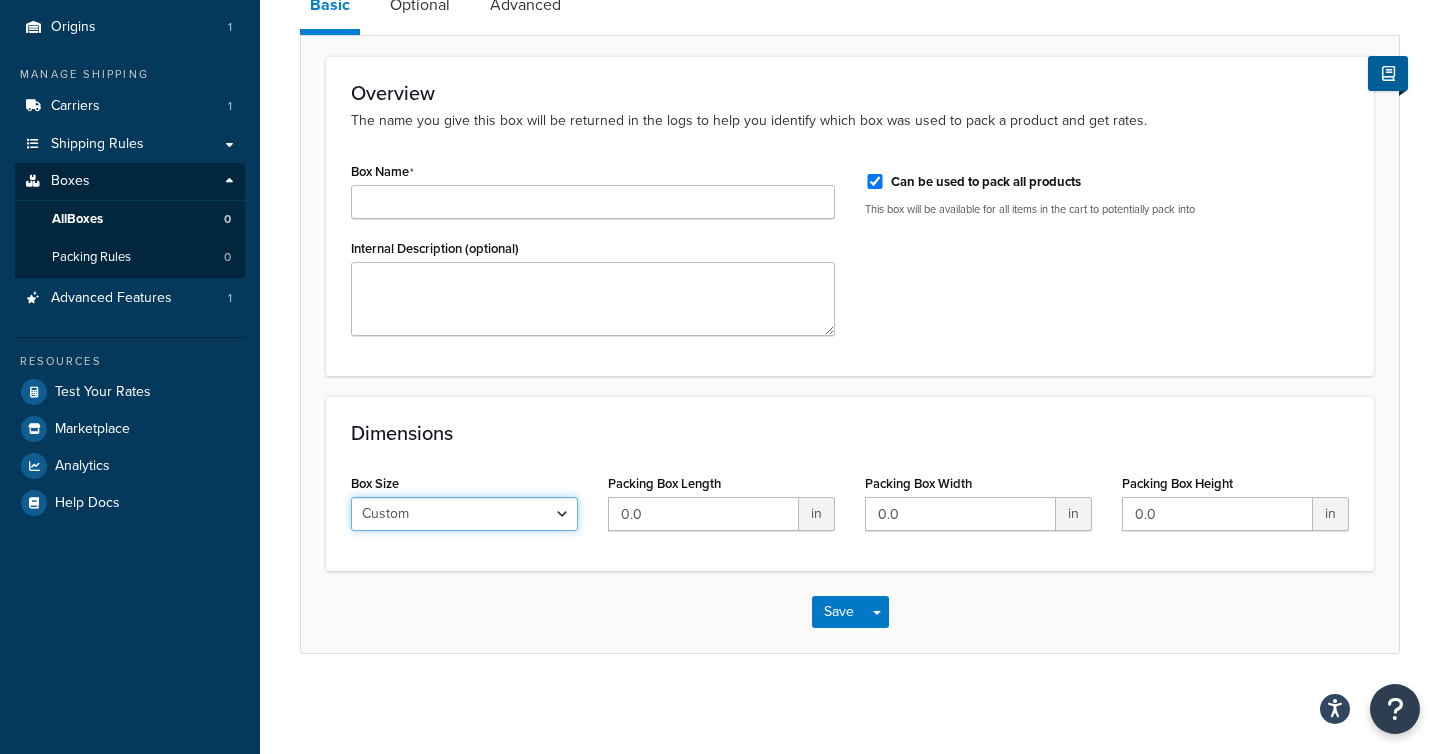 click on "Custom  USPS Small Flat Box  USPS Medium Flat Box  USPS Large Flat Box  USPS Flat Envelope  Small Flat Rate Envelope  Legal Flat Rate Envelope  Medium Flat Rate Box 2  Large Flat Rate Board Game Box" at bounding box center (464, 514) 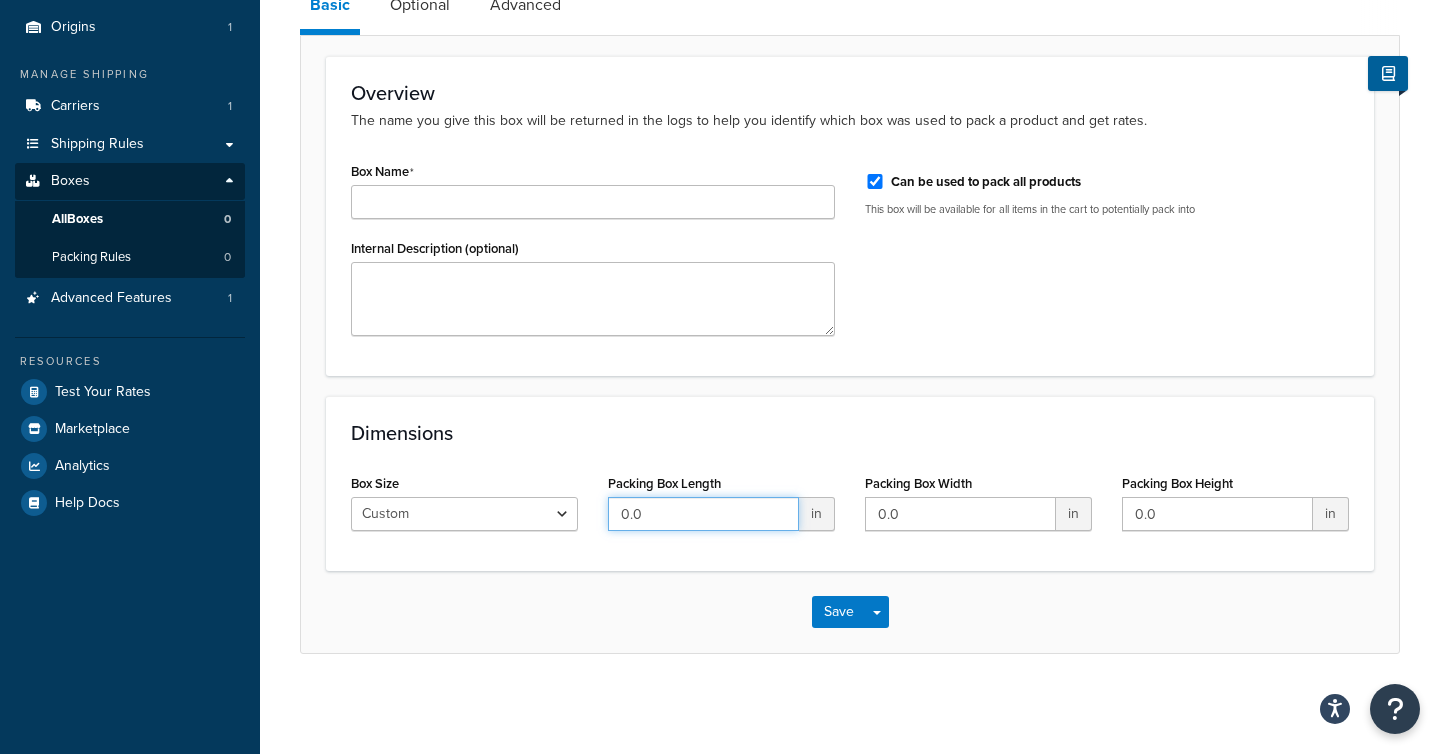 click on "0.0" at bounding box center (703, 514) 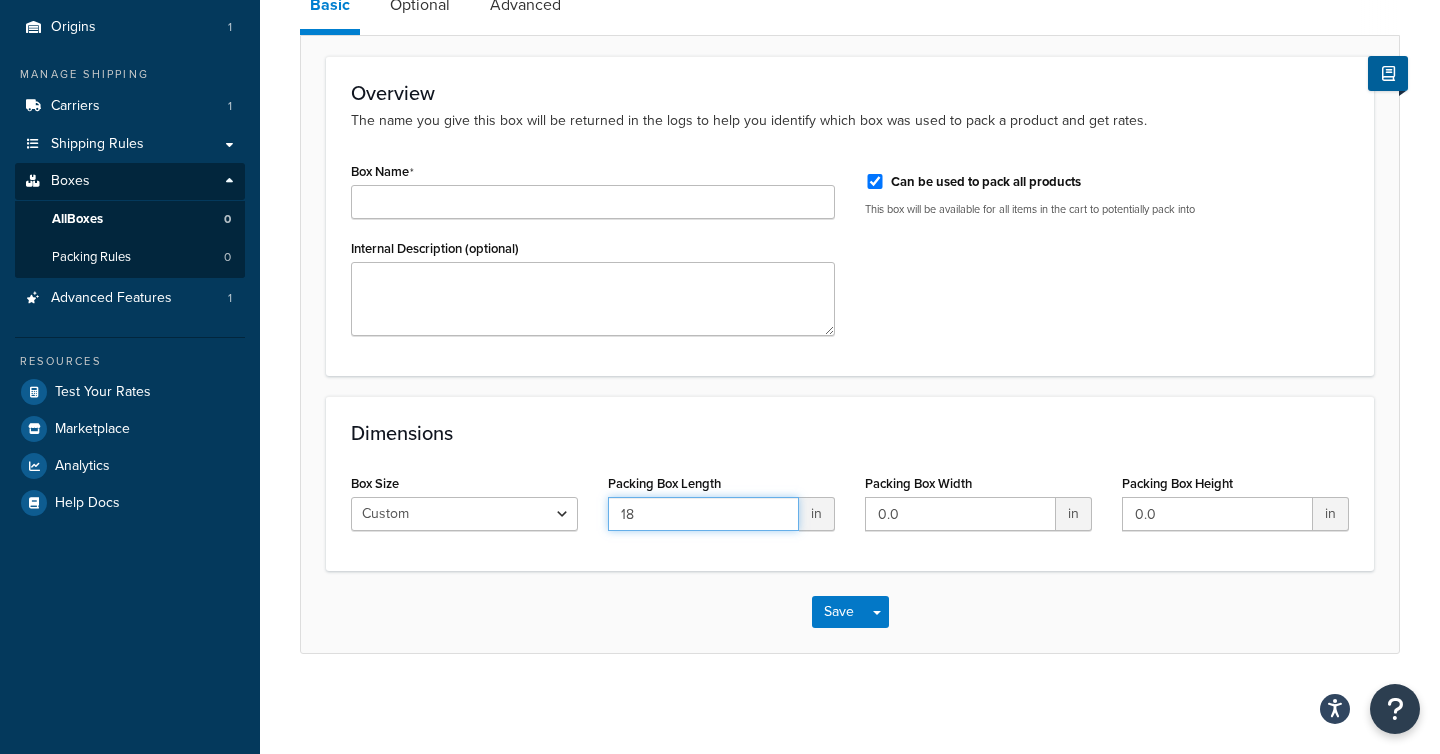 type on "18" 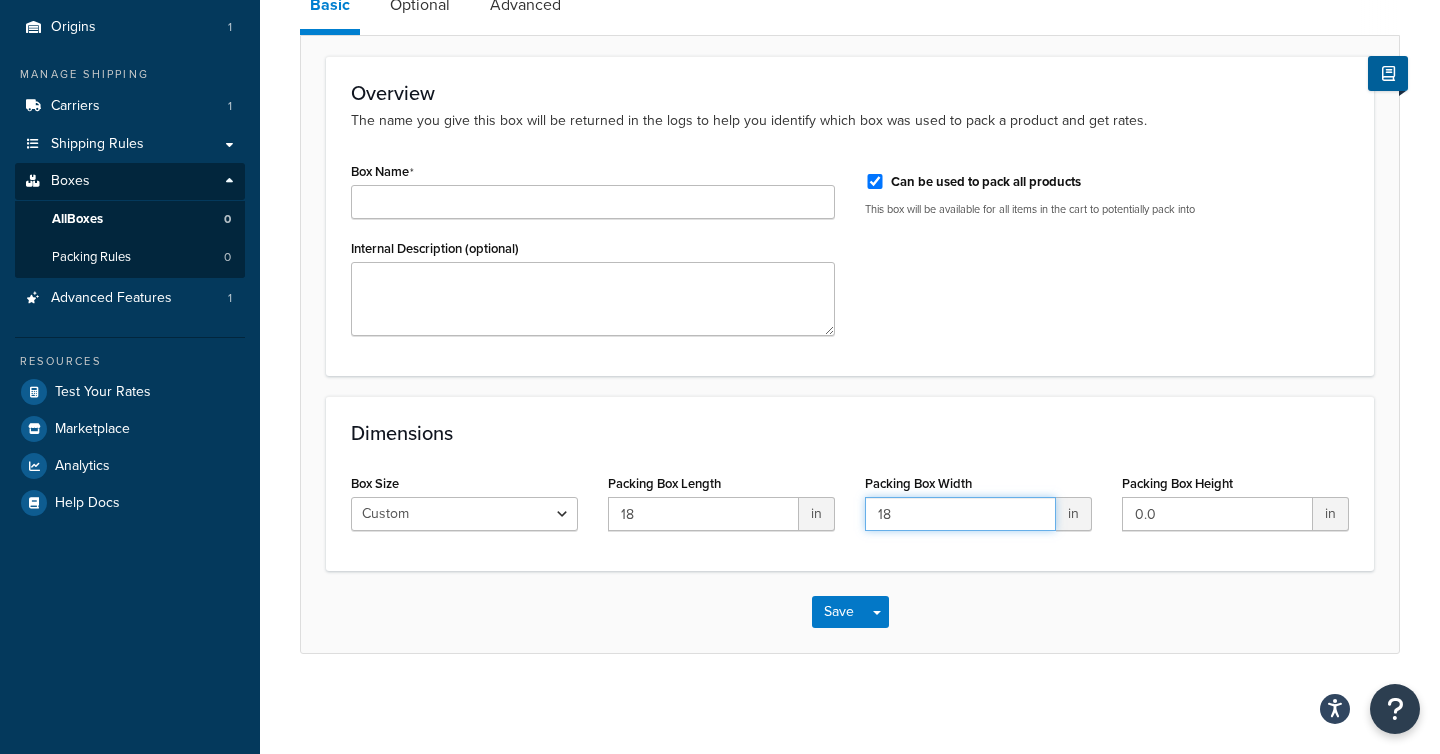 type on "18" 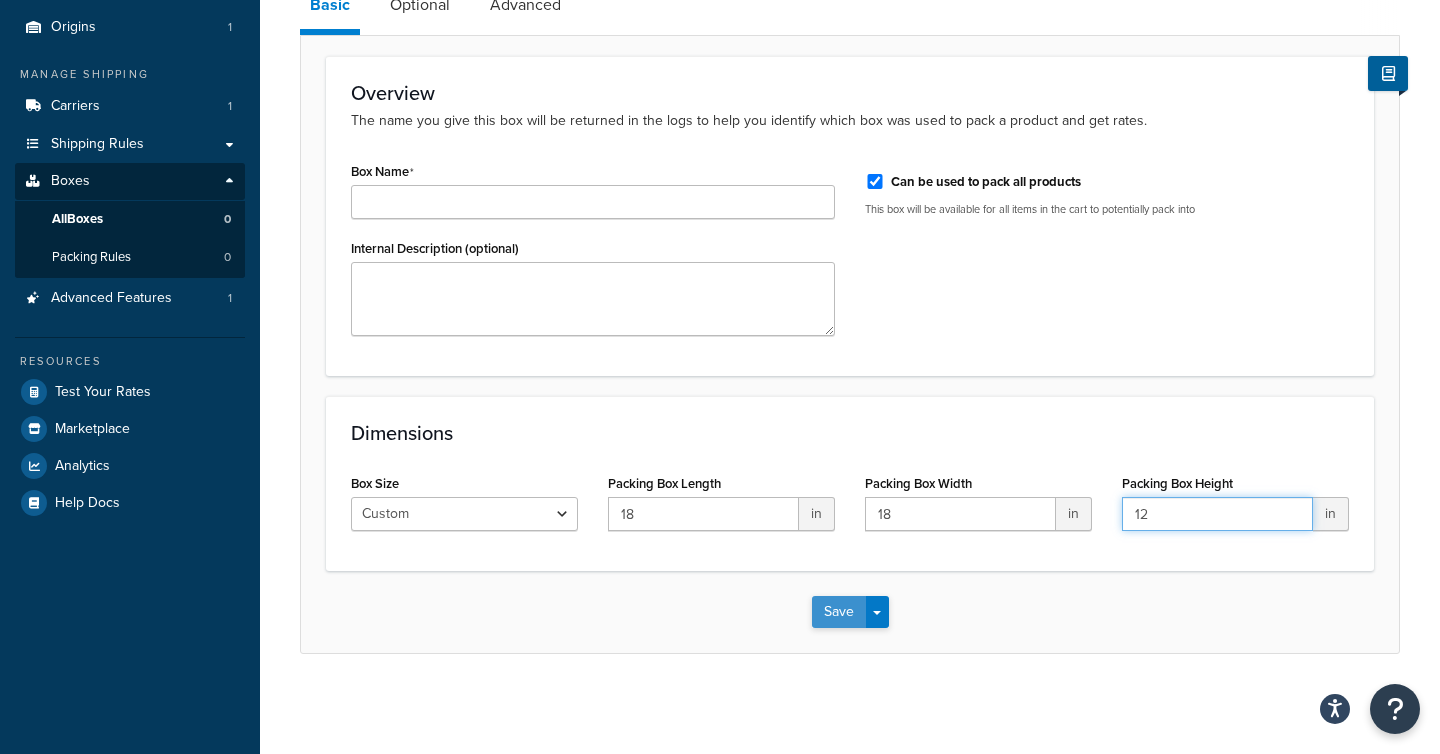 type on "12" 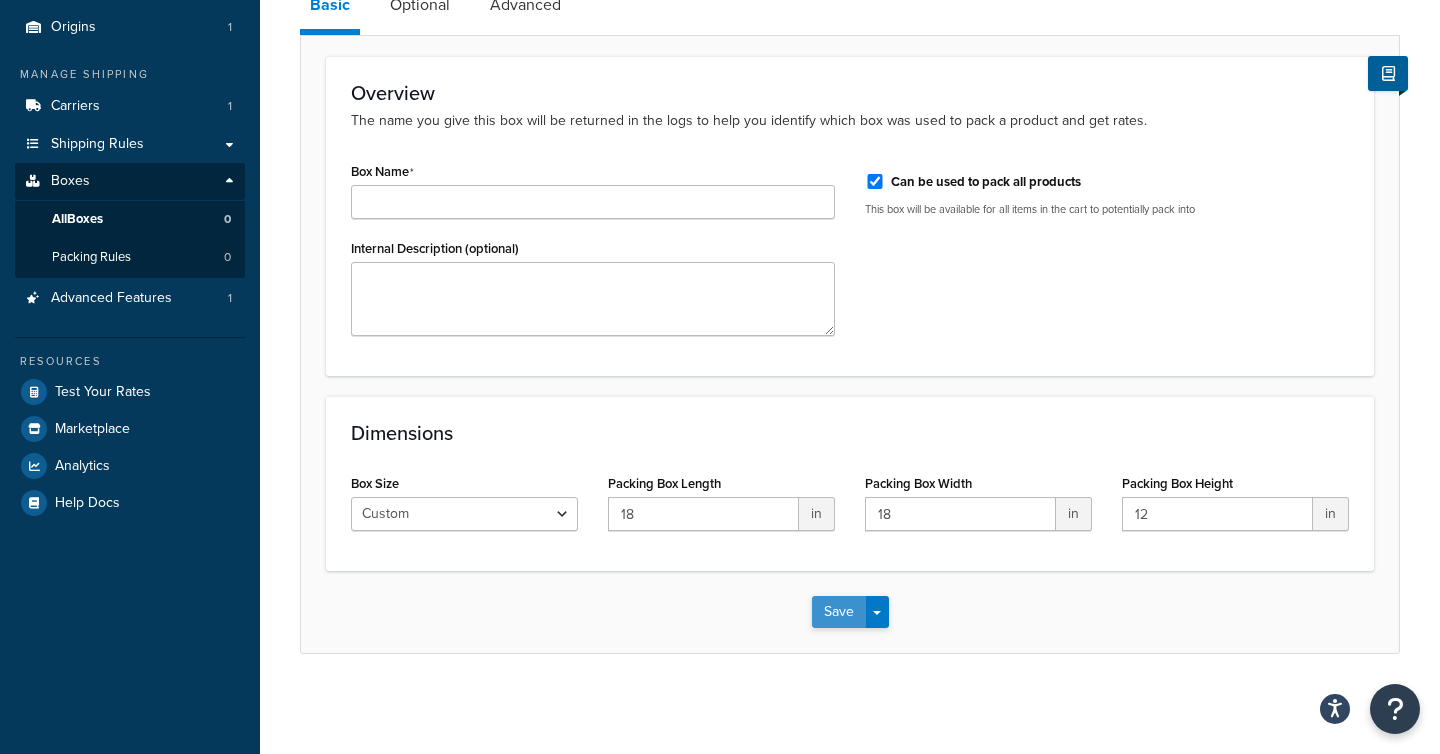 click on "Save" at bounding box center (839, 612) 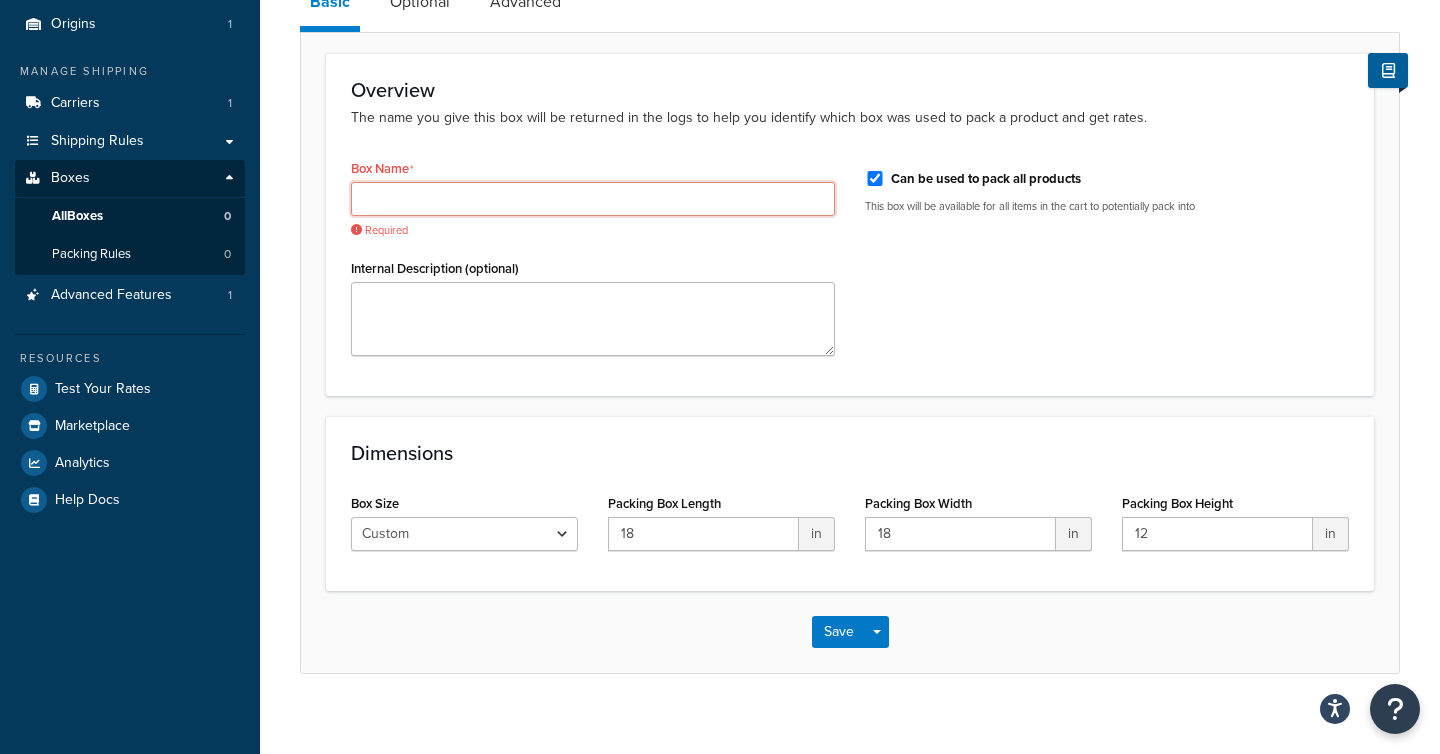 click on "Box Name" at bounding box center (593, 199) 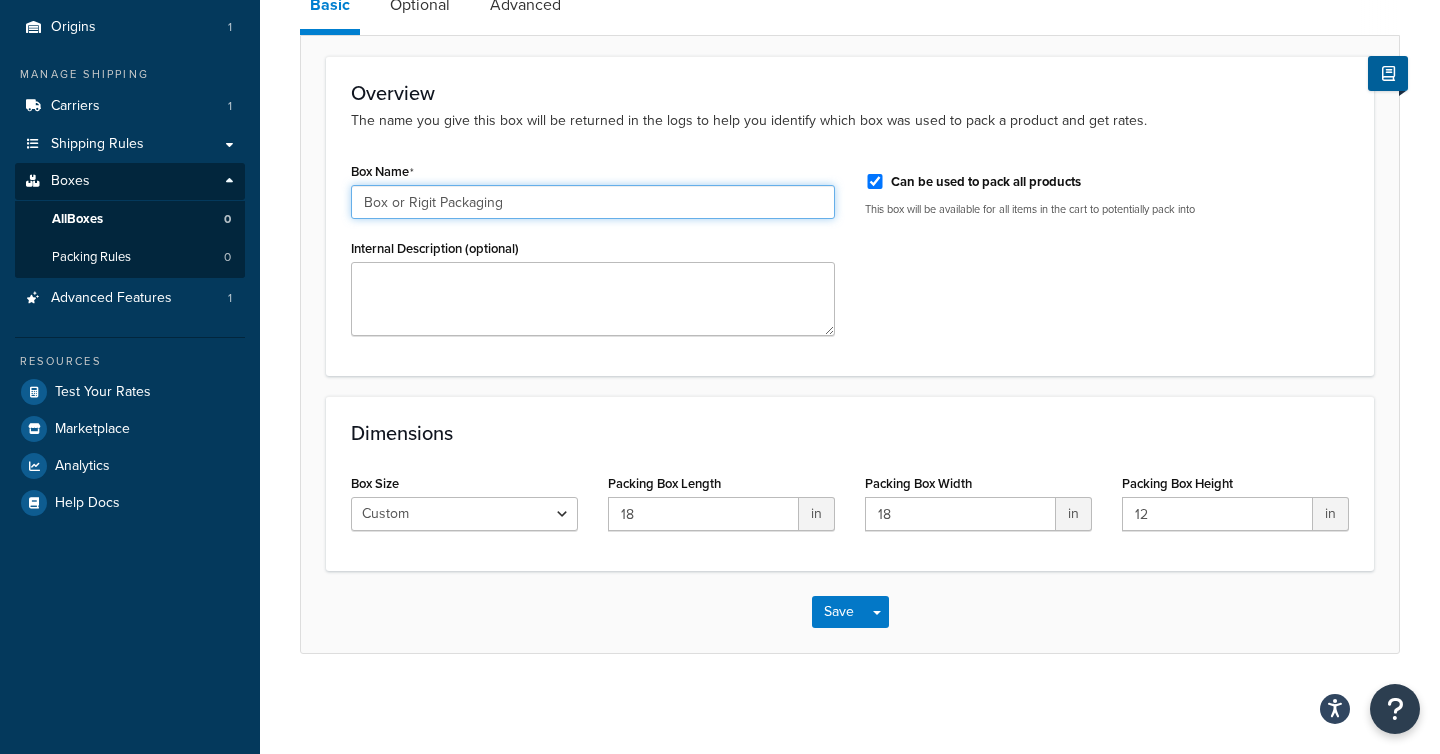 click on "Box or Rigit Packaging" at bounding box center [593, 202] 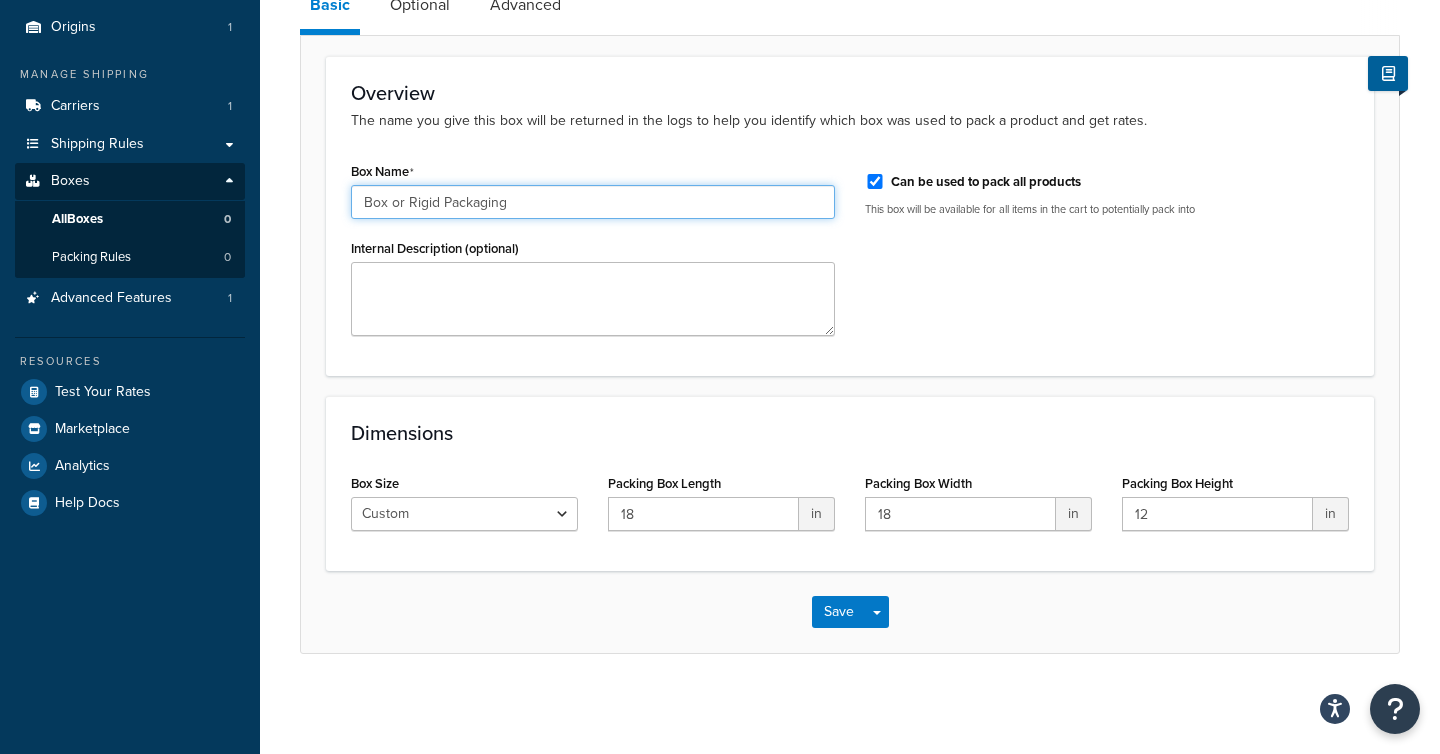 type on "Box or Rigid Packaging" 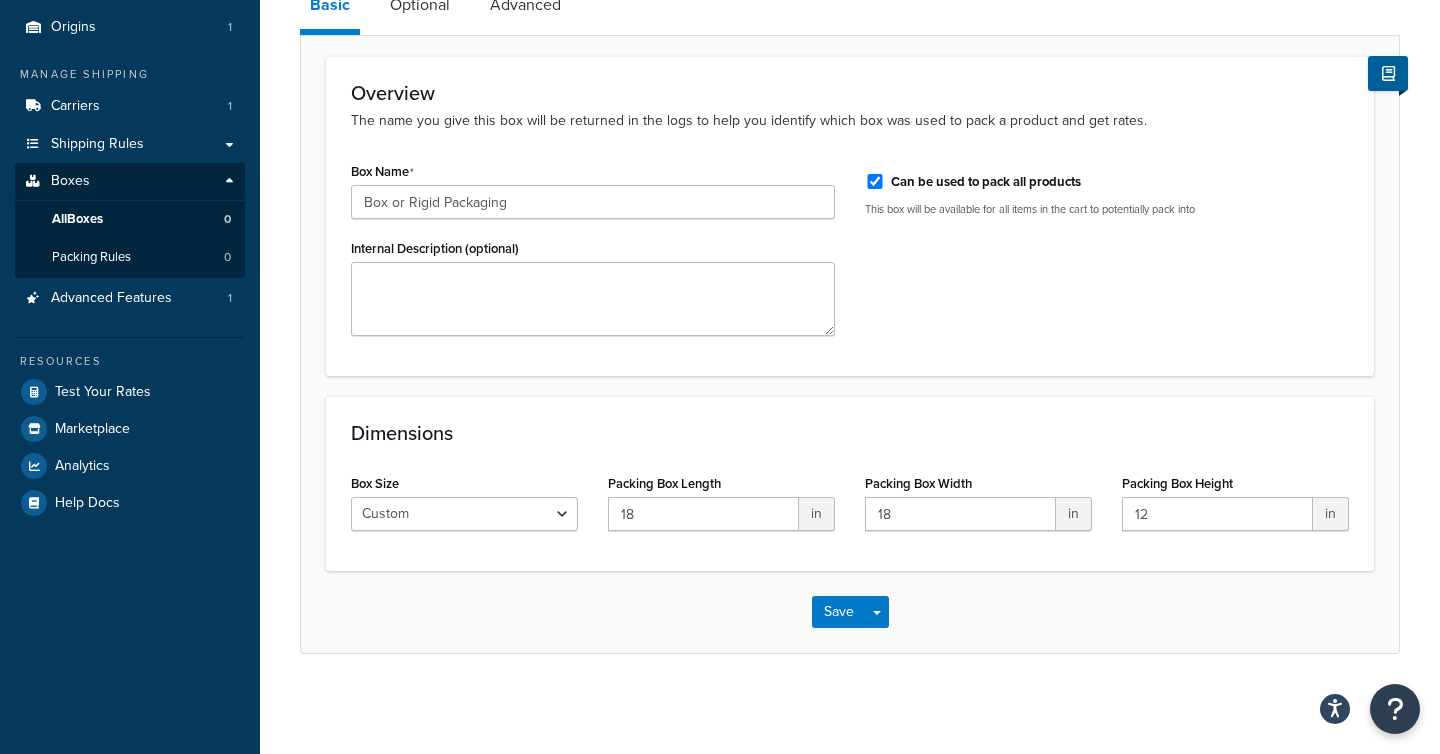 click on "Box Name   Box or Rigid Packaging Internal Description (optional)     Can be used to pack all products This box will be available for all items in the cart to potentially pack into" at bounding box center [850, 254] 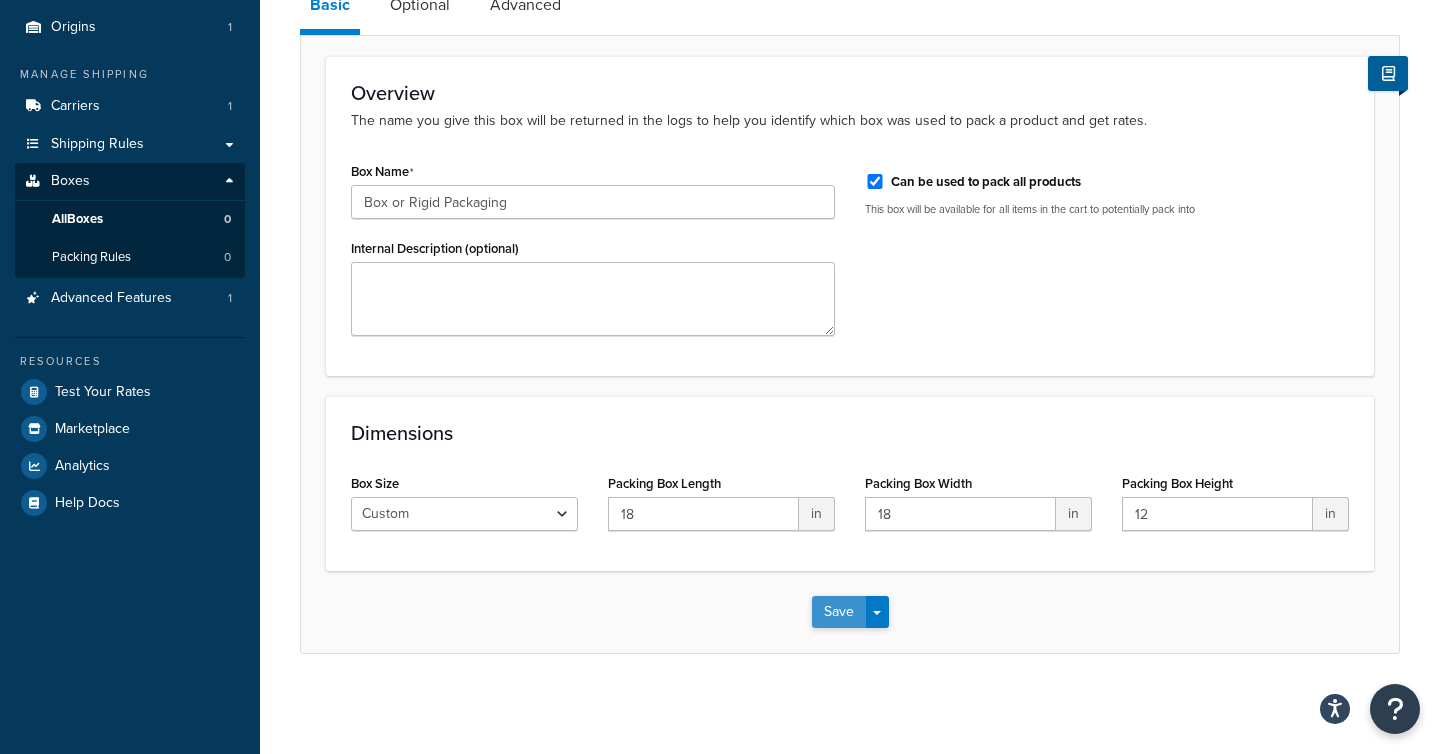 click on "Save" at bounding box center [839, 612] 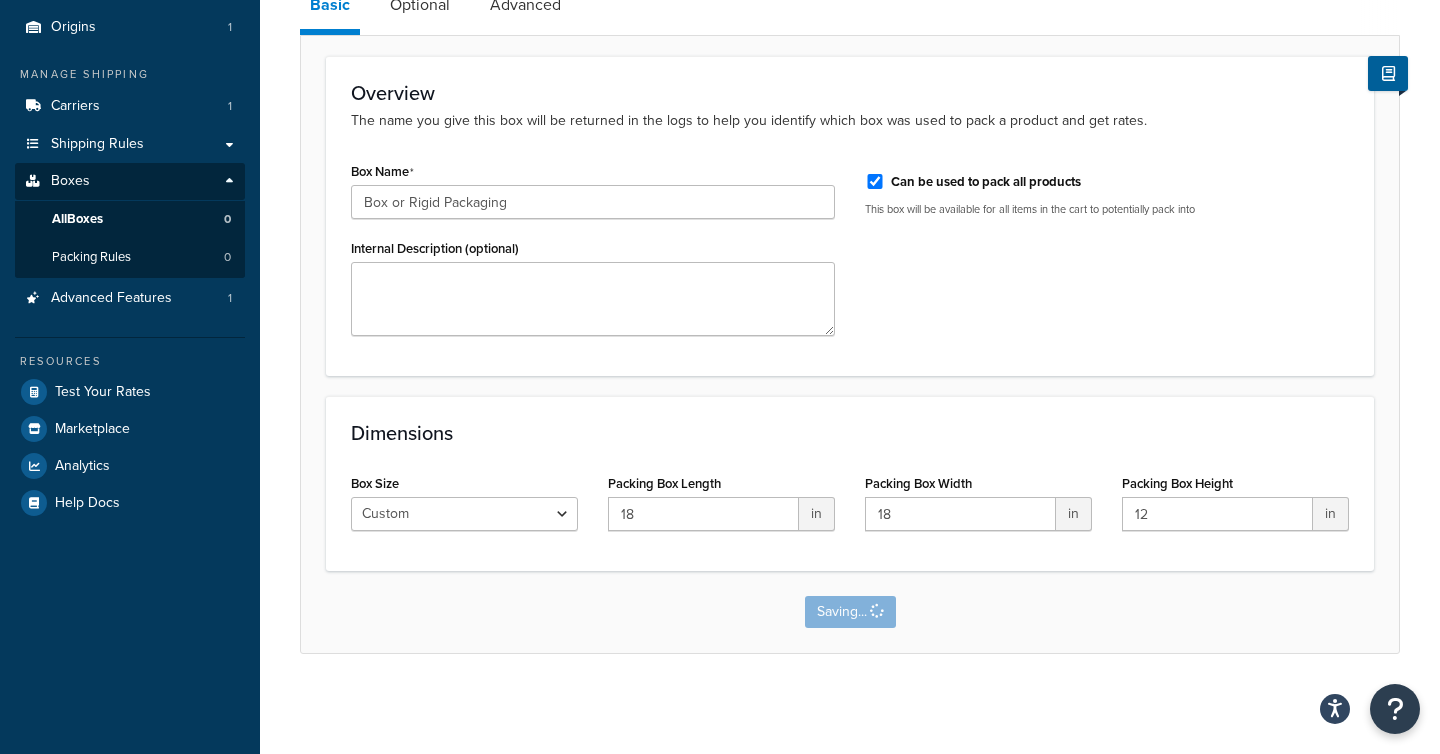 scroll, scrollTop: 0, scrollLeft: 0, axis: both 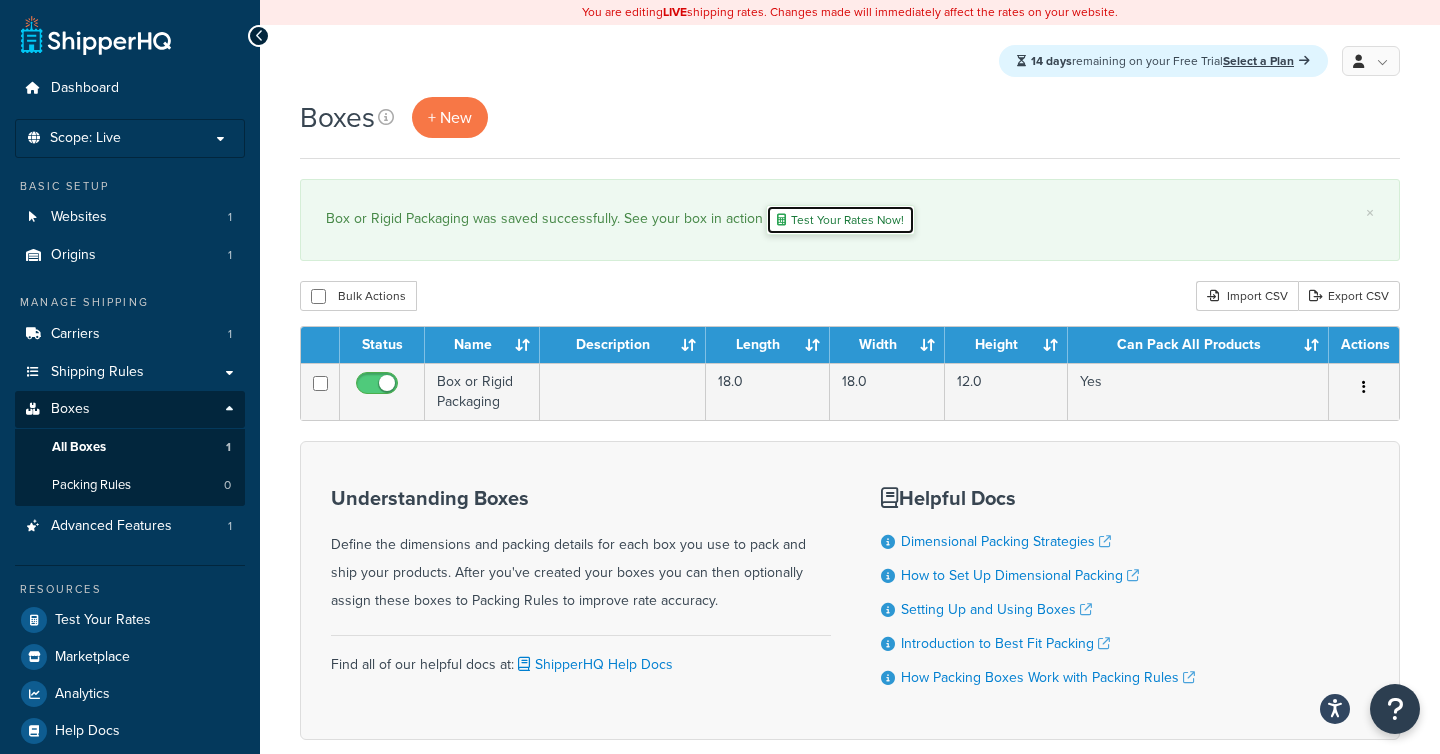 click on "Test Your Rates Now!" at bounding box center [840, 220] 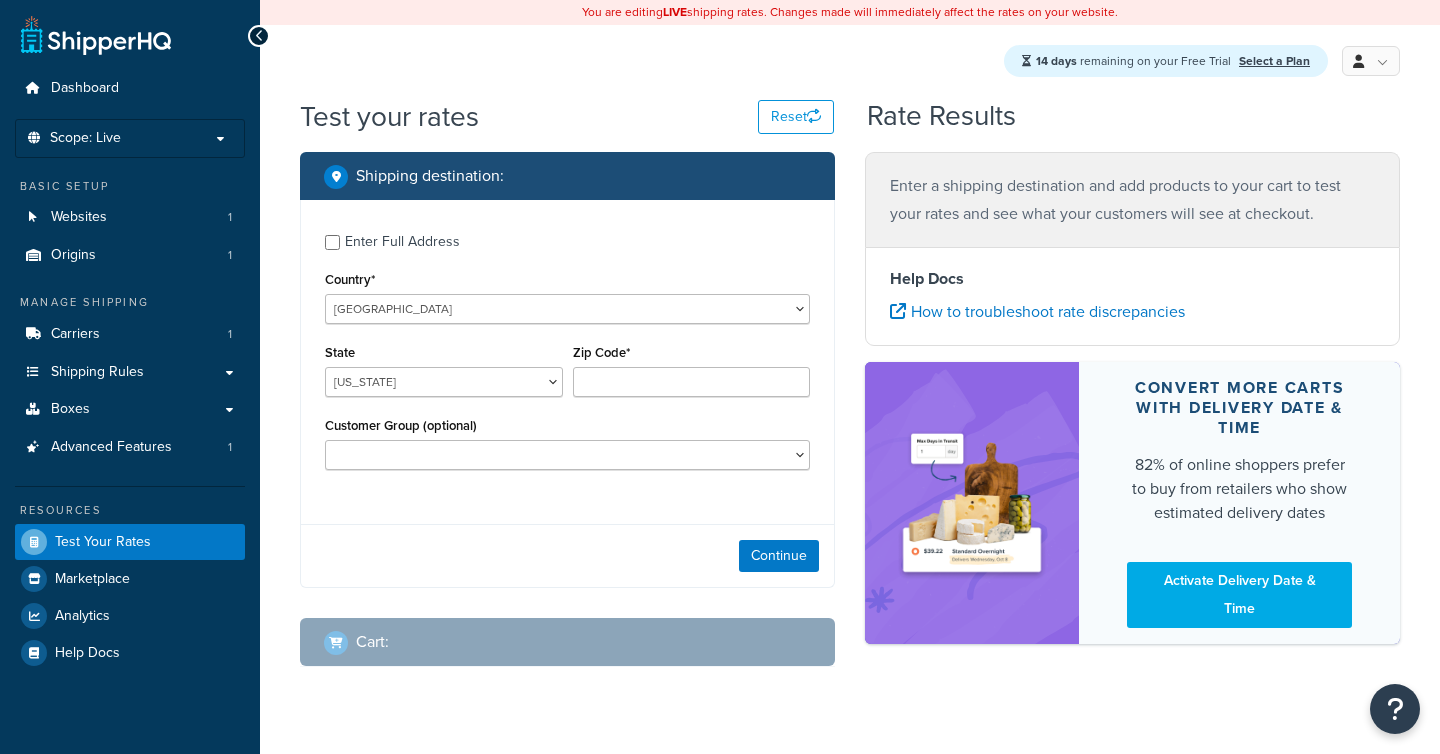 scroll, scrollTop: 0, scrollLeft: 0, axis: both 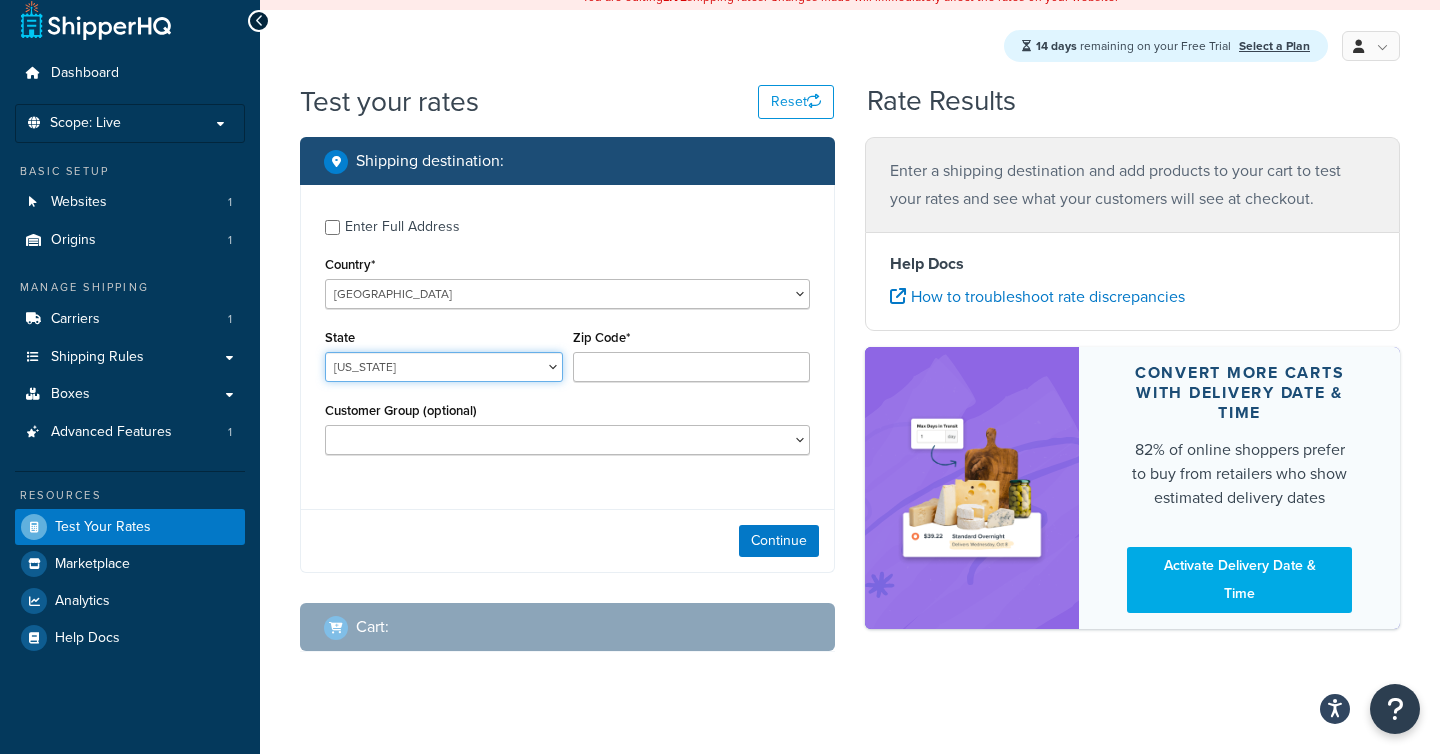 click on "[US_STATE]  [US_STATE]  [US_STATE]  [US_STATE]  [US_STATE]  Armed Forces Americas  Armed Forces [GEOGRAPHIC_DATA], [GEOGRAPHIC_DATA], [GEOGRAPHIC_DATA], [GEOGRAPHIC_DATA]  Armed Forces Pacific  [US_STATE]  [US_STATE]  [US_STATE]  [US_STATE]  [US_STATE]  [US_STATE]  [US_STATE]  [US_STATE]  [US_STATE]  [US_STATE]  [US_STATE]  [US_STATE]  [US_STATE]  [US_STATE]  [US_STATE]  [US_STATE]  [US_STATE]  [US_STATE]  [PERSON_NAME][US_STATE]  [US_STATE]  [US_STATE]  [US_STATE]  [US_STATE]  [US_STATE]  [US_STATE]  [US_STATE]  [US_STATE]  [US_STATE]  [US_STATE]  [US_STATE]  [US_STATE]  [US_STATE]  [US_STATE]  [US_STATE]  [US_STATE]  [US_STATE]  [US_STATE]  [US_STATE]  [US_STATE]  [US_STATE]  [US_STATE]  [US_STATE]  [US_STATE]  [US_STATE]  [US_STATE]  [US_STATE]  [GEOGRAPHIC_DATA] [GEOGRAPHIC_DATA]  [US_STATE]  [US_STATE]  [GEOGRAPHIC_DATA]  [US_STATE][PERSON_NAME][US_STATE]  [US_STATE][PERSON_NAME]  [US_STATE]  [US_STATE]" at bounding box center (444, 367) 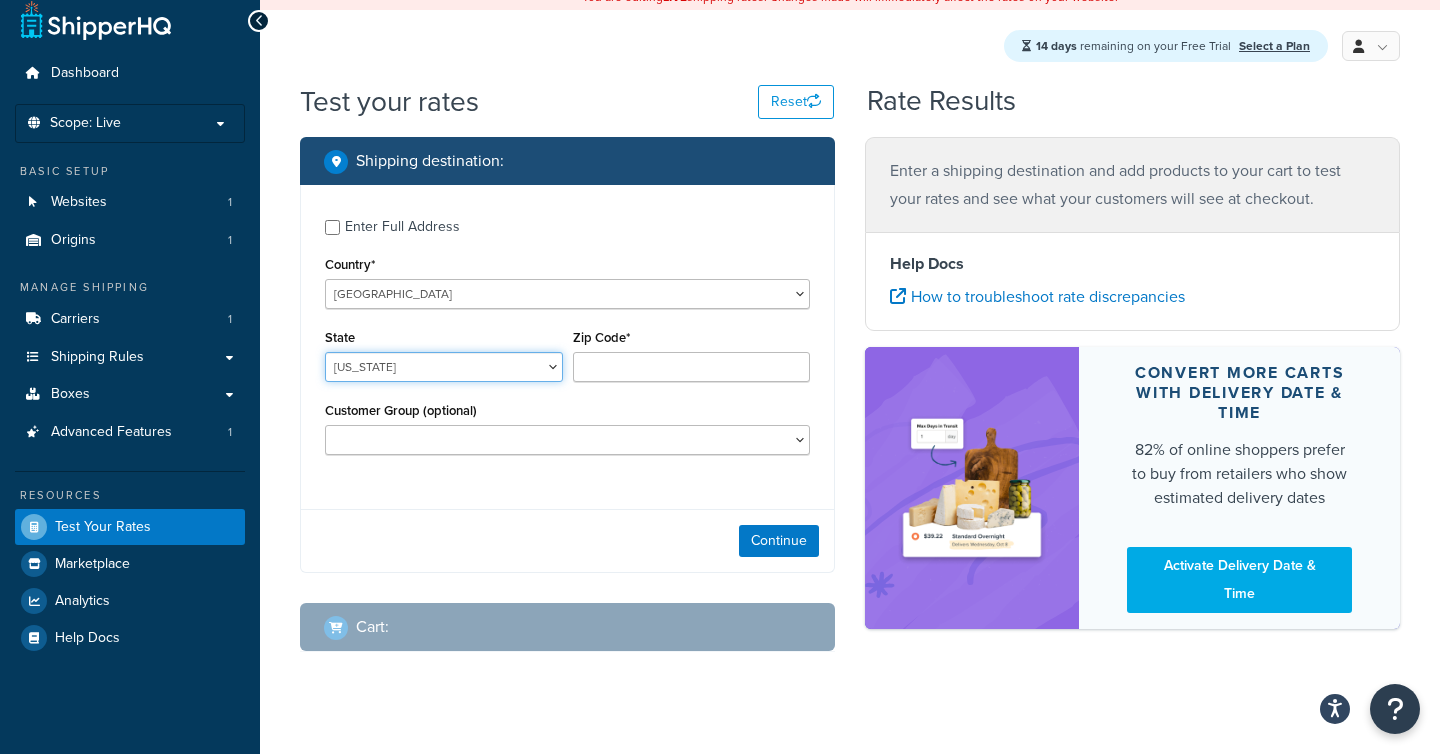 select on "[GEOGRAPHIC_DATA]" 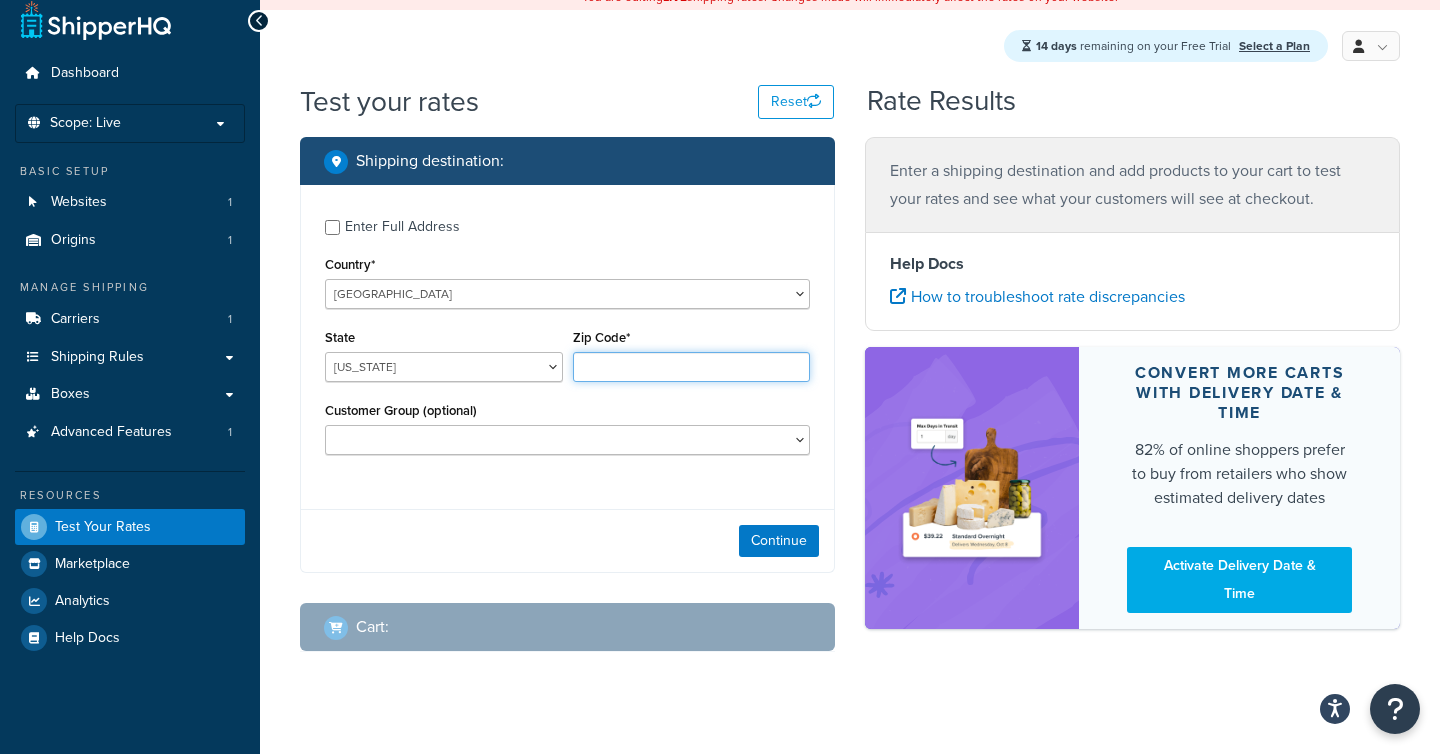 click on "Zip Code*" at bounding box center (692, 367) 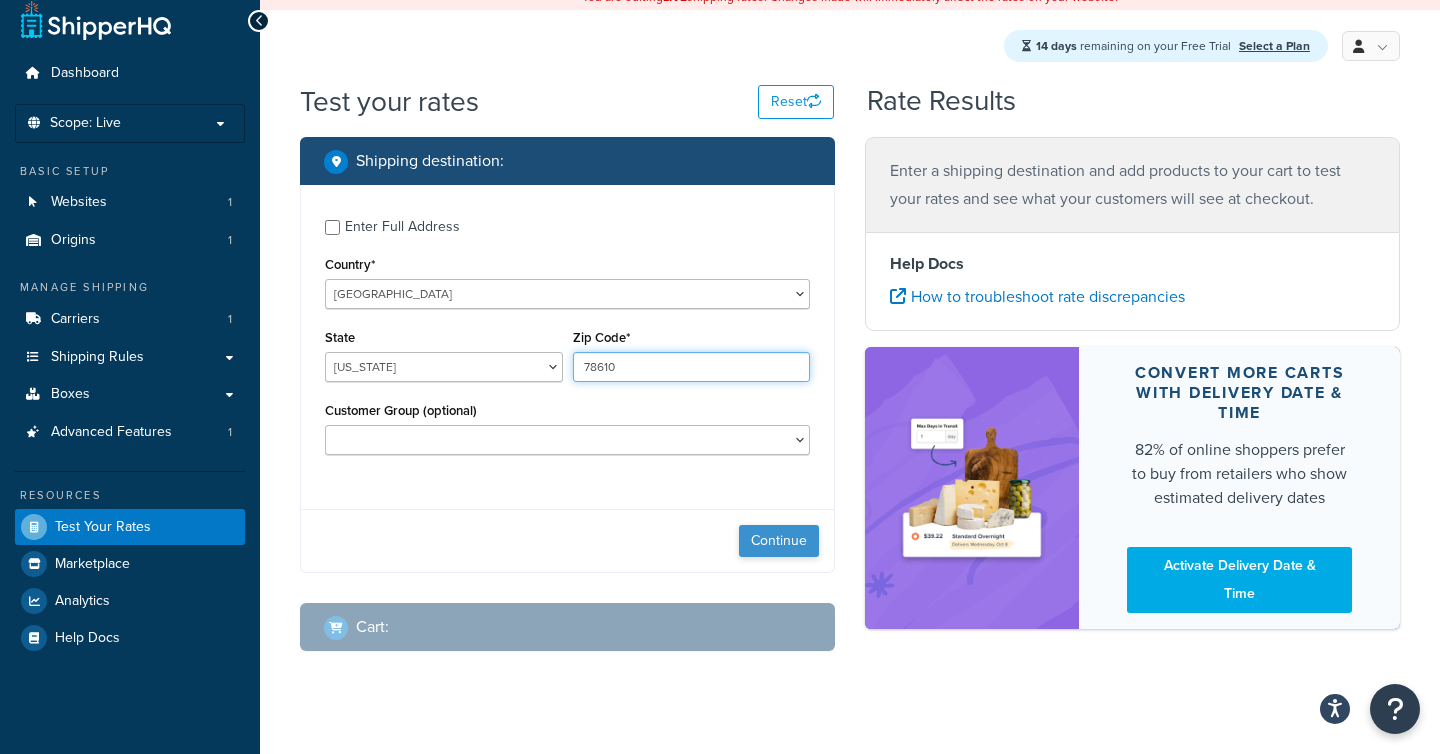 type on "78610" 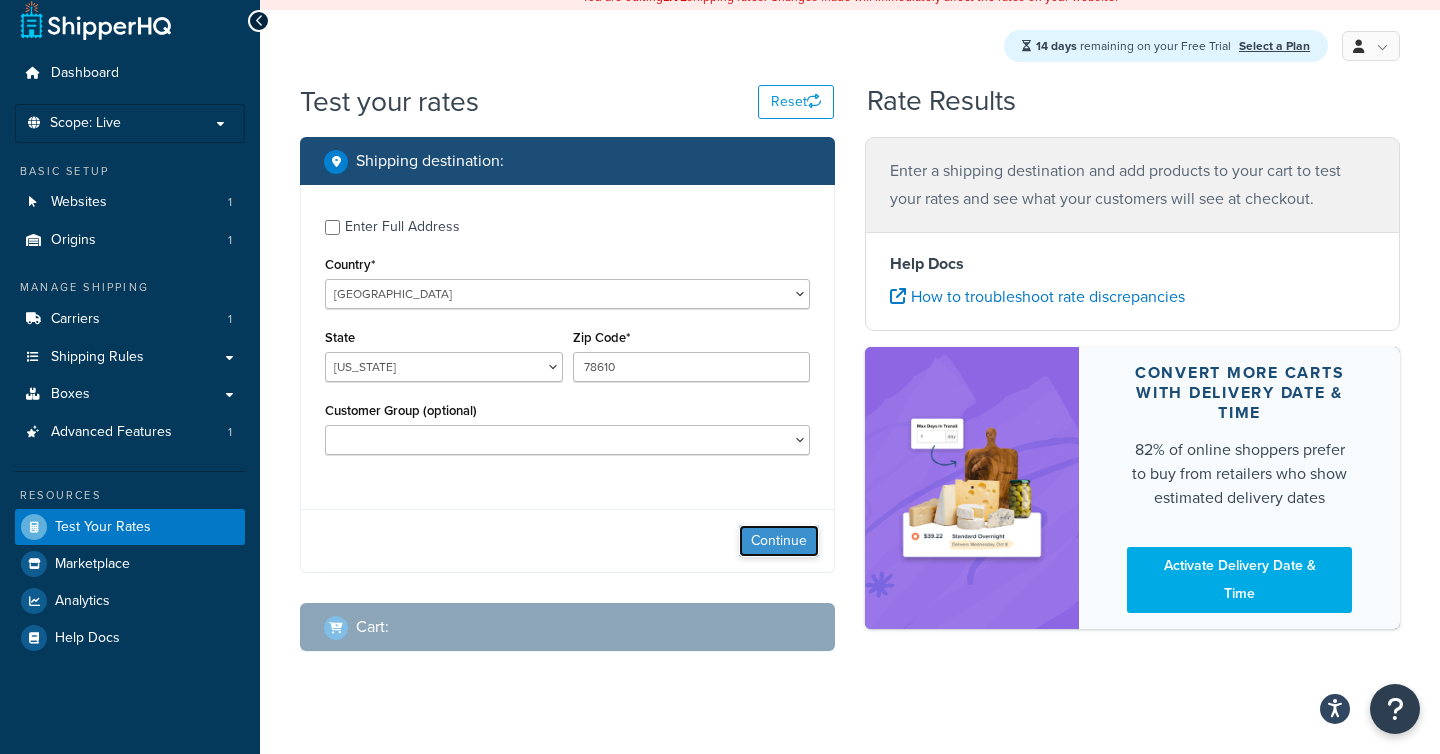 click on "Continue" at bounding box center (779, 541) 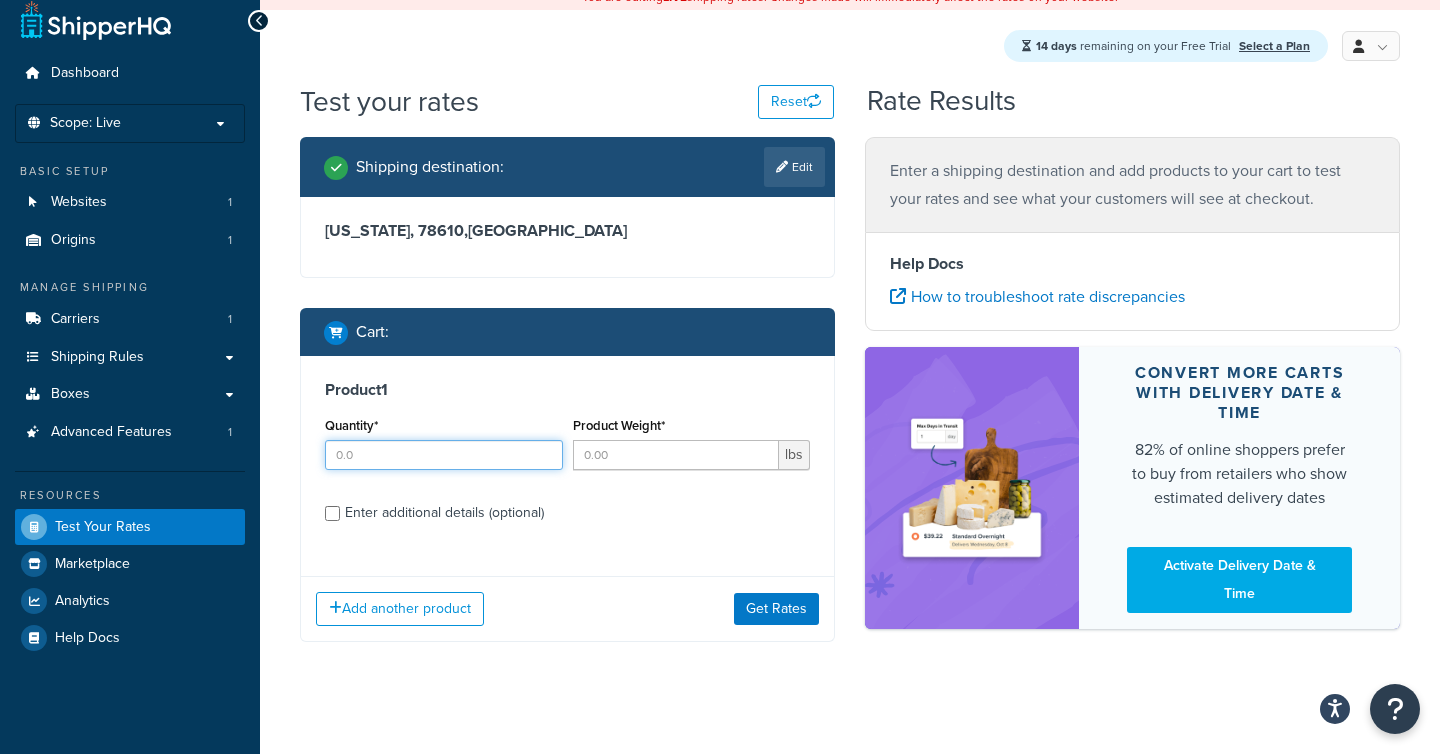 click on "Quantity*" at bounding box center [444, 455] 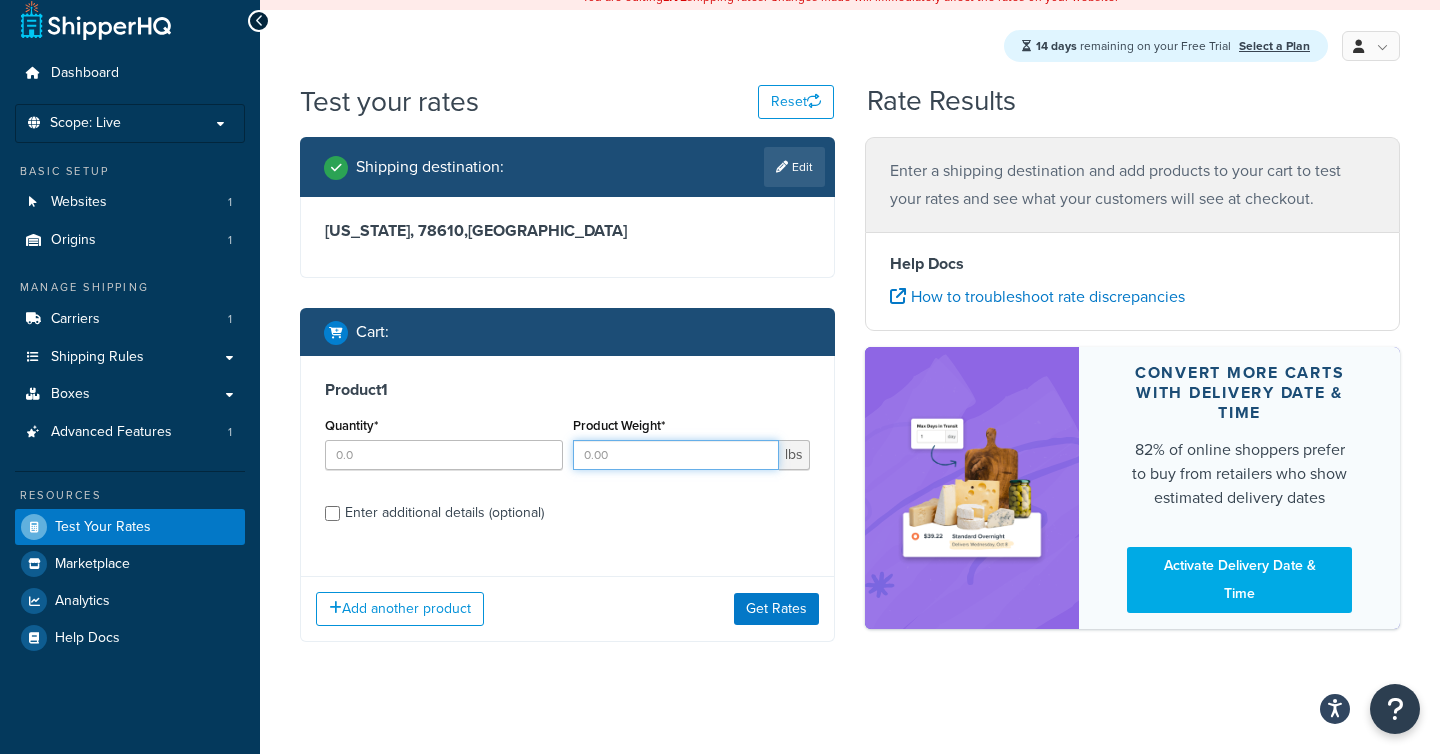 click on "Product Weight*" at bounding box center [676, 455] 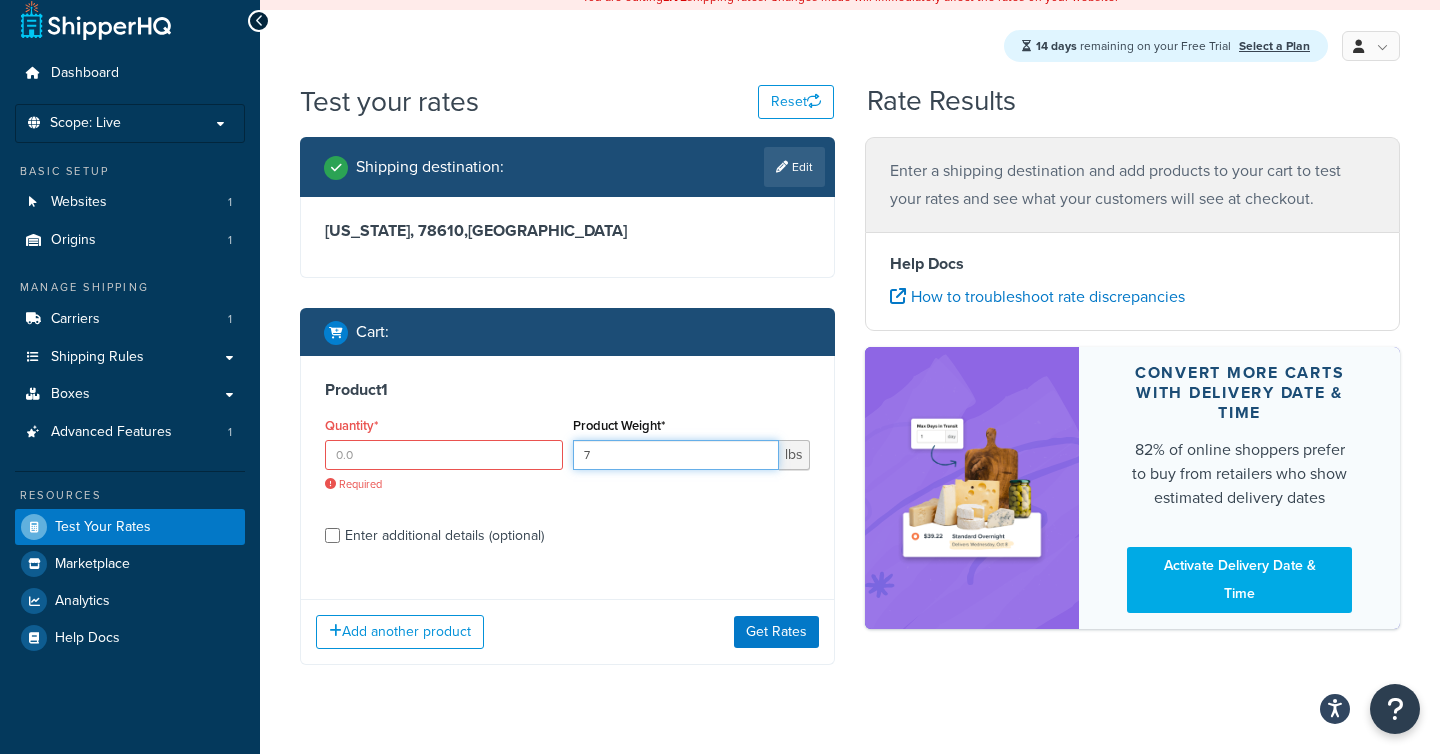 type on "7" 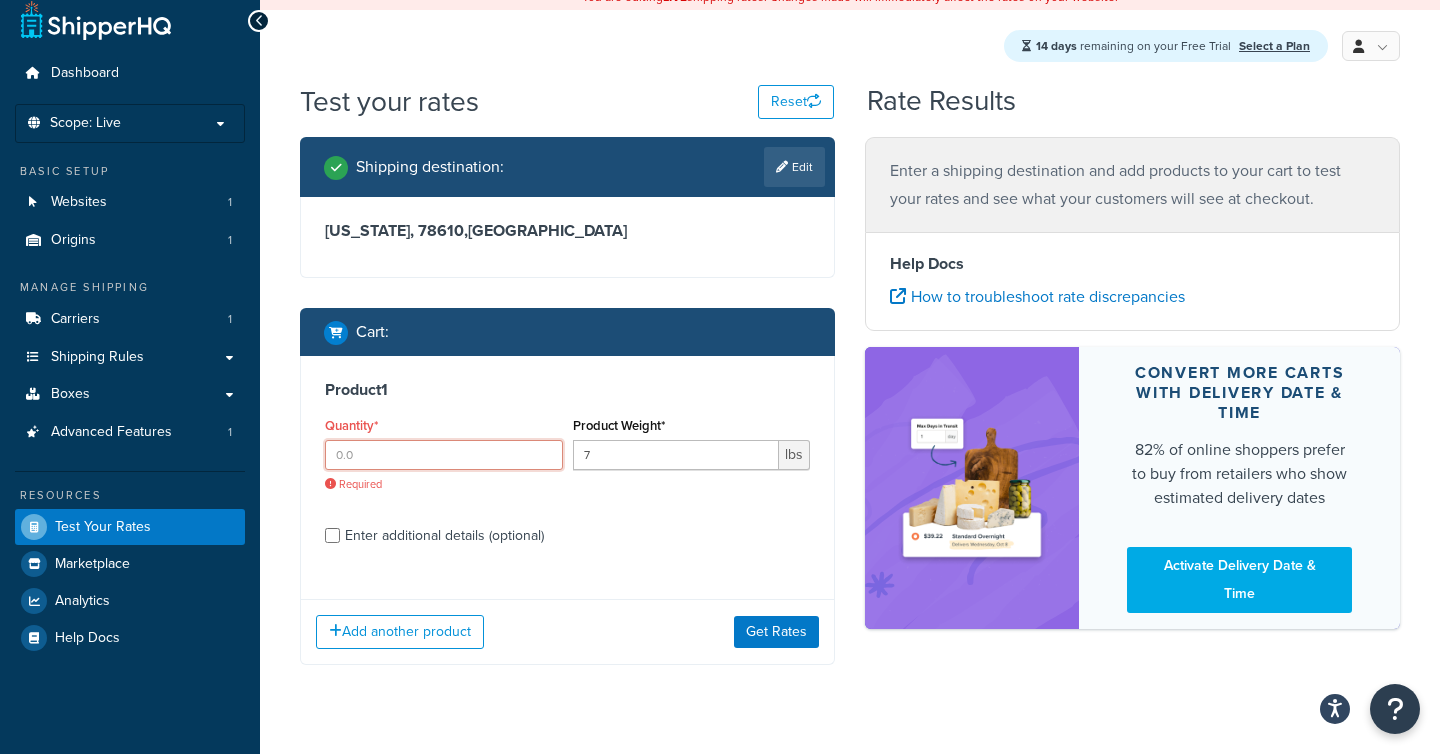 click on "Quantity*" at bounding box center (444, 455) 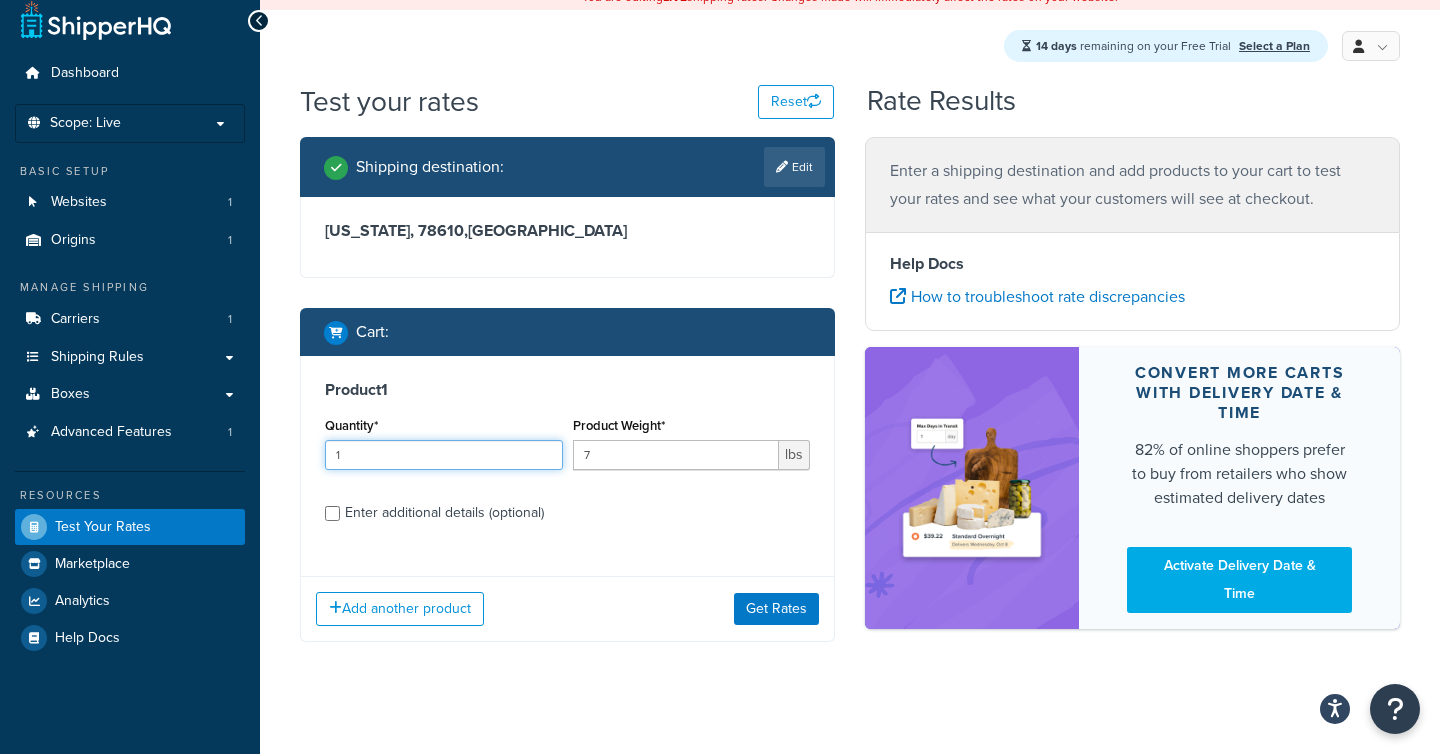 type on "1" 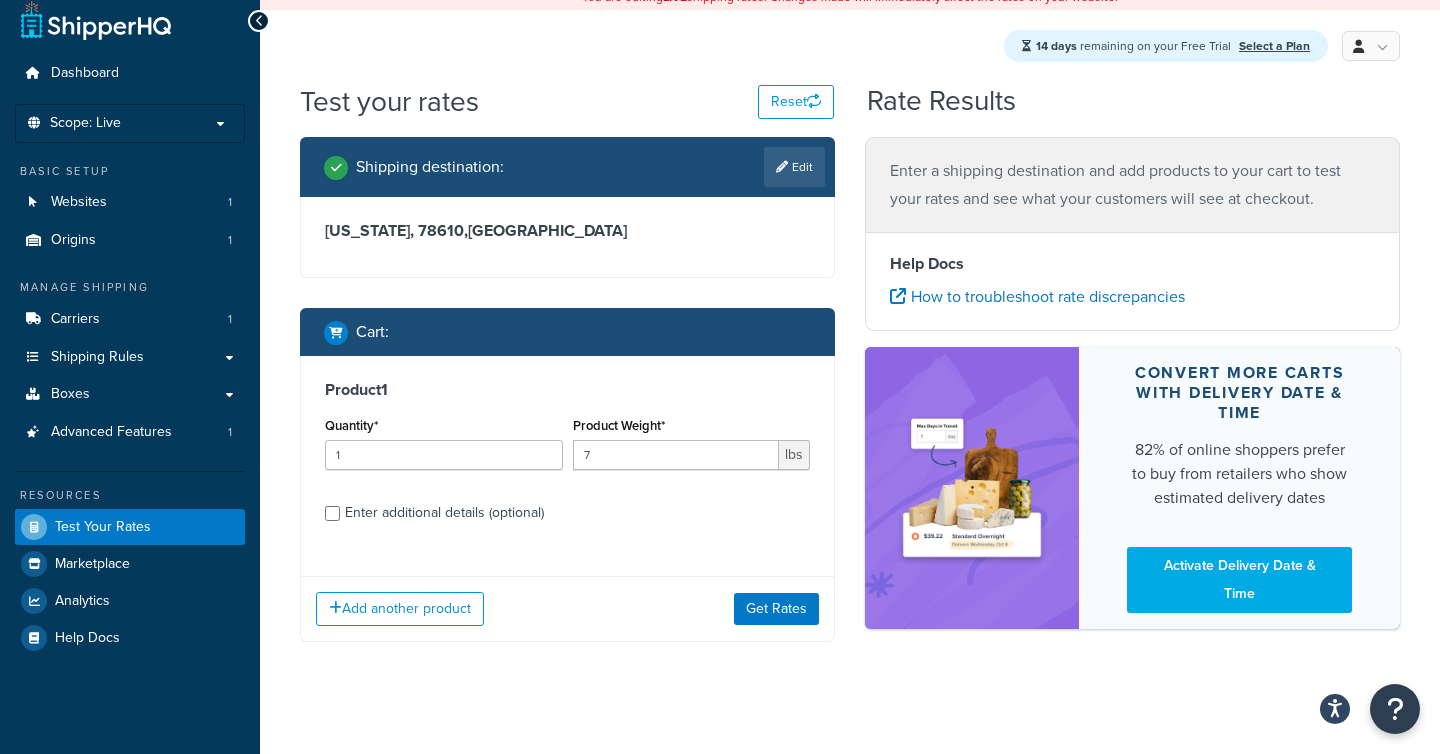 click on "Shipping destination :  Edit   [US_STATE],    78610 ,  [GEOGRAPHIC_DATA] Cart : Product  1 Quantity*   1 Product Weight*   7 lbs   Enter additional details (optional)  Add another product Get Rates" at bounding box center (567, 404) 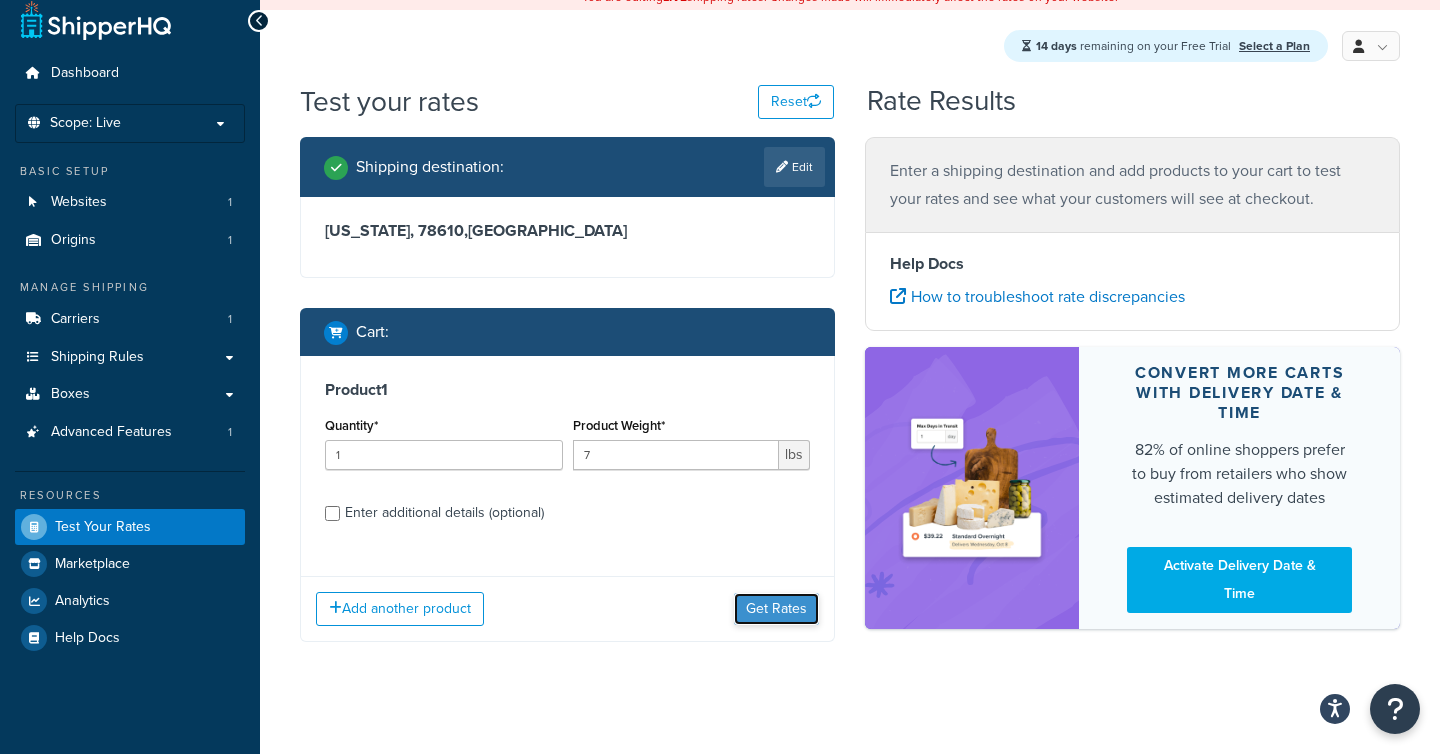 click on "Get Rates" at bounding box center [776, 609] 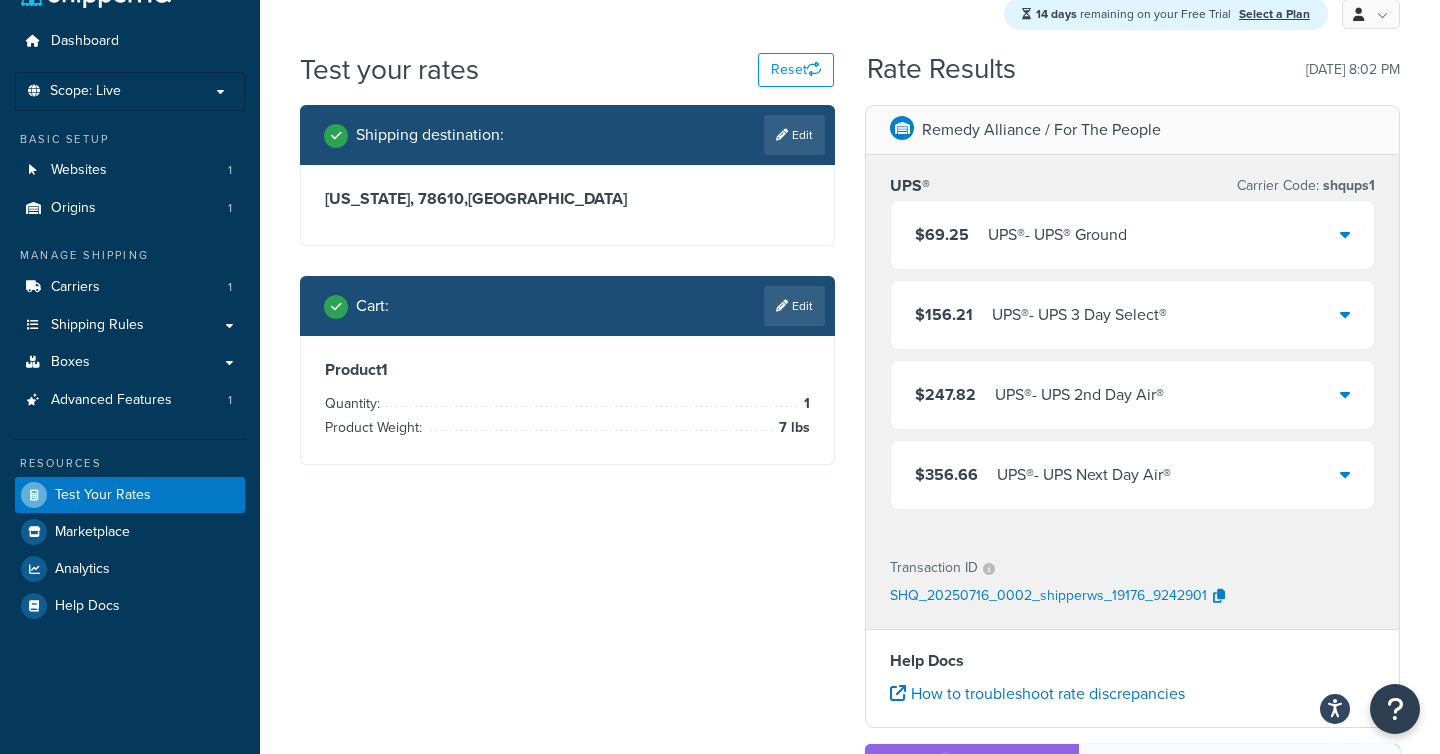 scroll, scrollTop: 0, scrollLeft: 0, axis: both 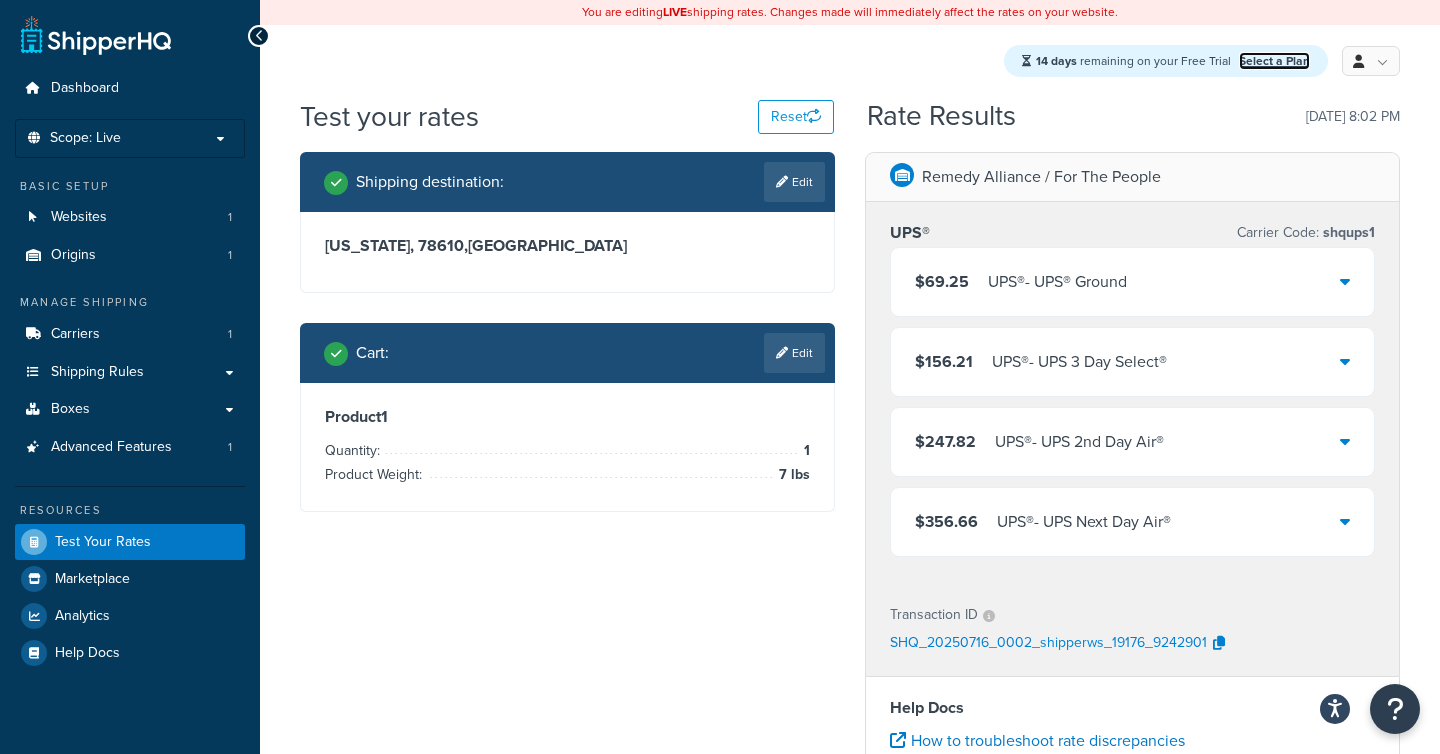 click on "Select a Plan" at bounding box center (1274, 61) 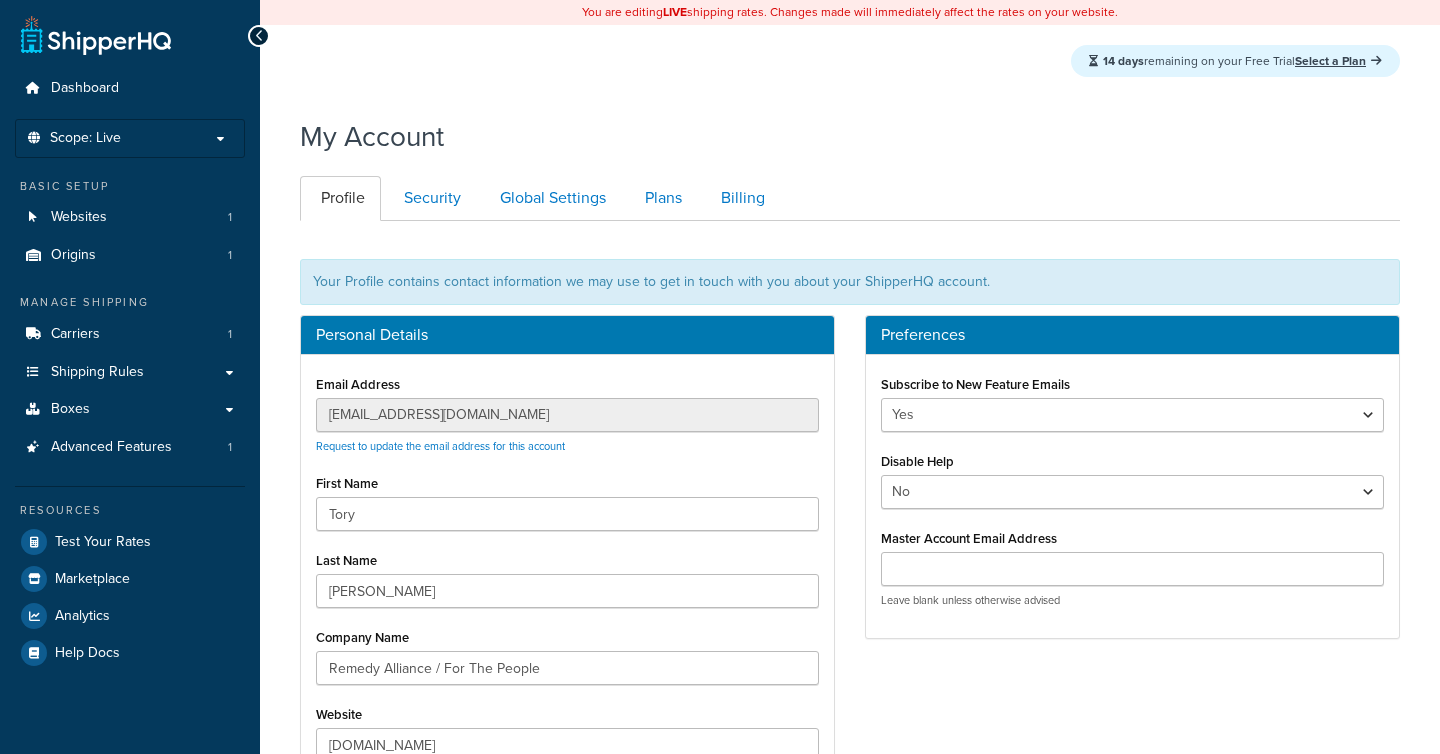 scroll, scrollTop: 0, scrollLeft: 0, axis: both 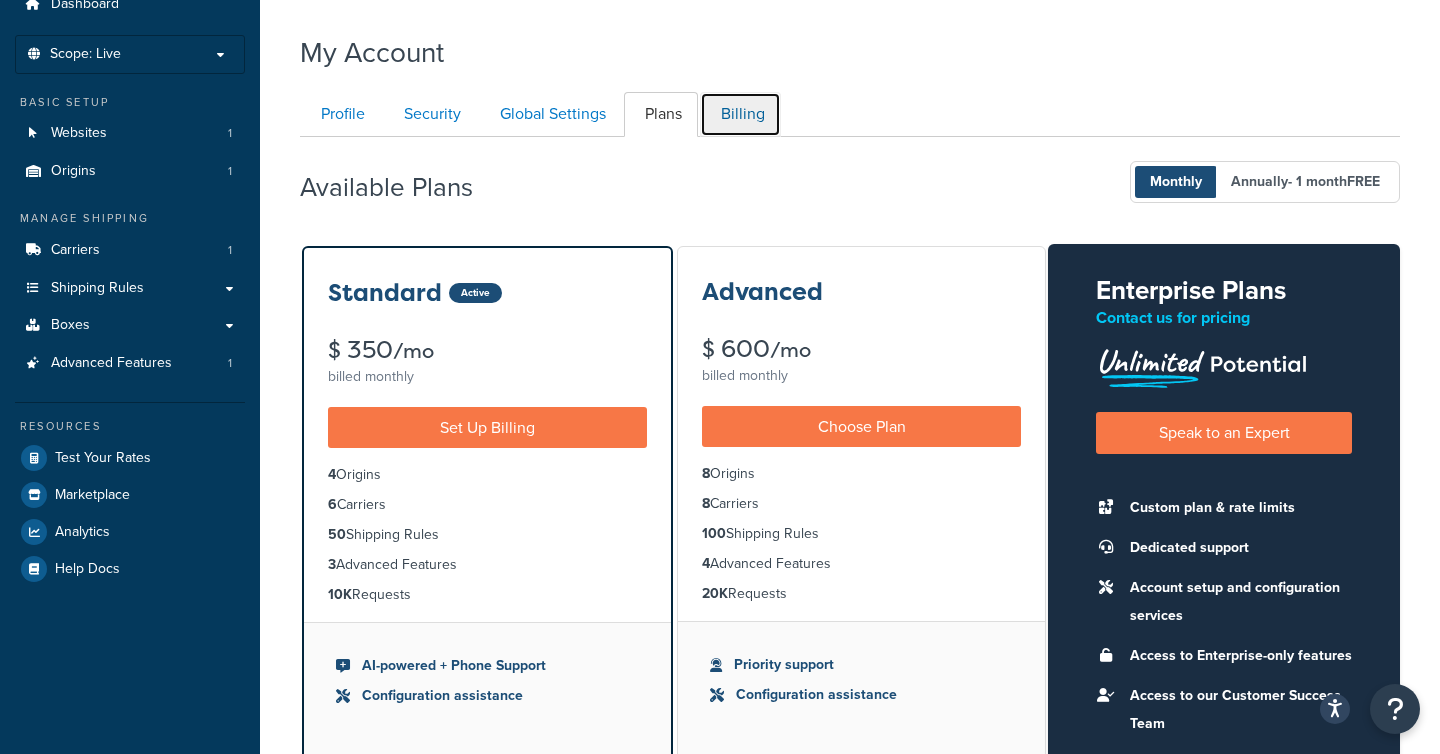 click on "Billing" at bounding box center [740, 114] 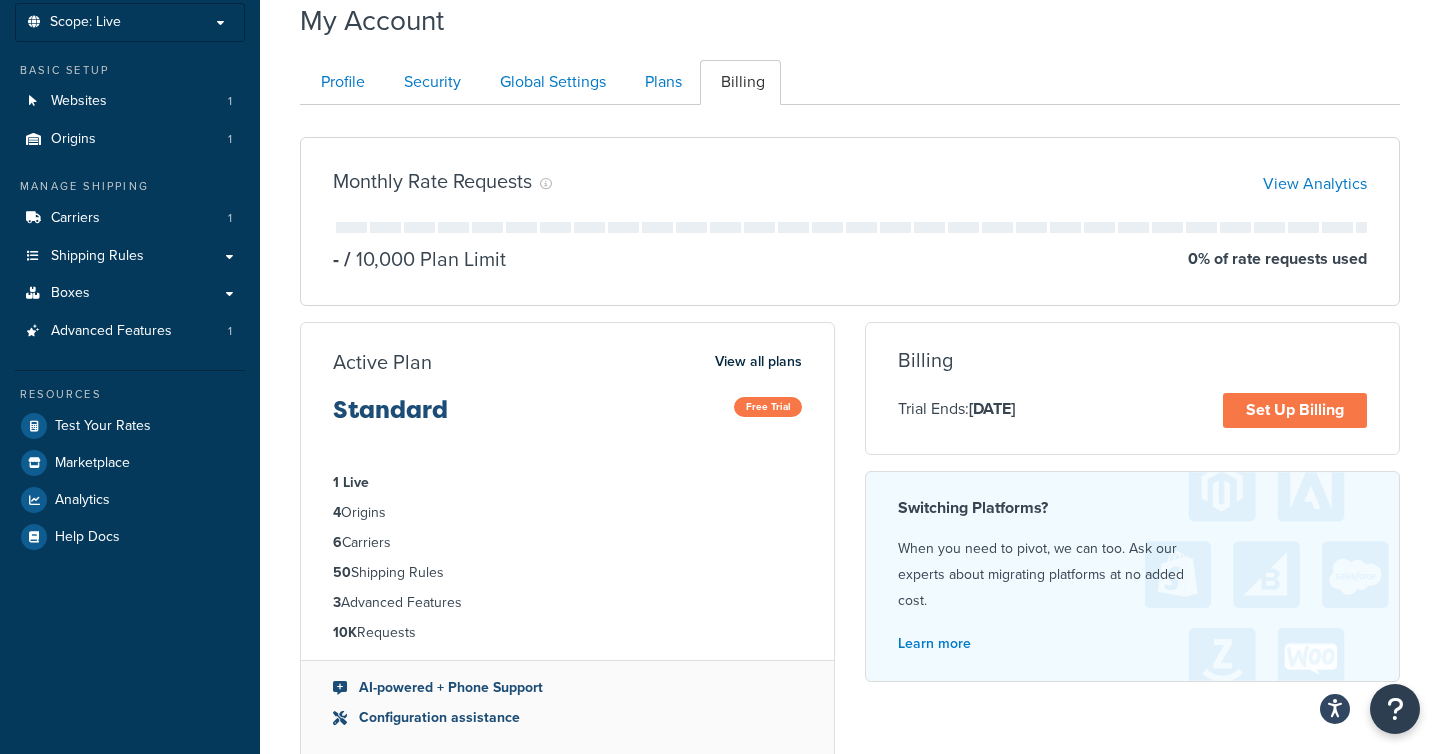 scroll, scrollTop: 114, scrollLeft: 0, axis: vertical 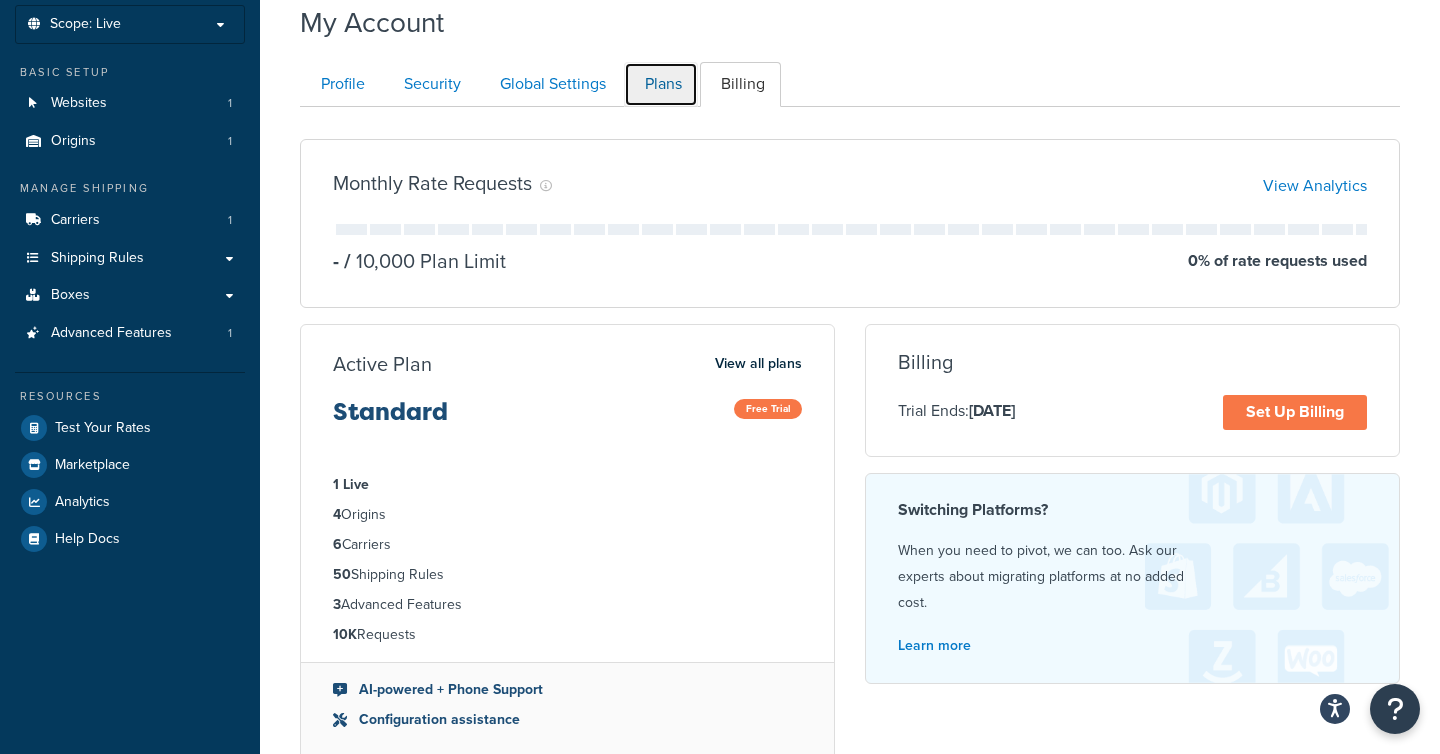 click on "Plans" at bounding box center [661, 84] 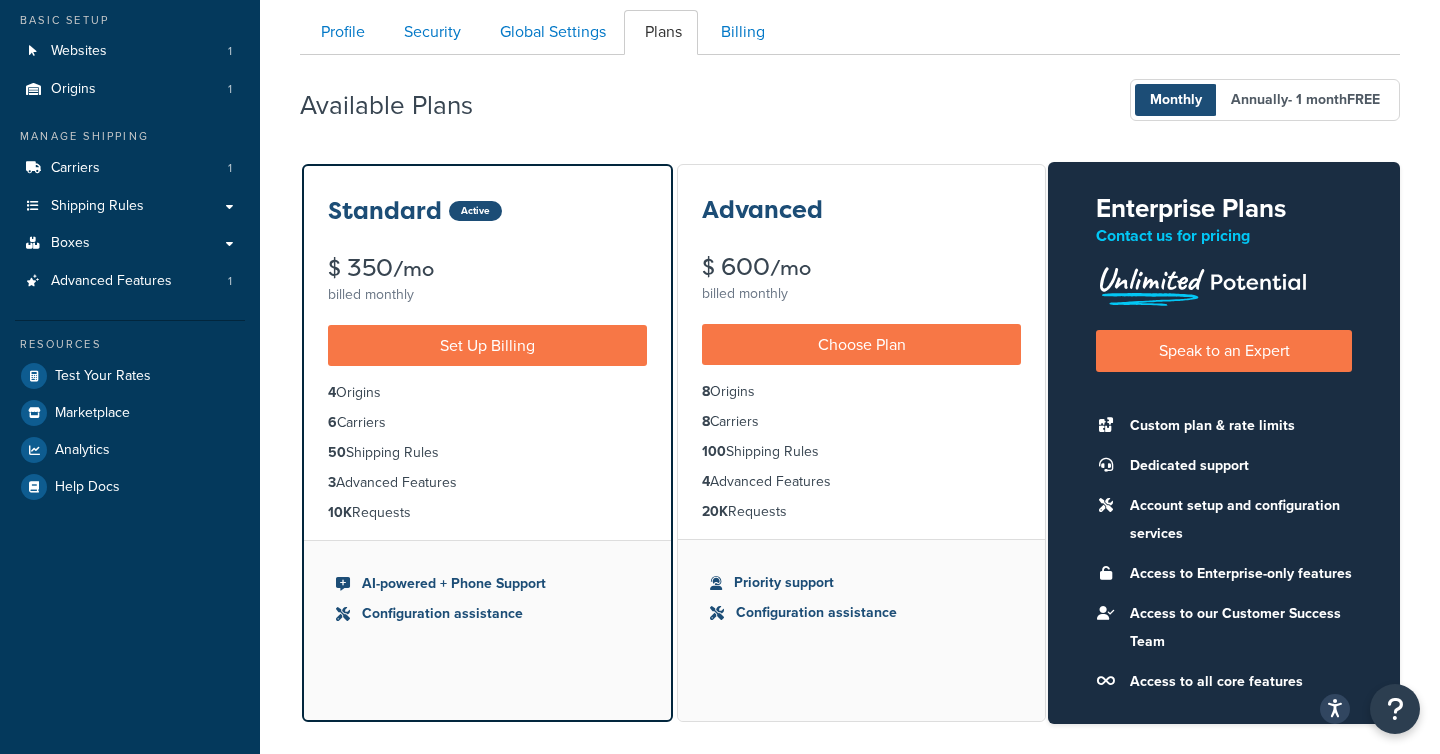 scroll, scrollTop: 113, scrollLeft: 0, axis: vertical 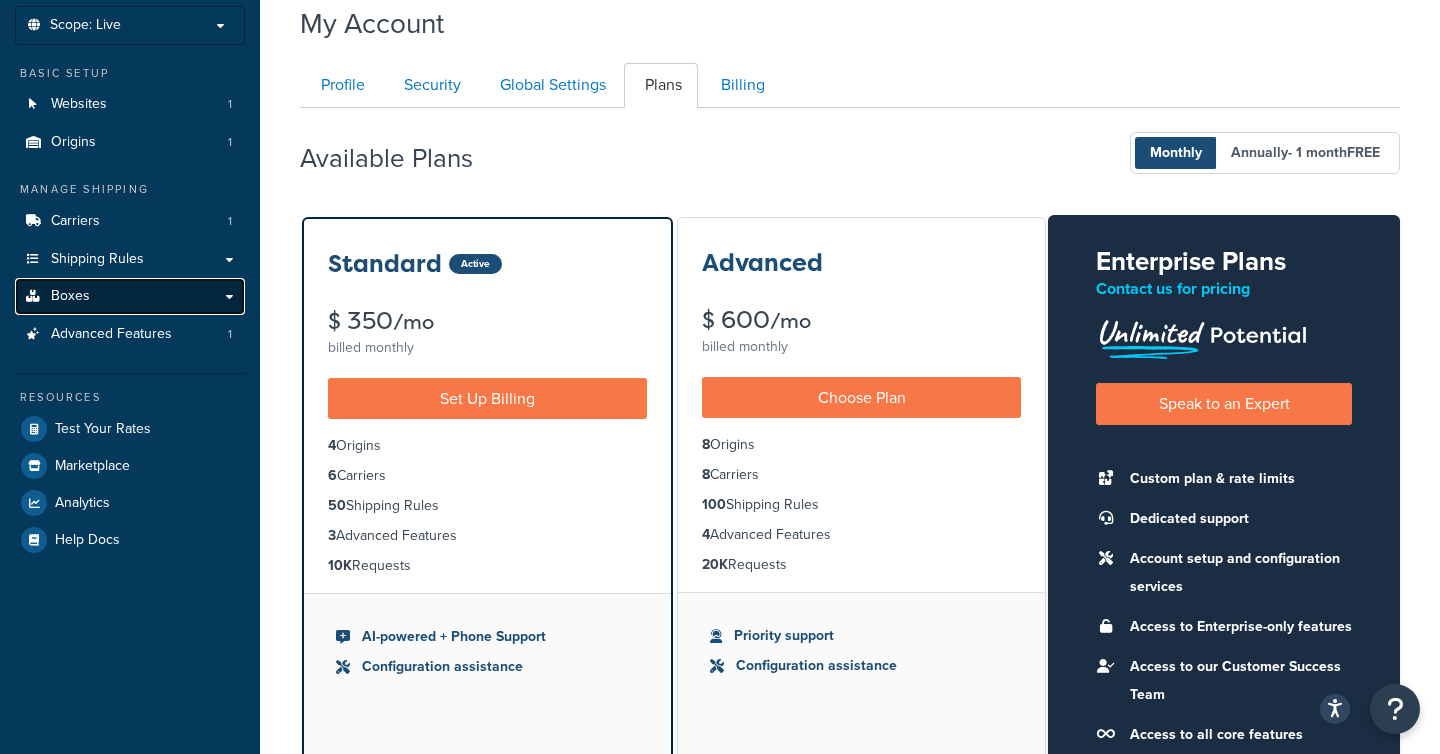click on "Boxes" at bounding box center [130, 296] 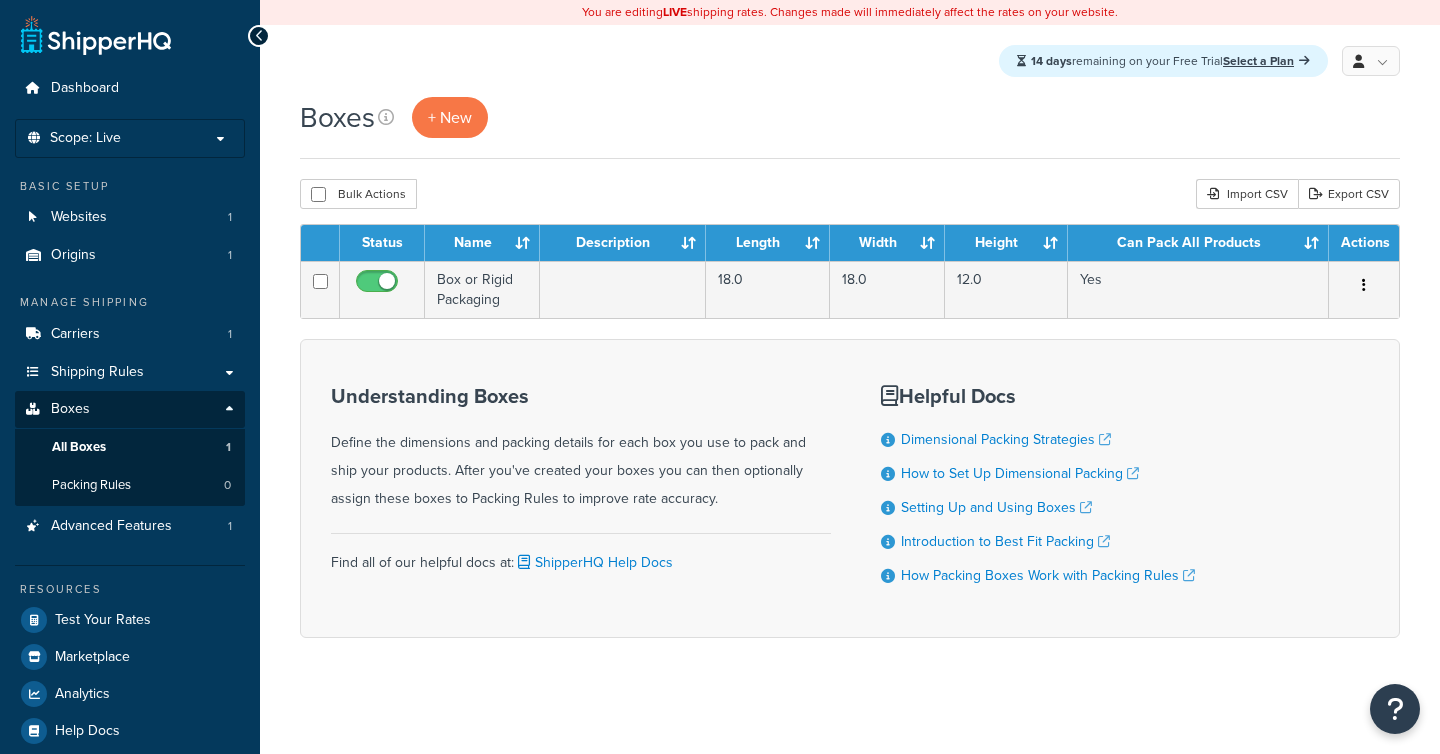 scroll, scrollTop: 0, scrollLeft: 0, axis: both 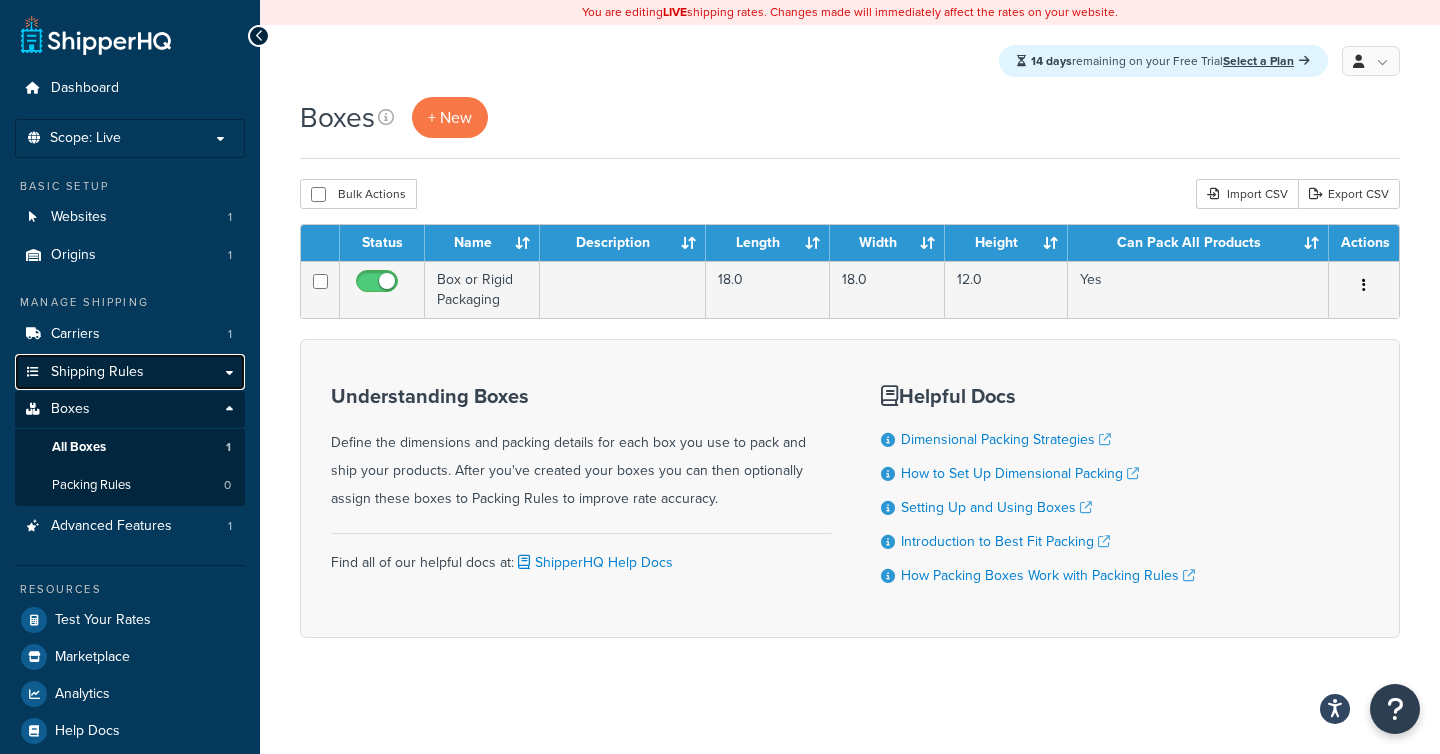 click on "Shipping Rules" at bounding box center [97, 372] 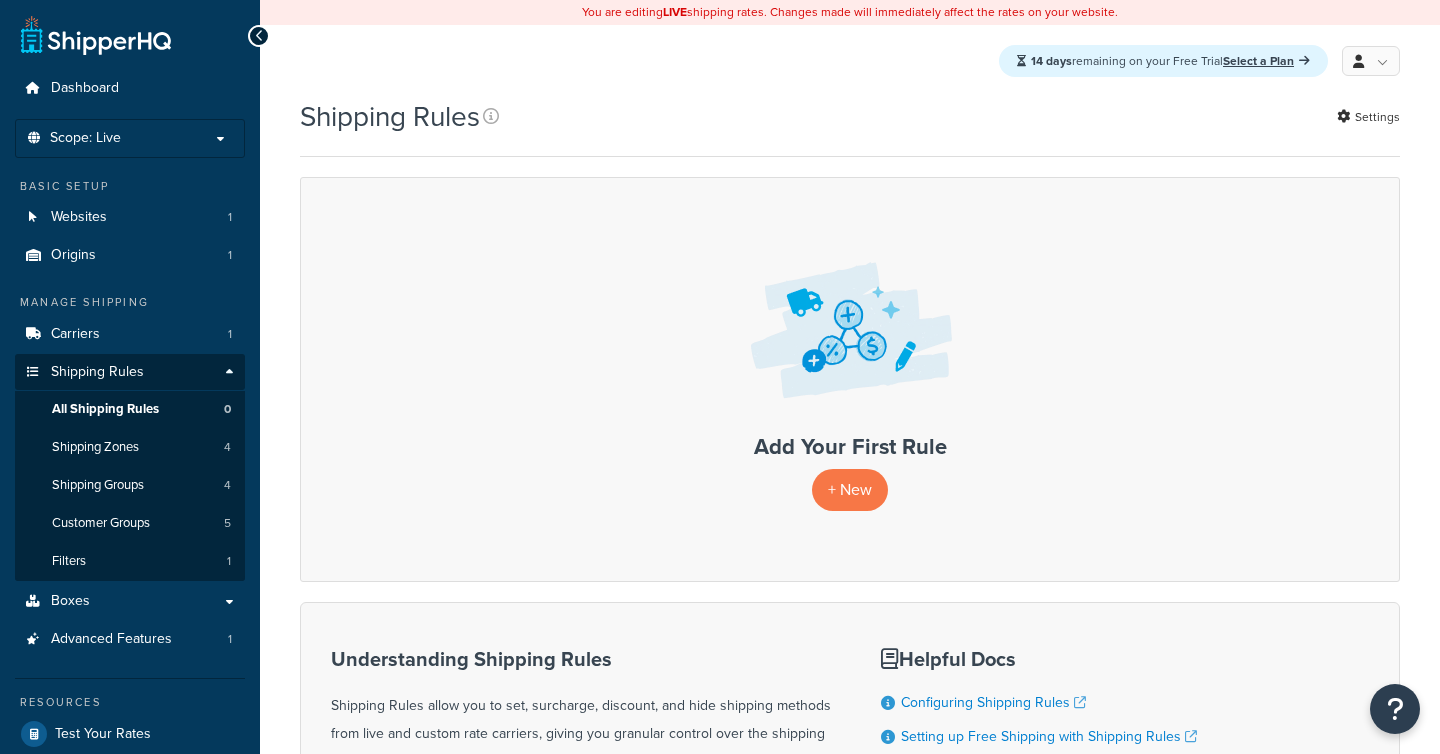 scroll, scrollTop: 0, scrollLeft: 0, axis: both 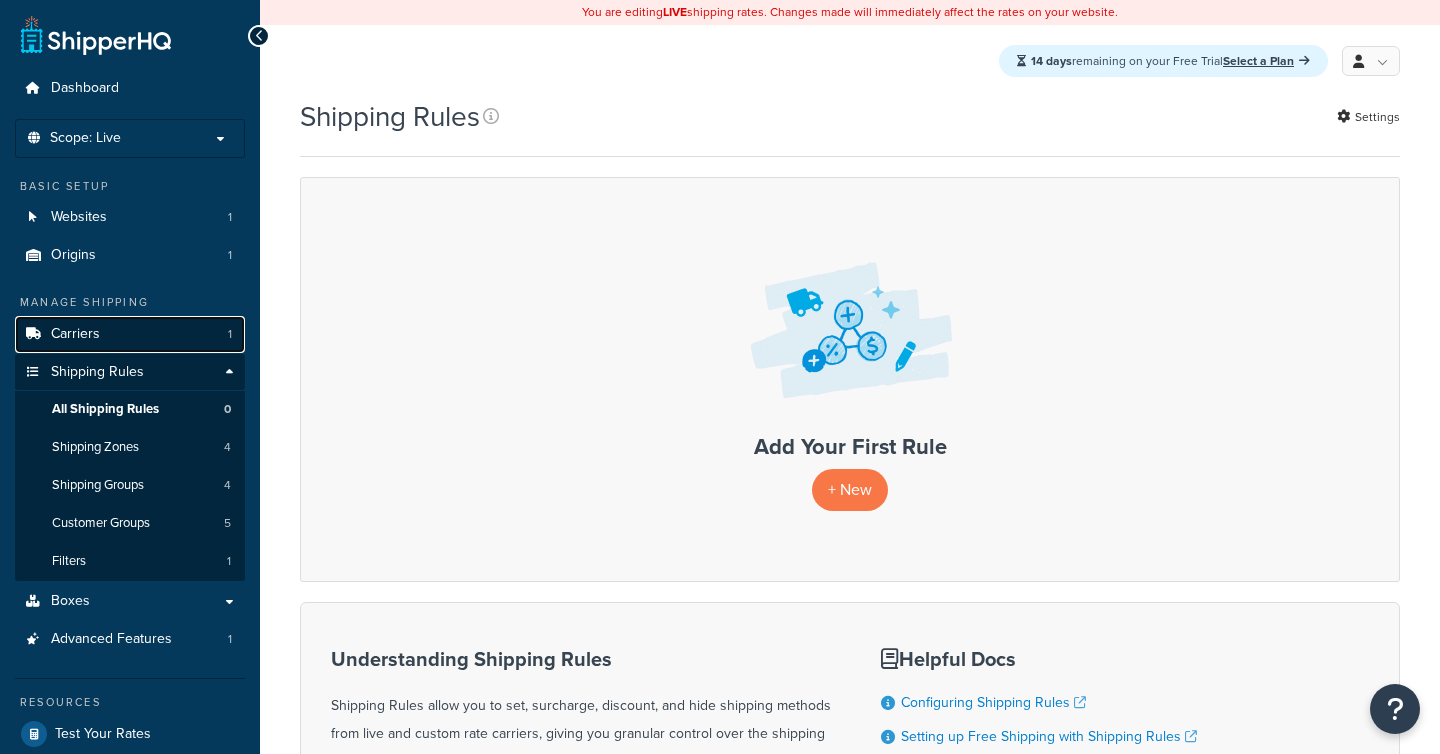 click on "Carriers" at bounding box center (75, 334) 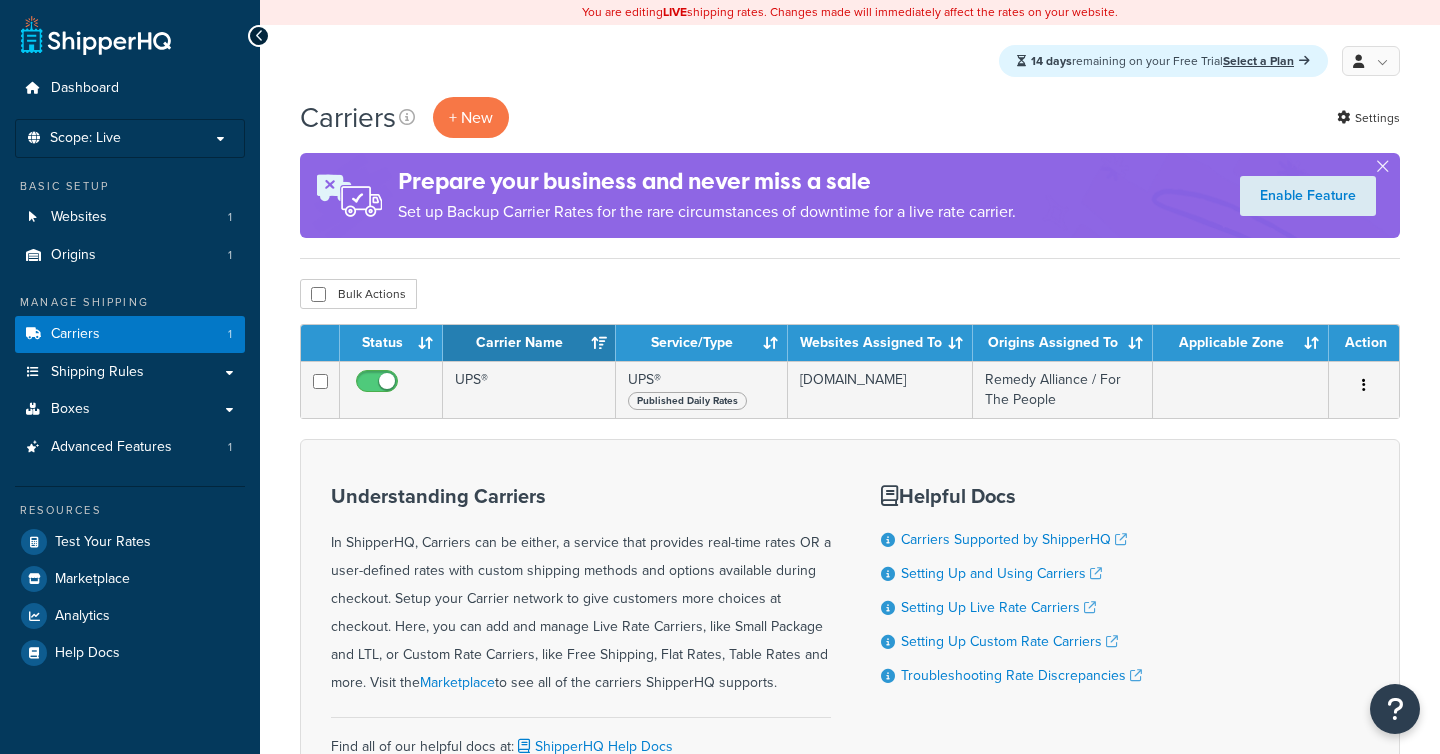scroll, scrollTop: 0, scrollLeft: 0, axis: both 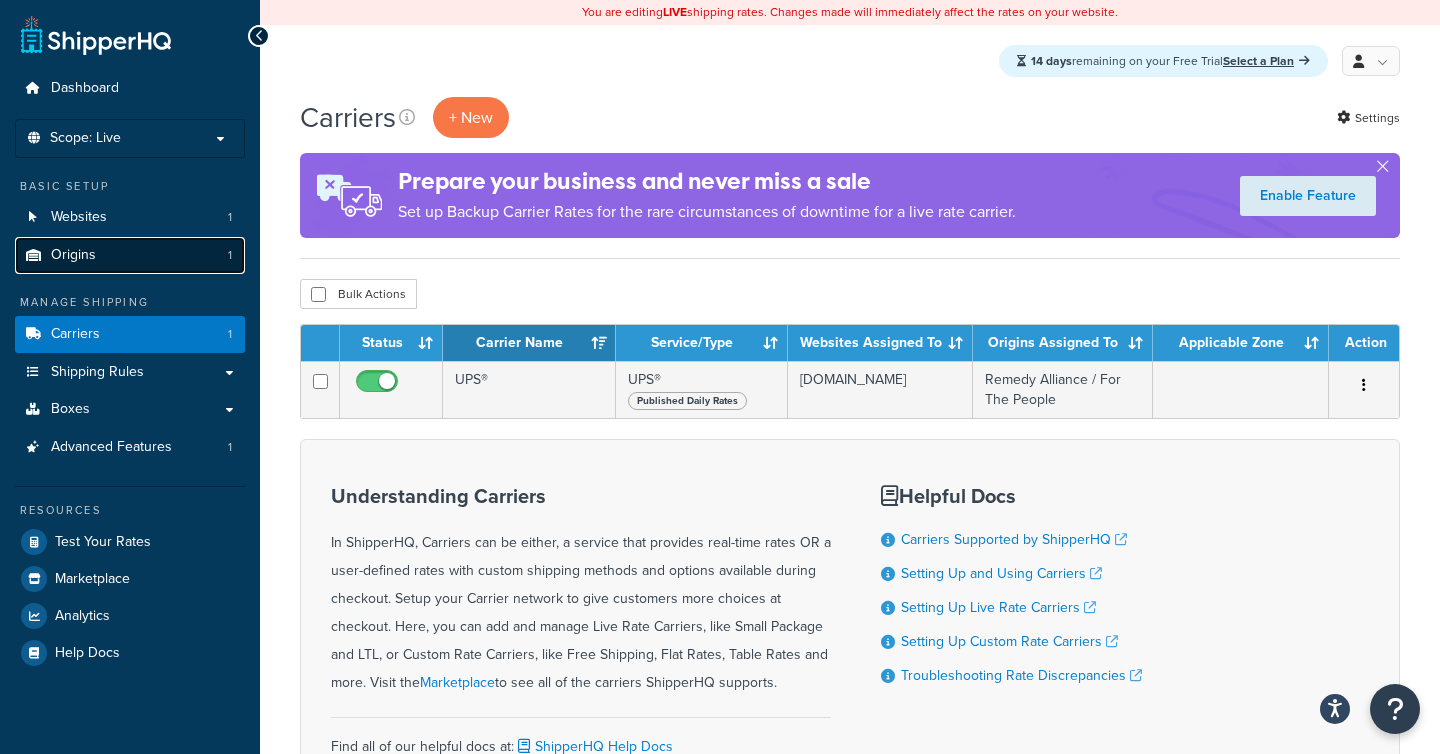 click on "Origins" at bounding box center [73, 255] 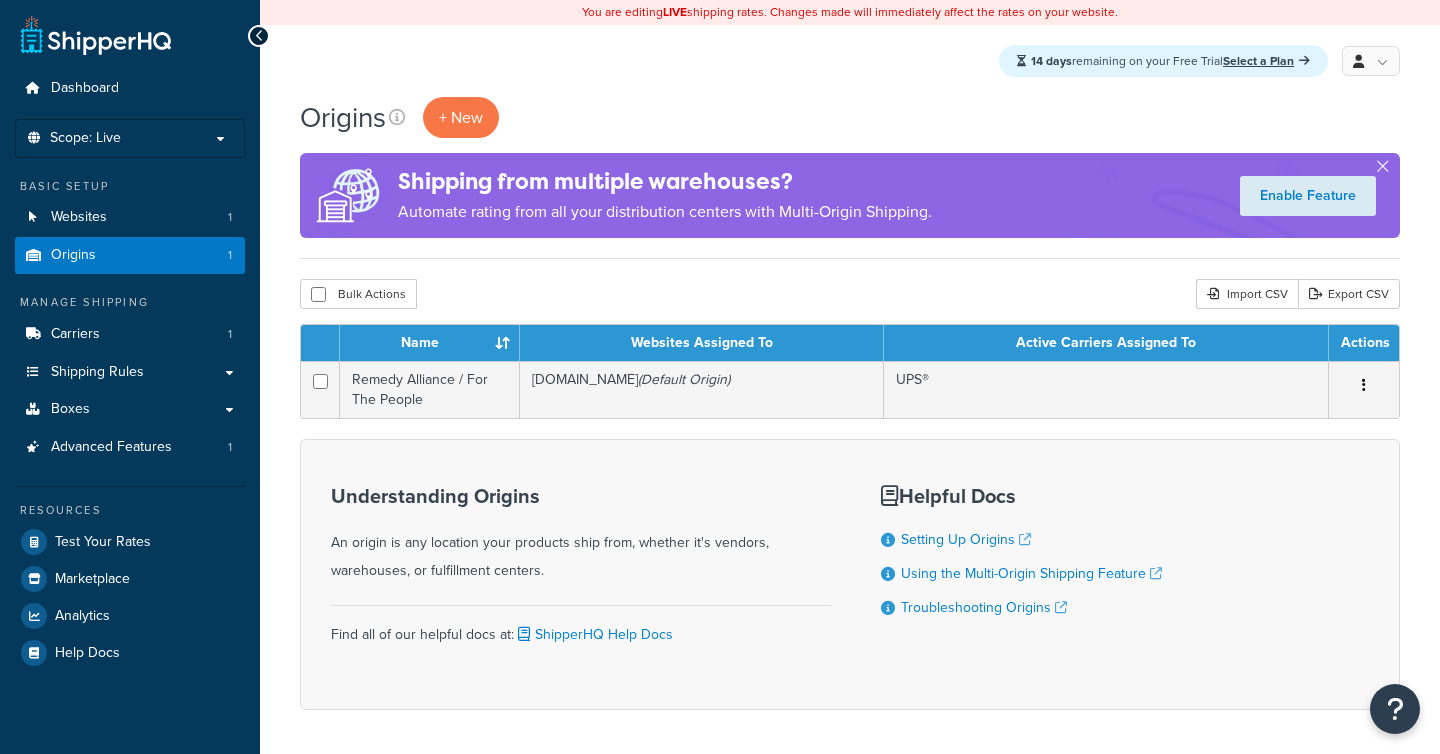 scroll, scrollTop: 0, scrollLeft: 0, axis: both 